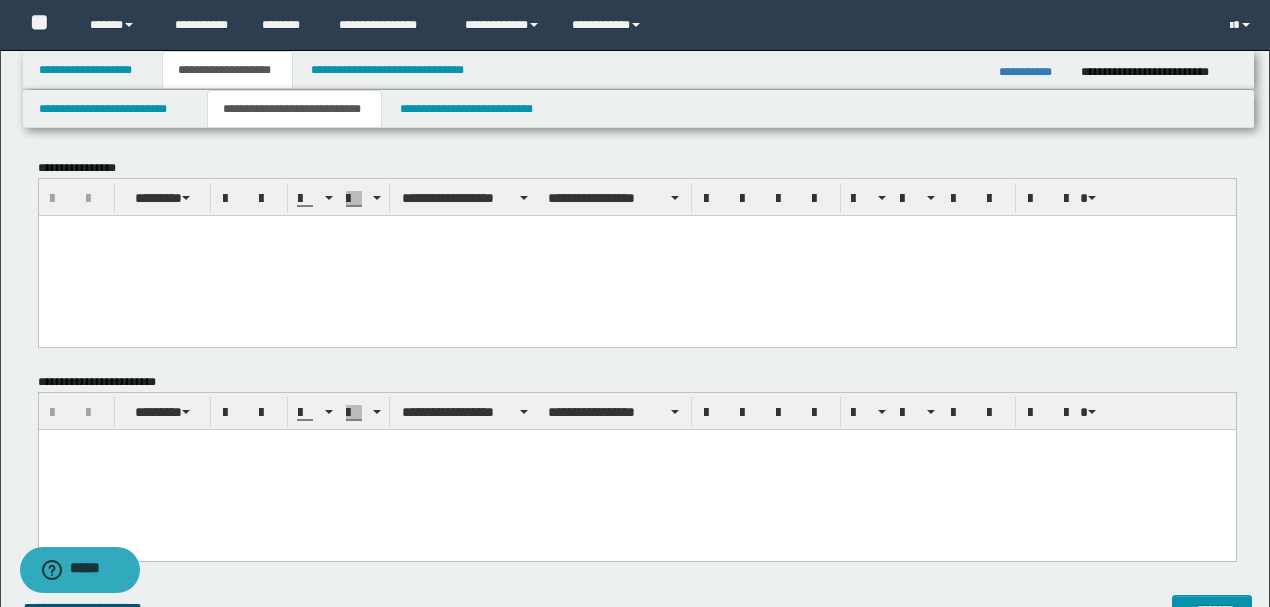 scroll, scrollTop: 0, scrollLeft: 0, axis: both 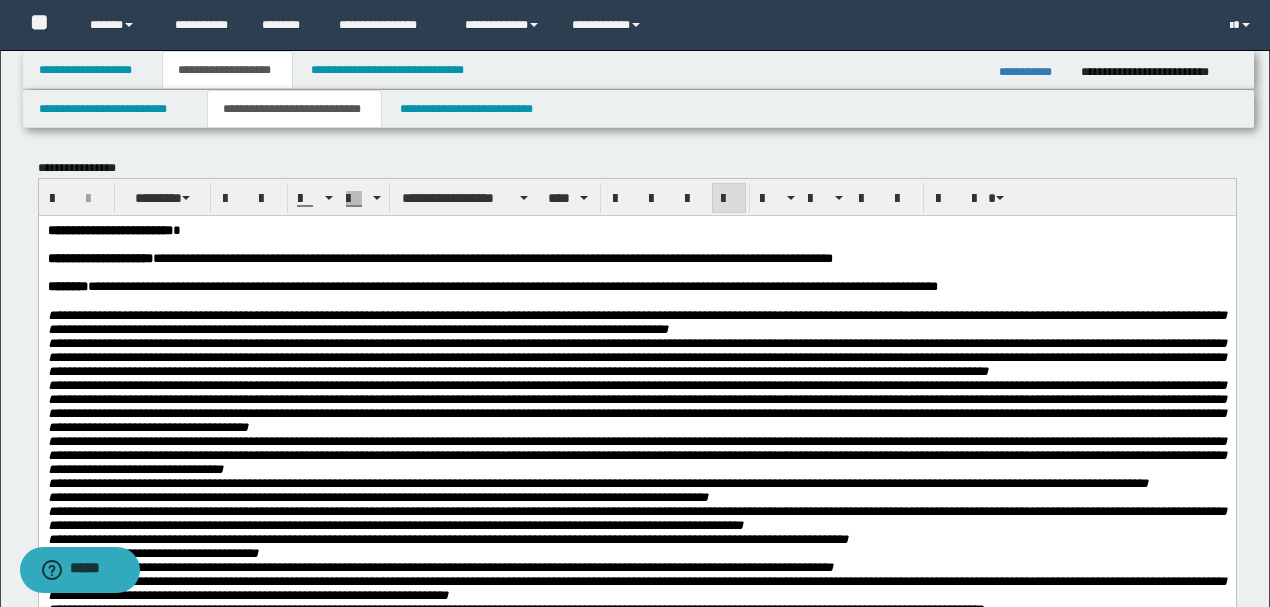 click on "**********" at bounding box center [109, 229] 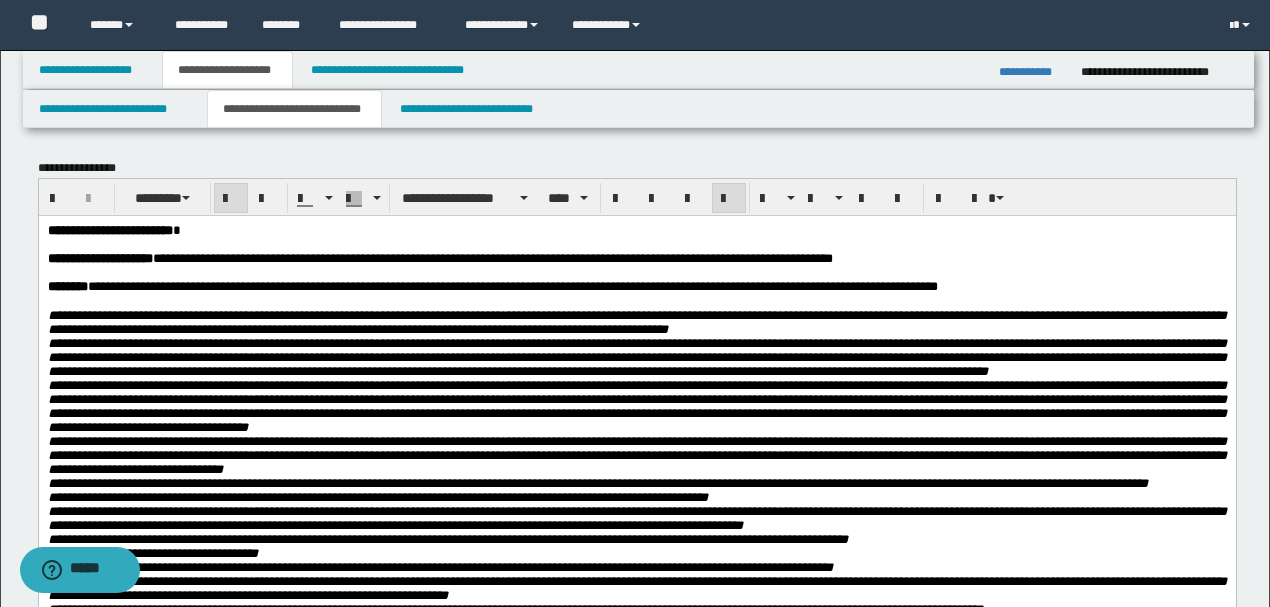 click on "**********" at bounding box center (109, 229) 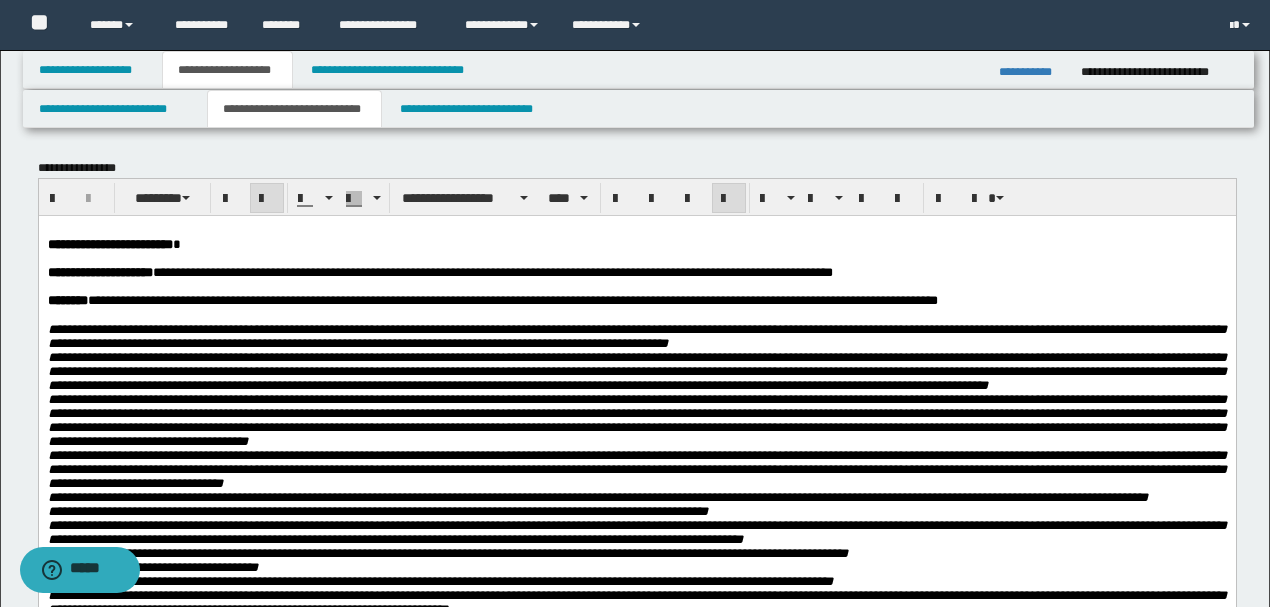 click on "**********" at bounding box center [636, 335] 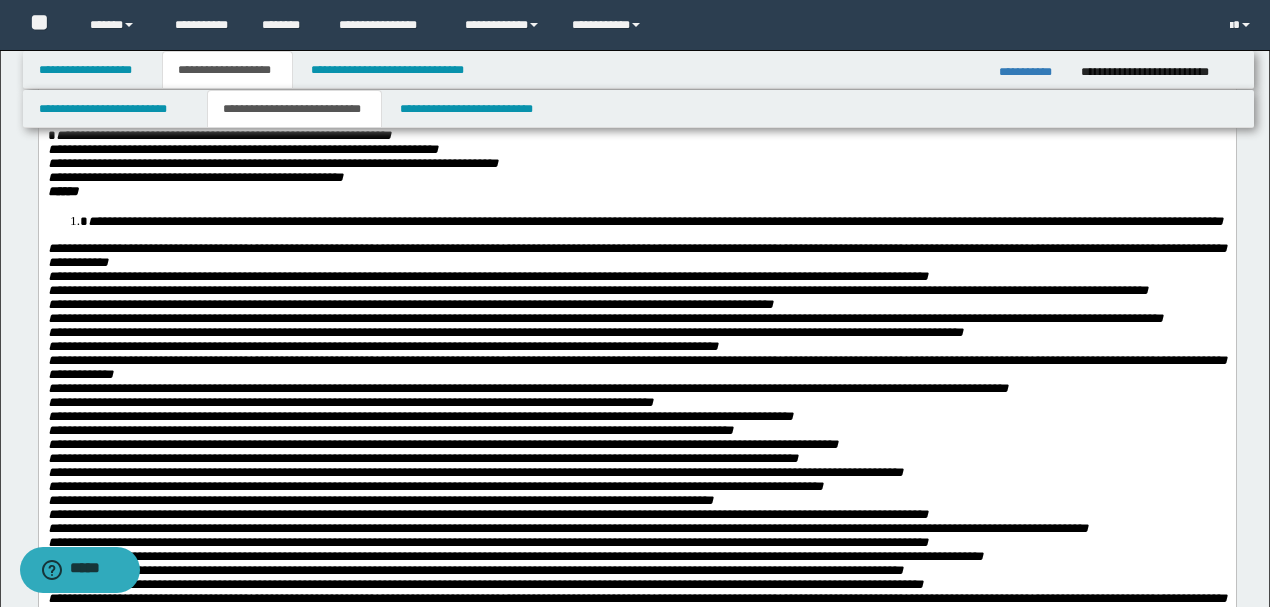 scroll, scrollTop: 733, scrollLeft: 0, axis: vertical 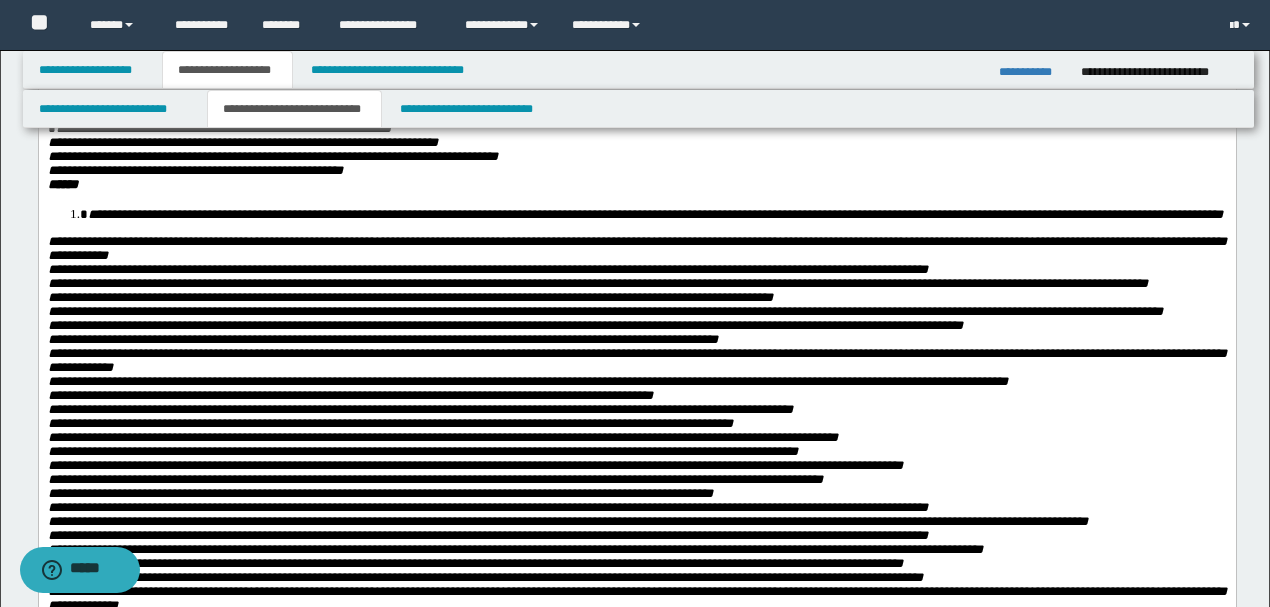 click on "**********" at bounding box center [656, 214] 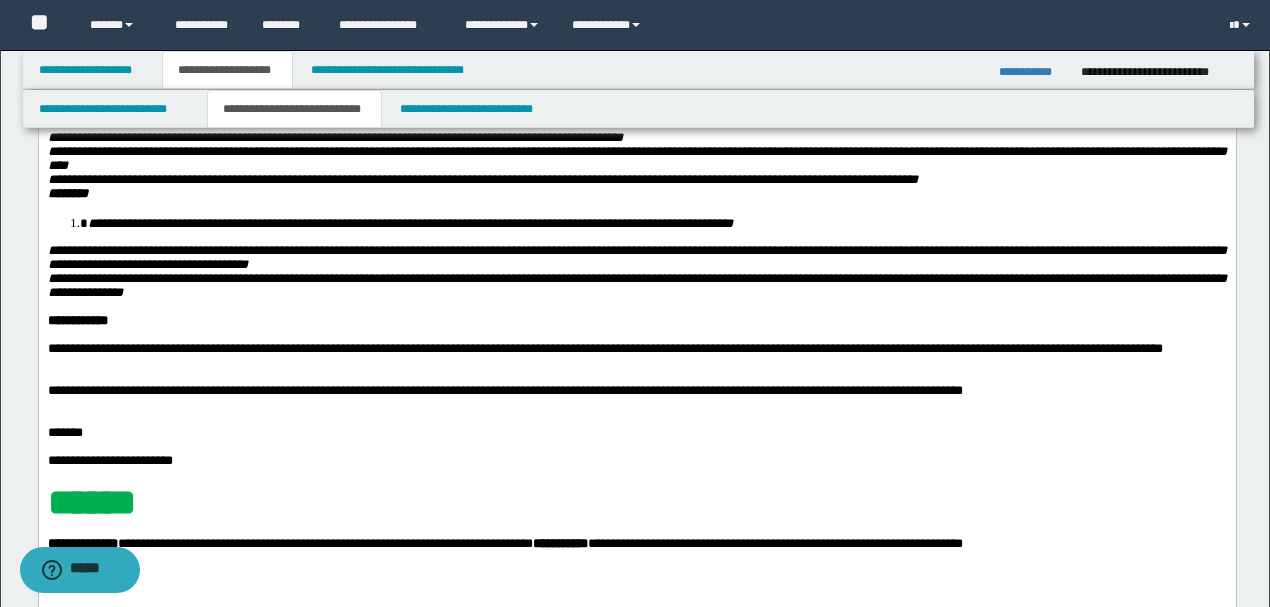 scroll, scrollTop: 1266, scrollLeft: 0, axis: vertical 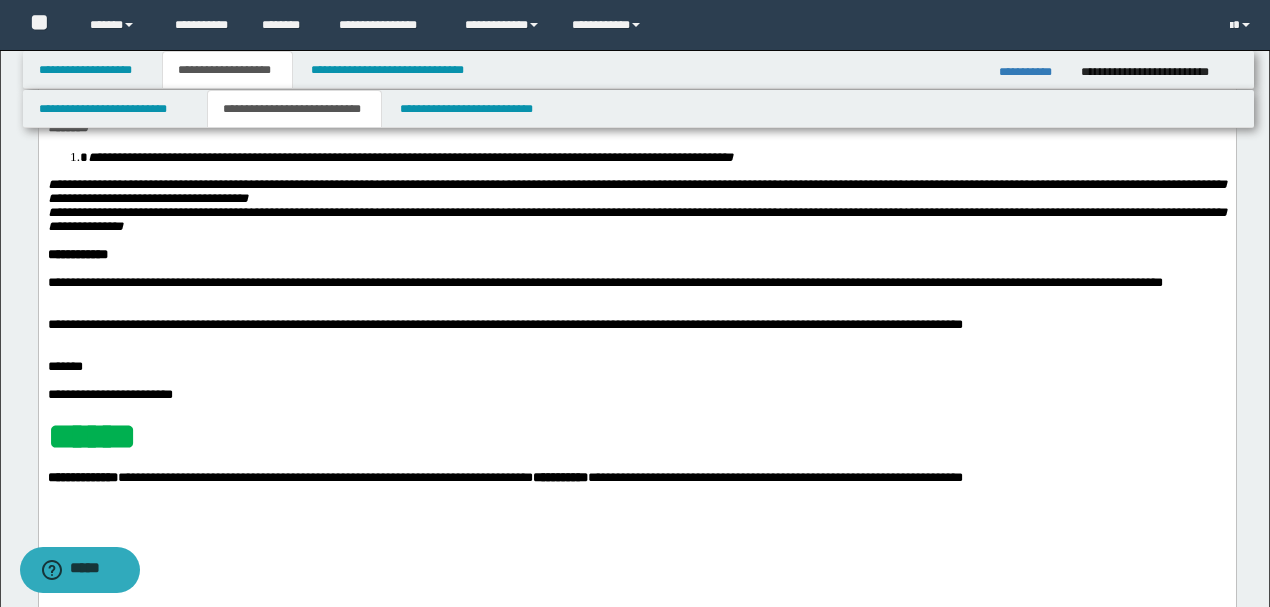 click on "**********" at bounding box center [409, 157] 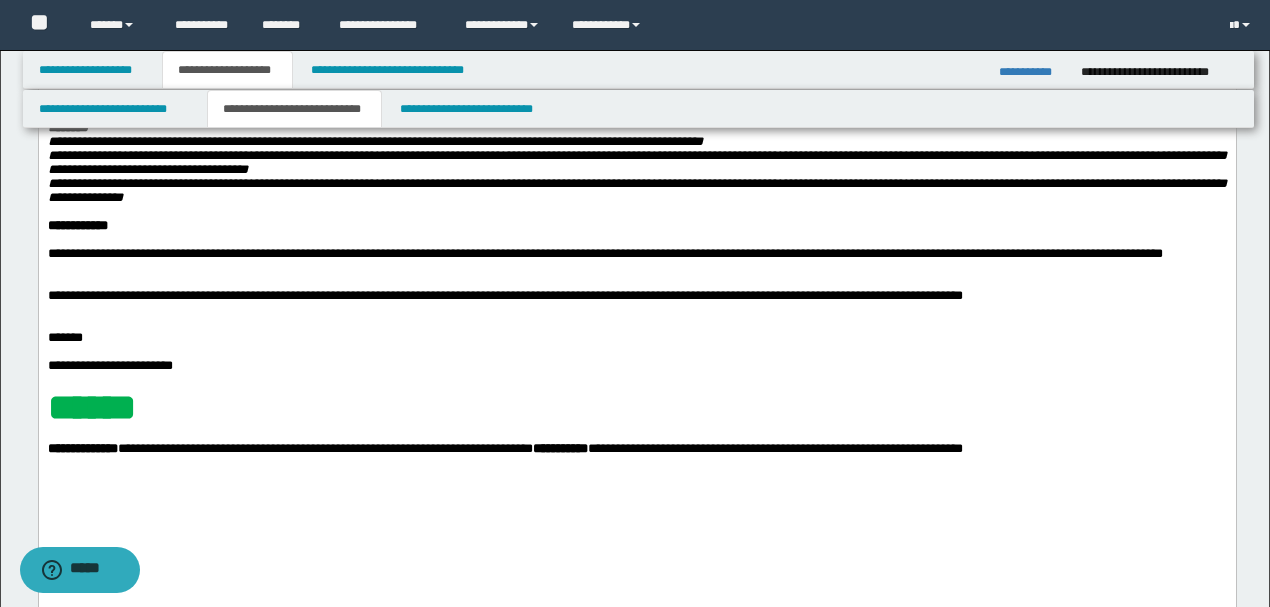 click on "**********" at bounding box center [636, 190] 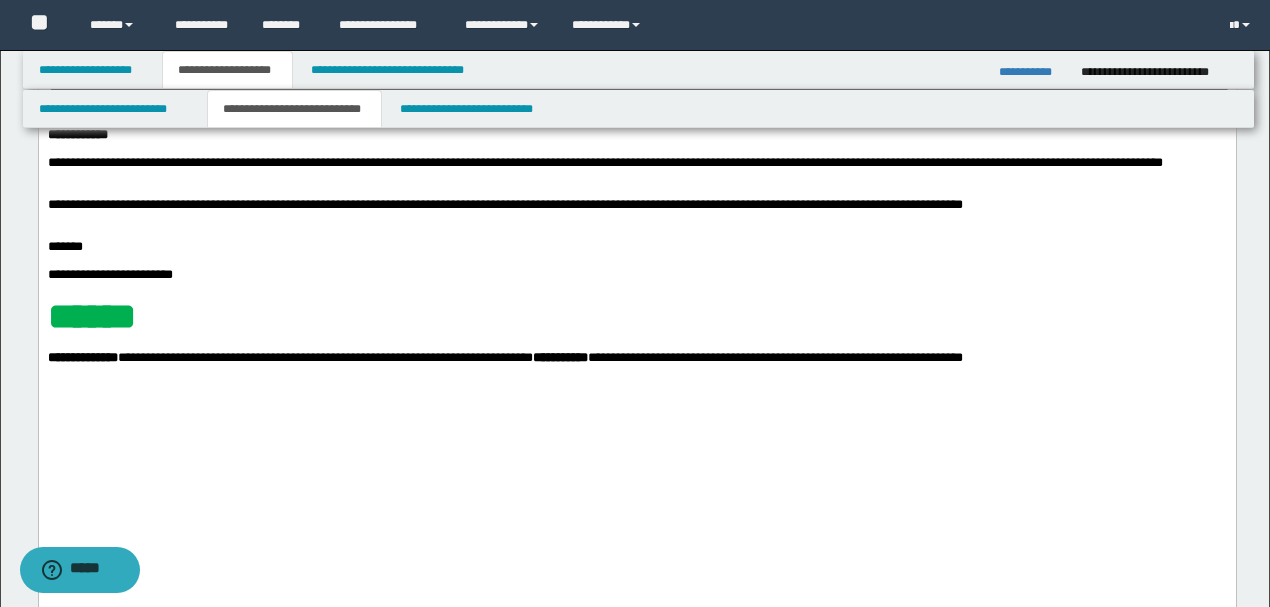 scroll, scrollTop: 1466, scrollLeft: 0, axis: vertical 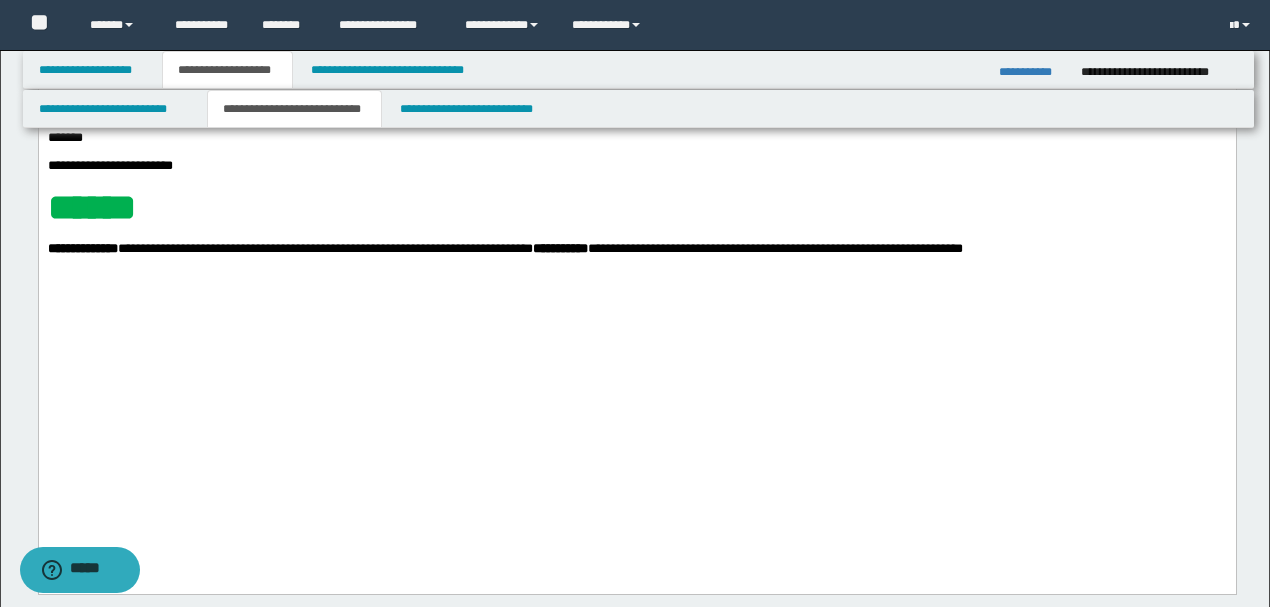 drag, startPoint x: 346, startPoint y: 305, endPoint x: 317, endPoint y: 319, distance: 32.202484 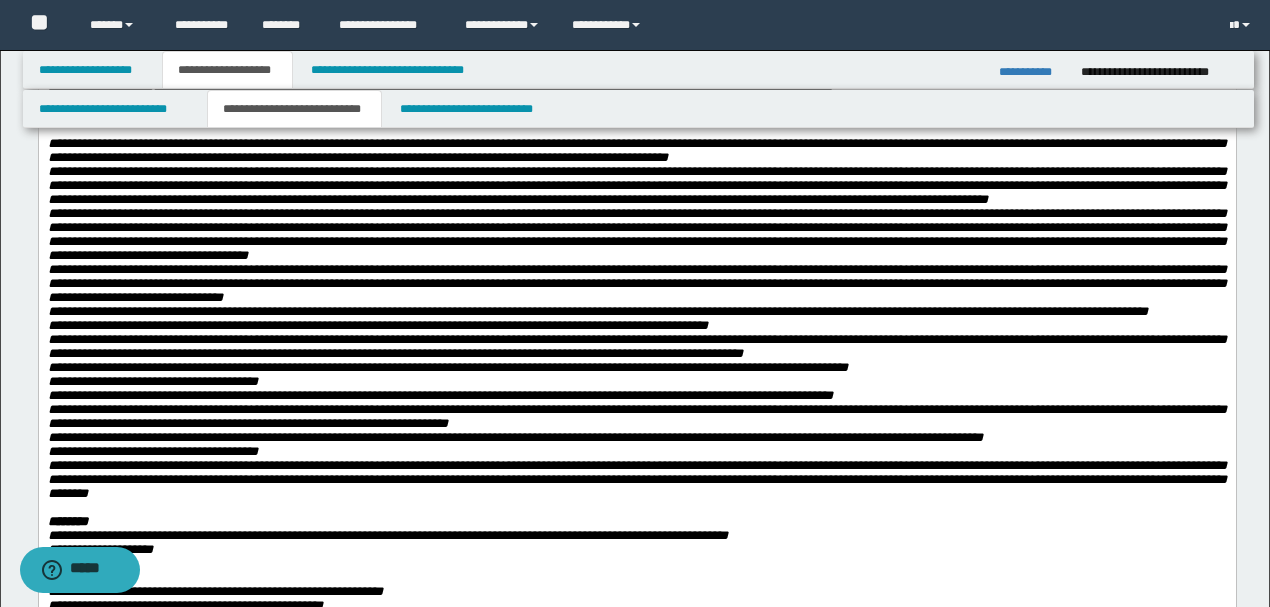 scroll, scrollTop: 200, scrollLeft: 0, axis: vertical 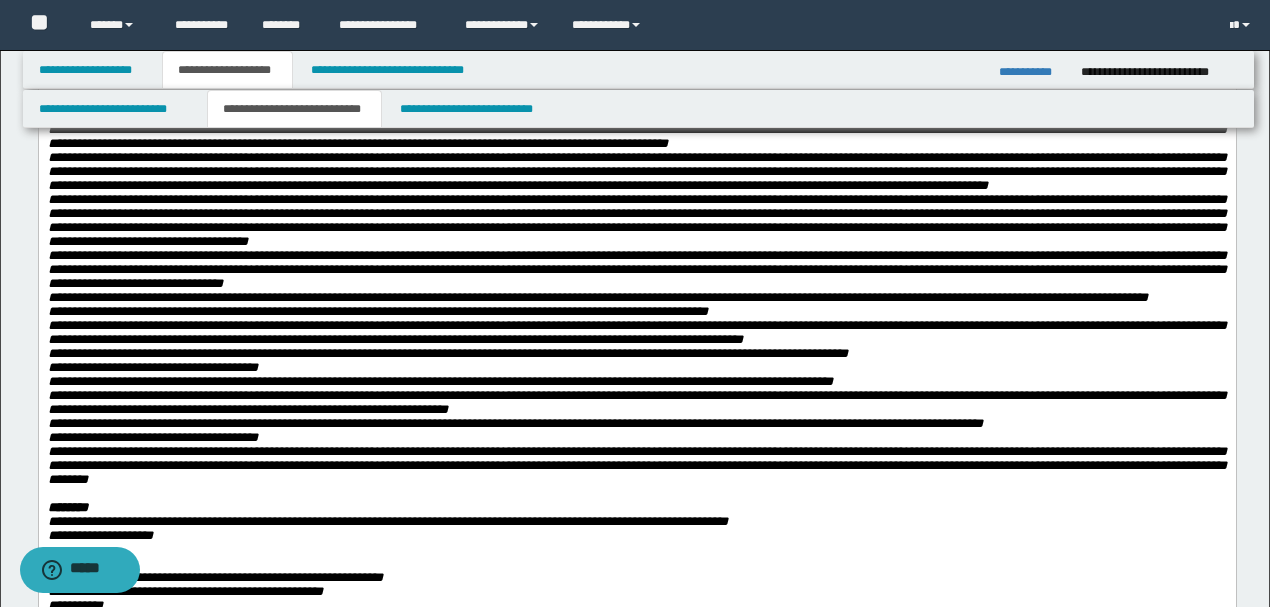 click on "**********" at bounding box center [636, 268] 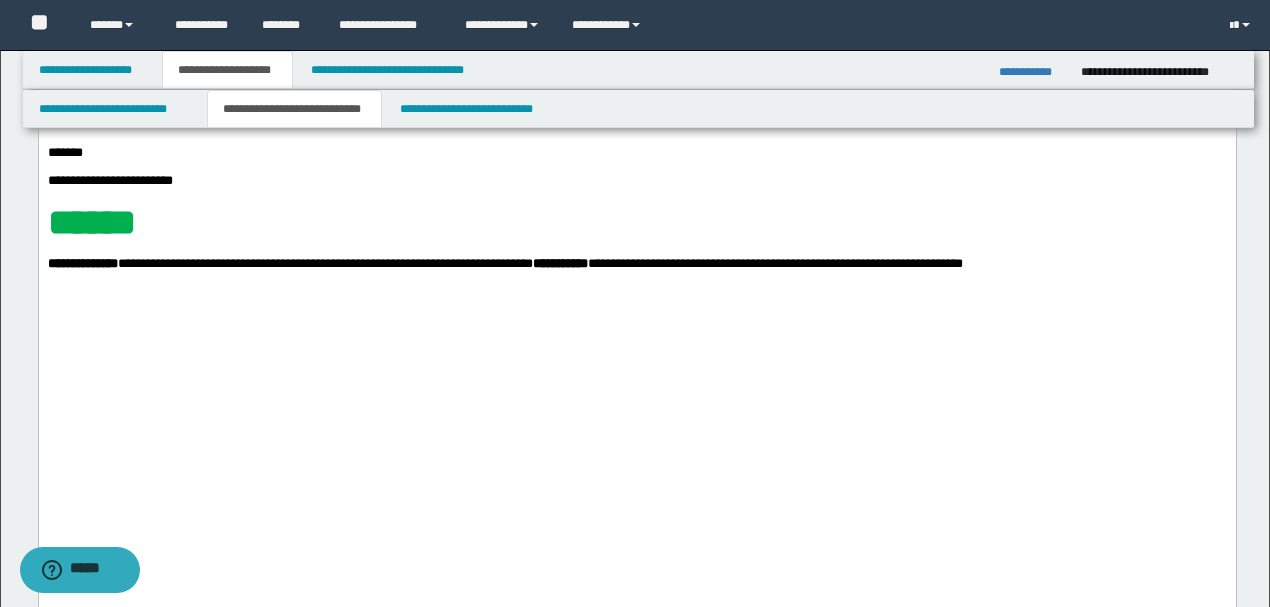 scroll, scrollTop: 1466, scrollLeft: 0, axis: vertical 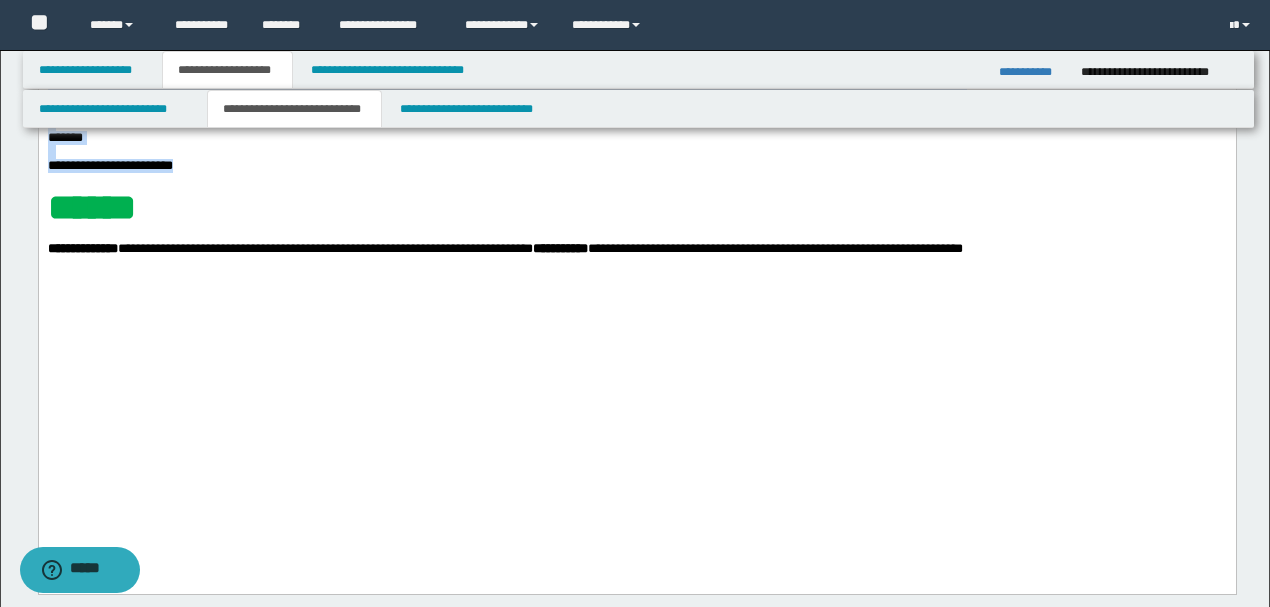 drag, startPoint x: 207, startPoint y: 395, endPoint x: 66, endPoint y: -1046, distance: 1447.882 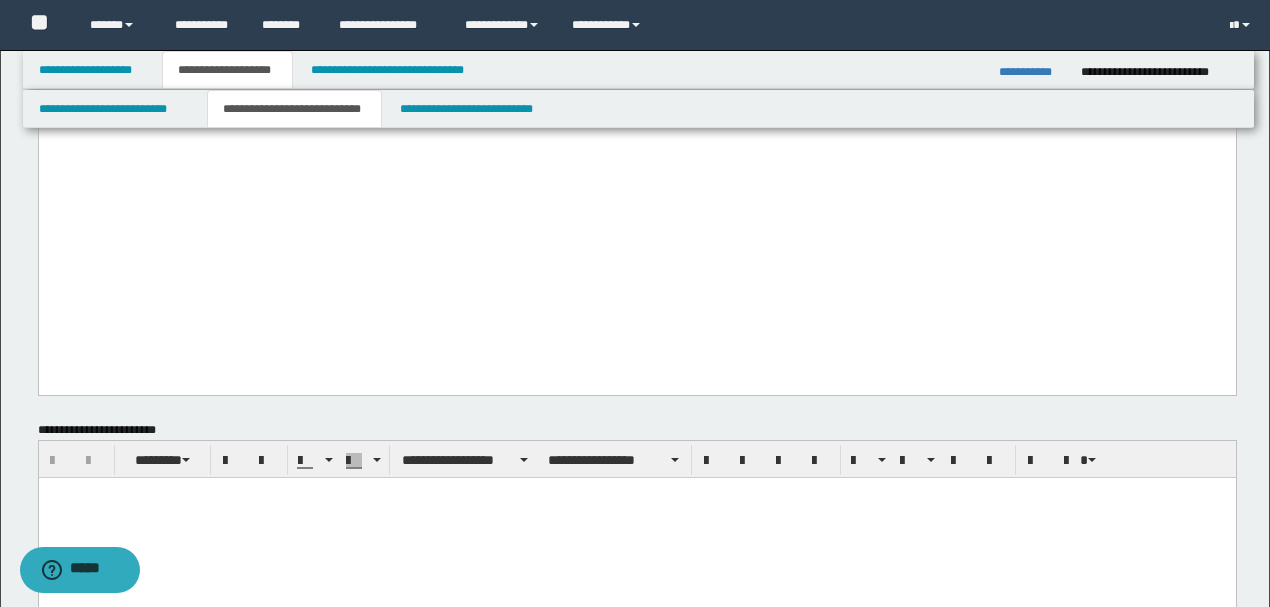 click on "******" at bounding box center [91, 39] 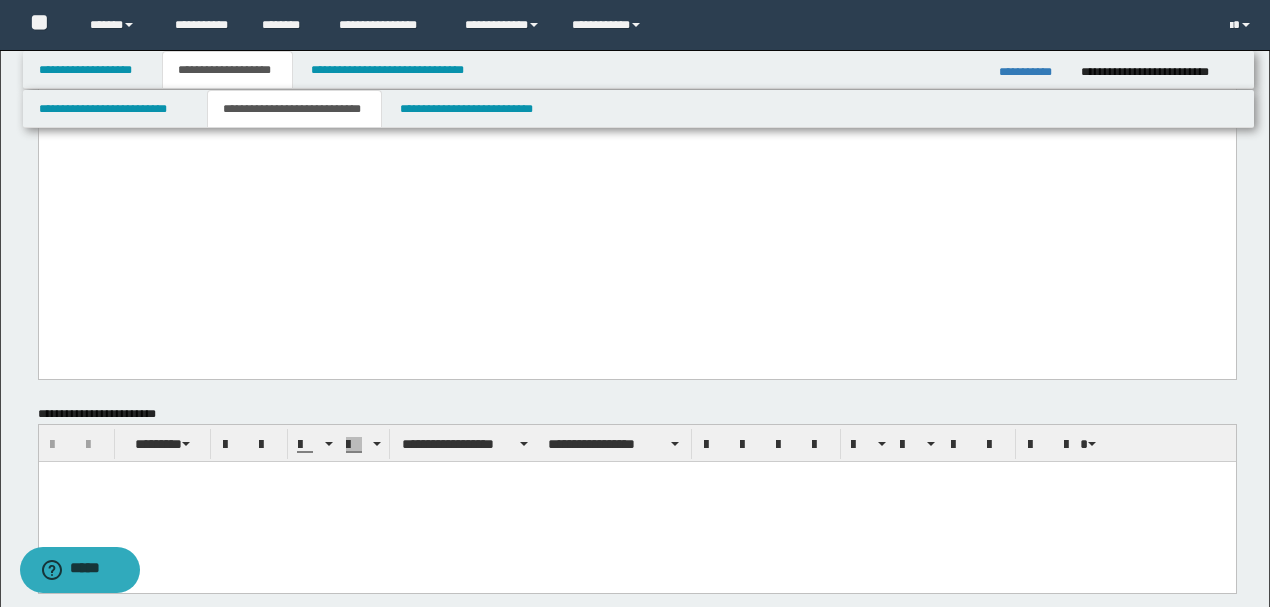 scroll, scrollTop: 1533, scrollLeft: 0, axis: vertical 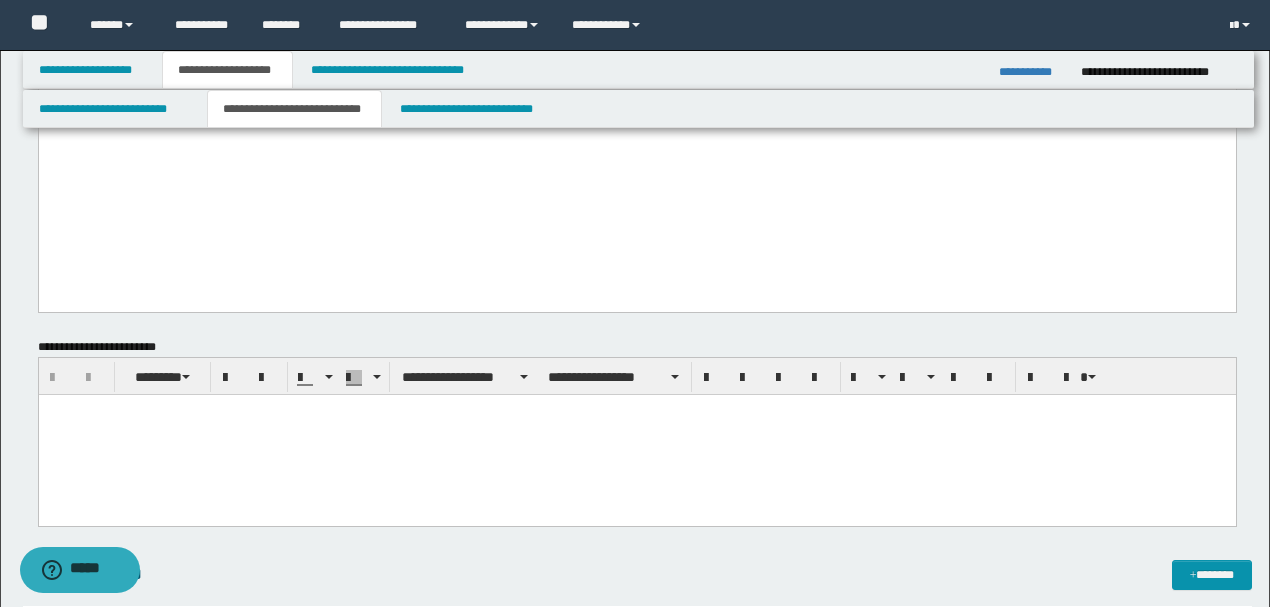 click at bounding box center (636, 435) 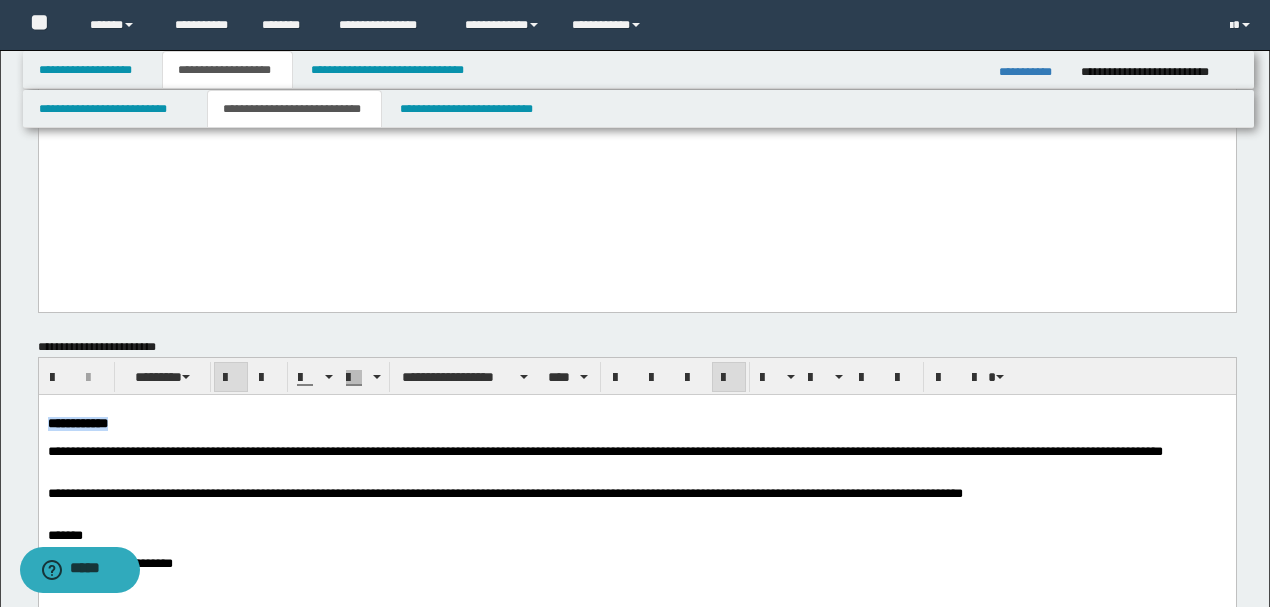 drag, startPoint x: 186, startPoint y: 423, endPoint x: 2, endPoint y: 409, distance: 184.53185 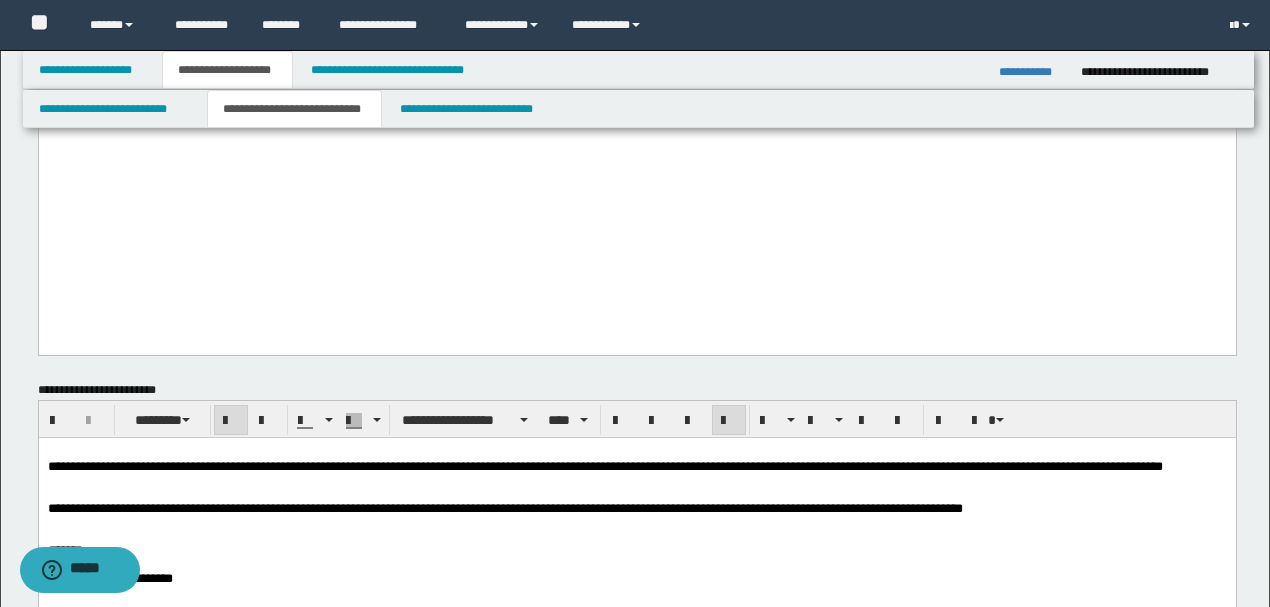 scroll, scrollTop: 1466, scrollLeft: 0, axis: vertical 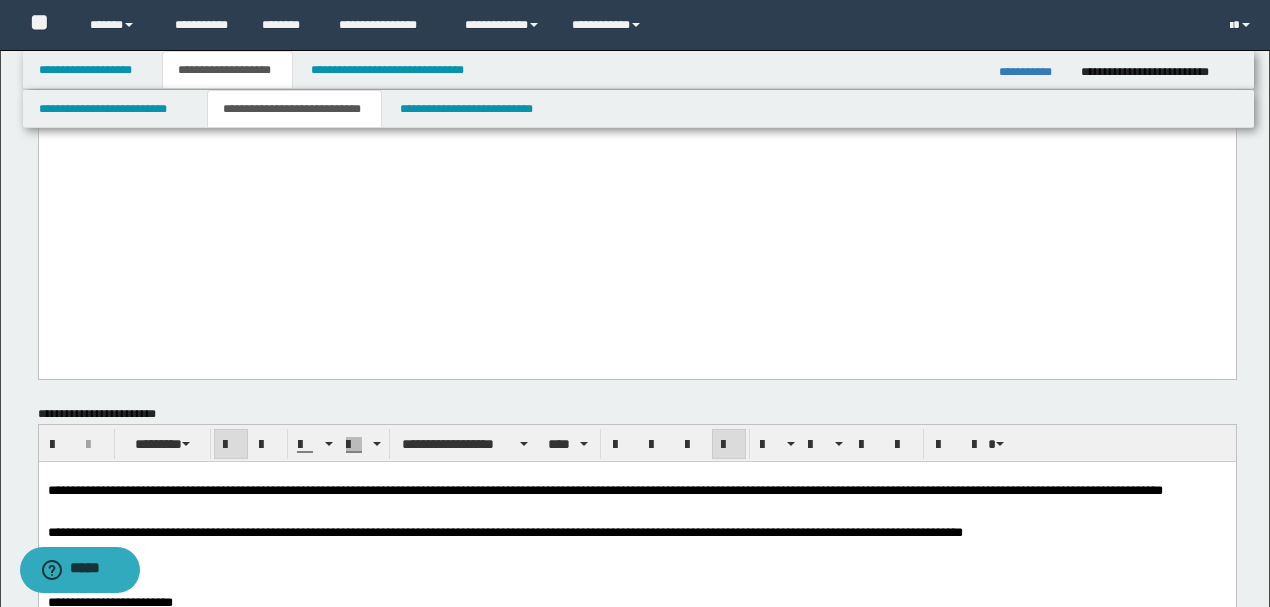 drag, startPoint x: 1020, startPoint y: 262, endPoint x: 750, endPoint y: 257, distance: 270.0463 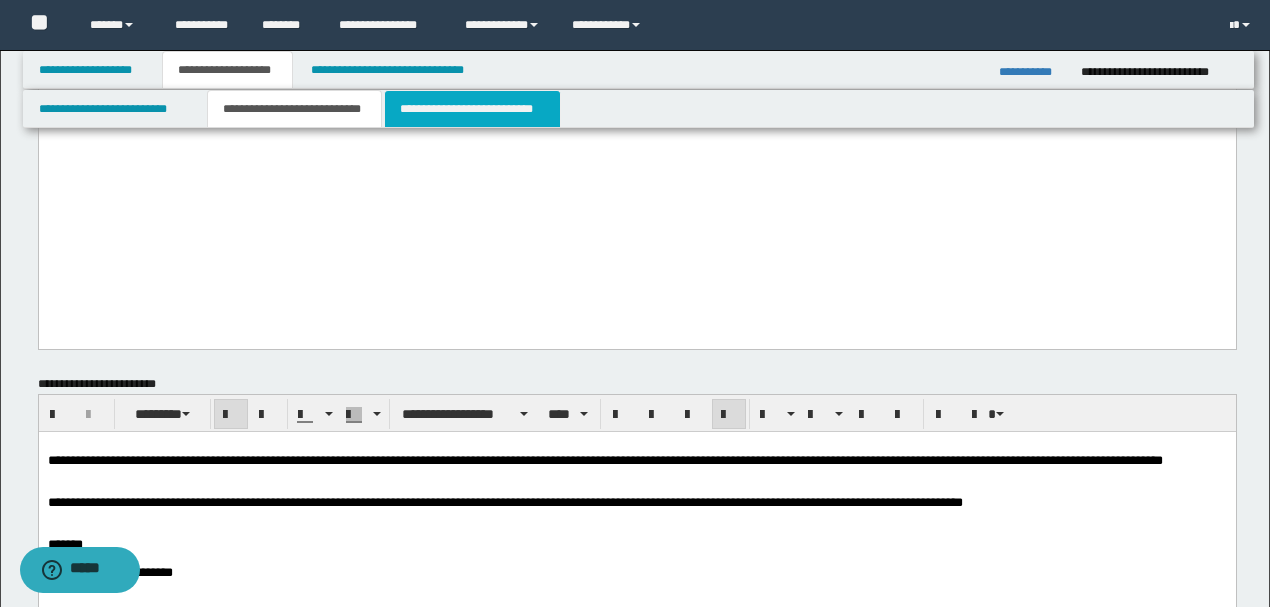 click on "**********" at bounding box center (472, 109) 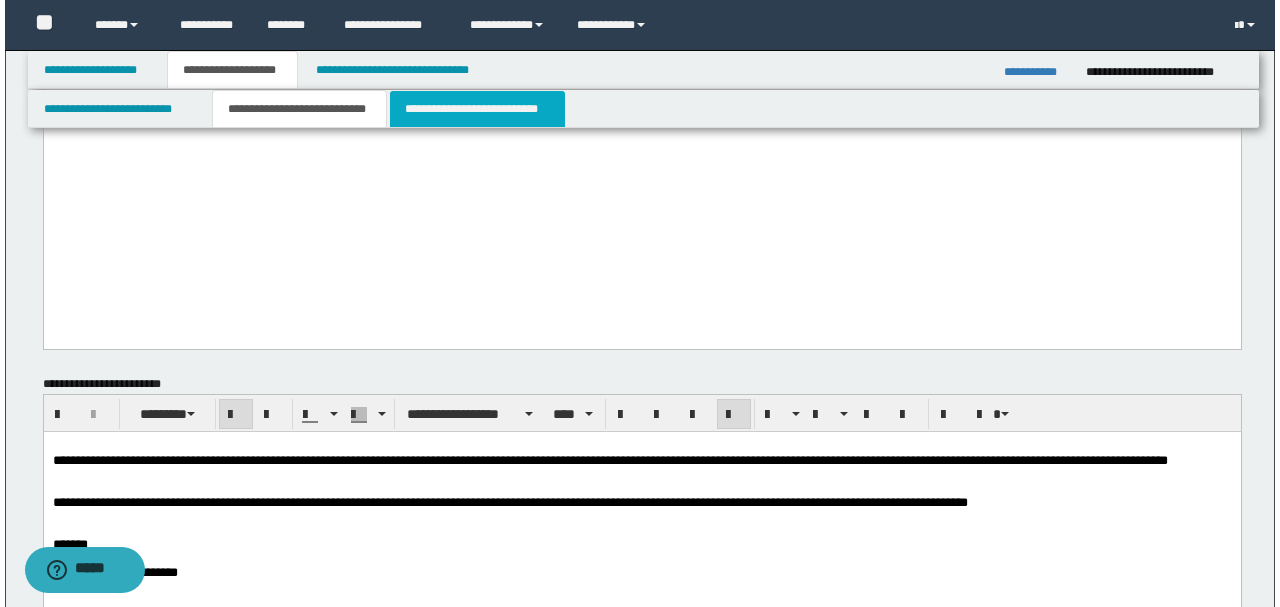 scroll, scrollTop: 0, scrollLeft: 0, axis: both 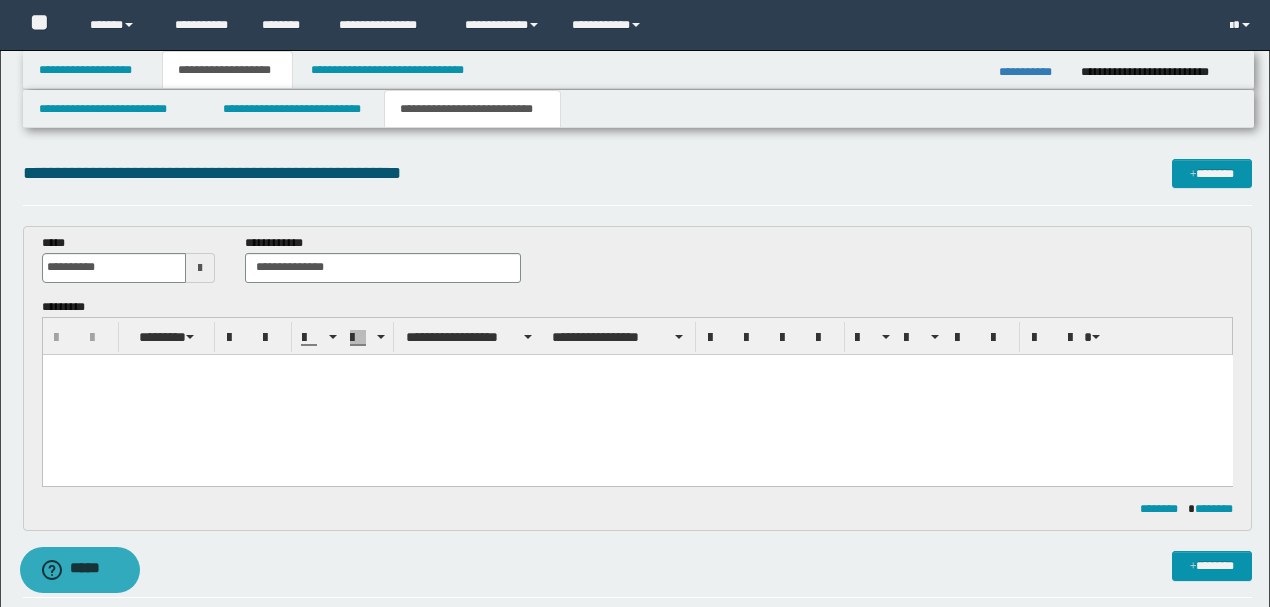 click at bounding box center [637, 394] 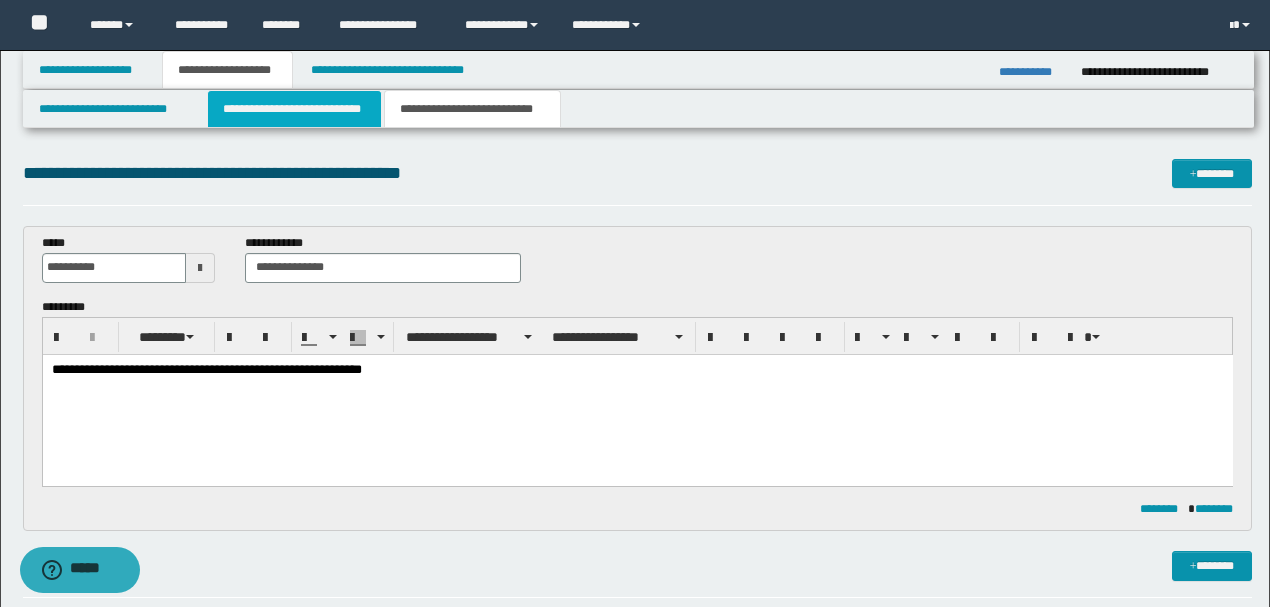 click on "**********" at bounding box center (294, 109) 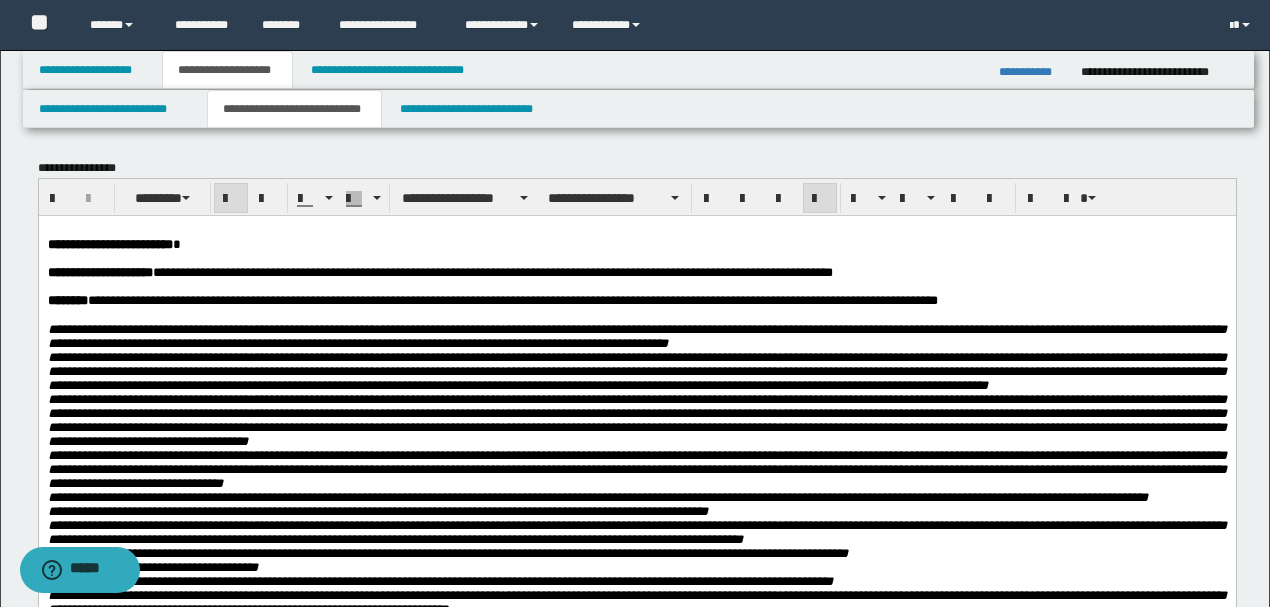 click on "**********" at bounding box center (636, 370) 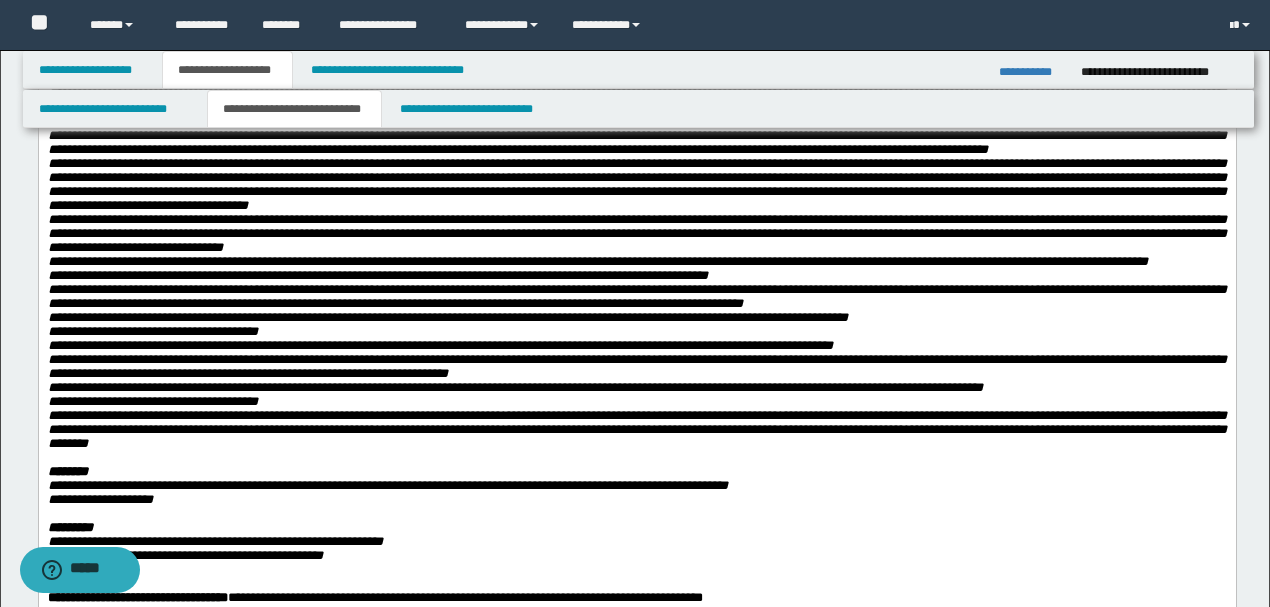 scroll, scrollTop: 266, scrollLeft: 0, axis: vertical 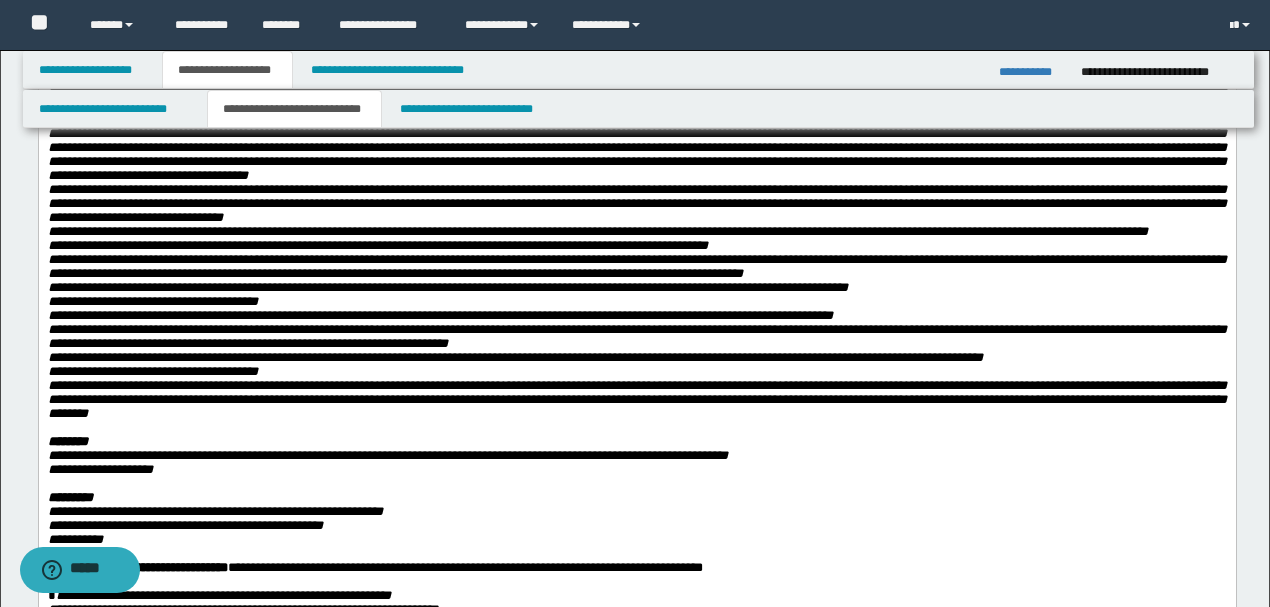 click on "**********" at bounding box center (377, 245) 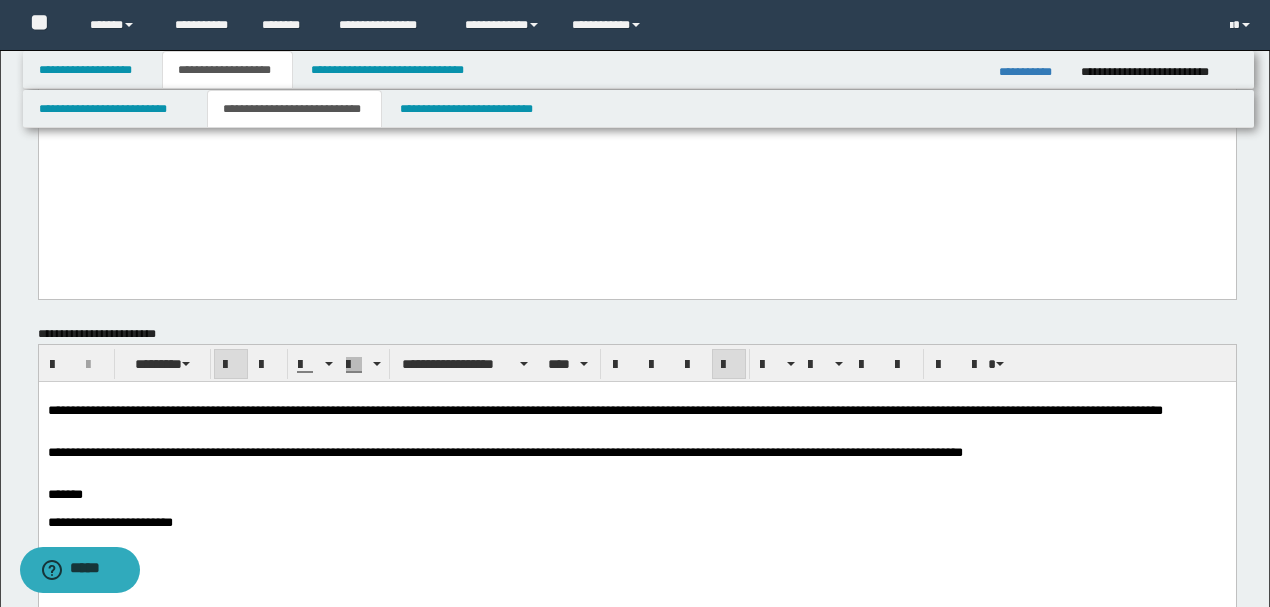 scroll, scrollTop: 1666, scrollLeft: 0, axis: vertical 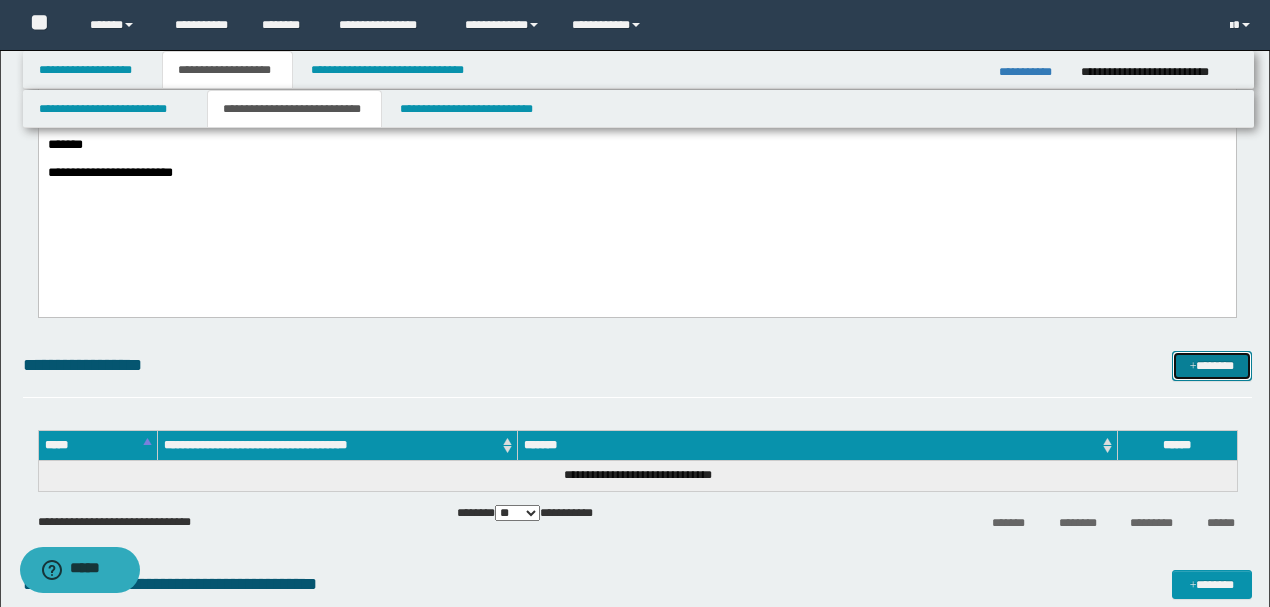 click at bounding box center (1193, 367) 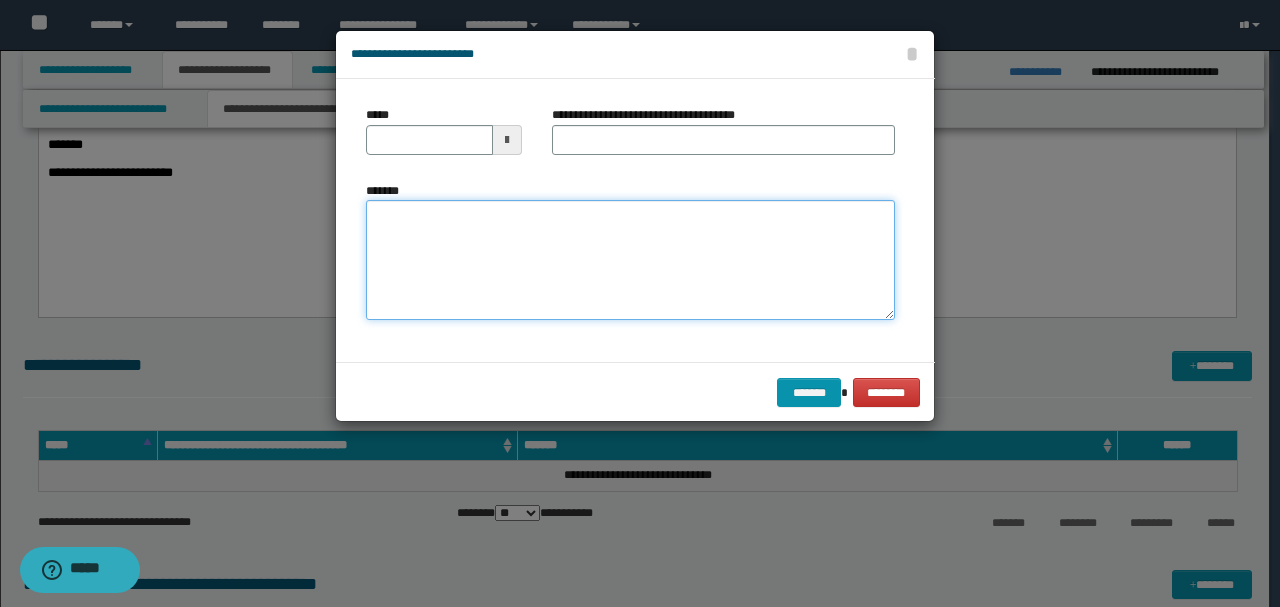 click on "*******" at bounding box center (630, 260) 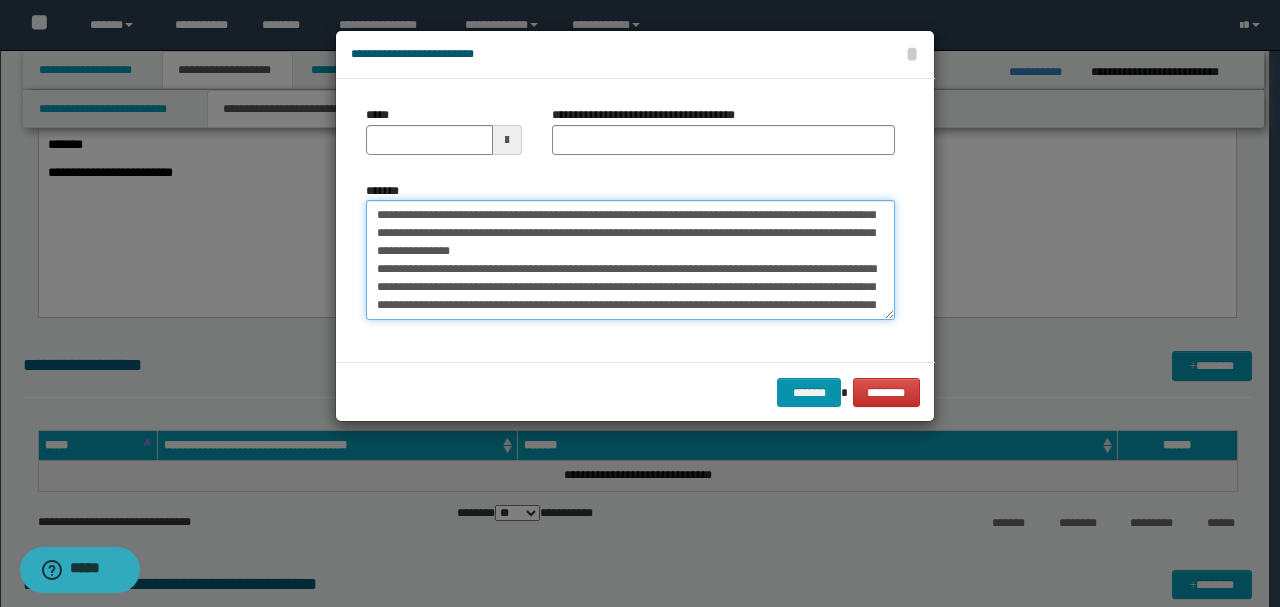 scroll, scrollTop: 0, scrollLeft: 0, axis: both 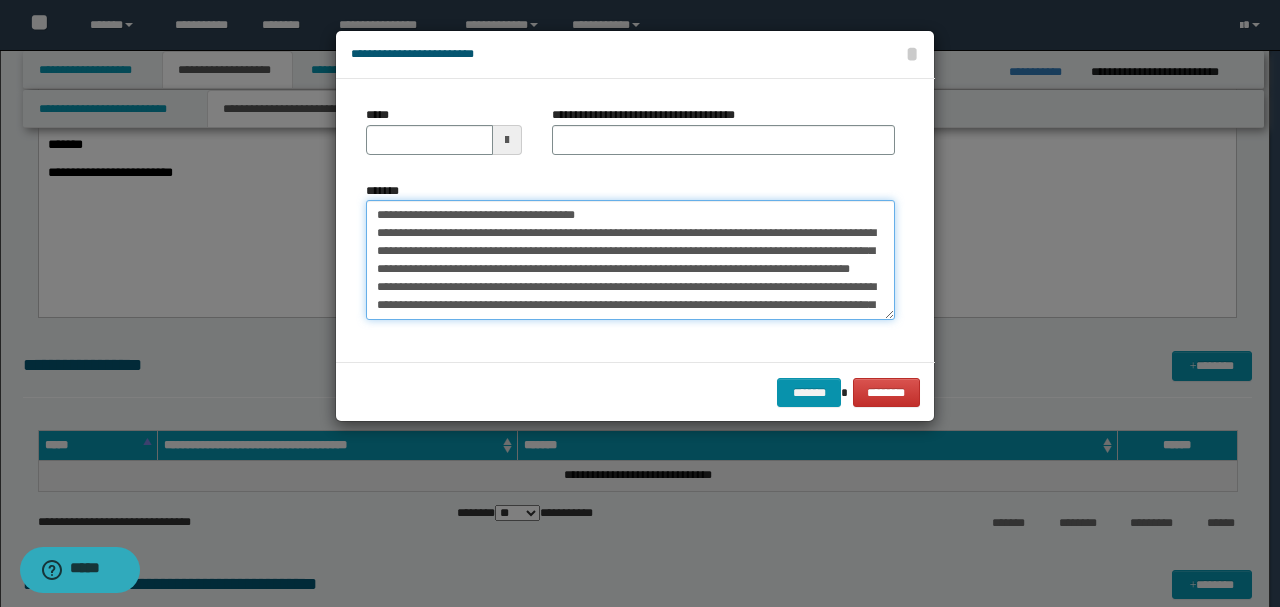 click on "*******" at bounding box center (630, 259) 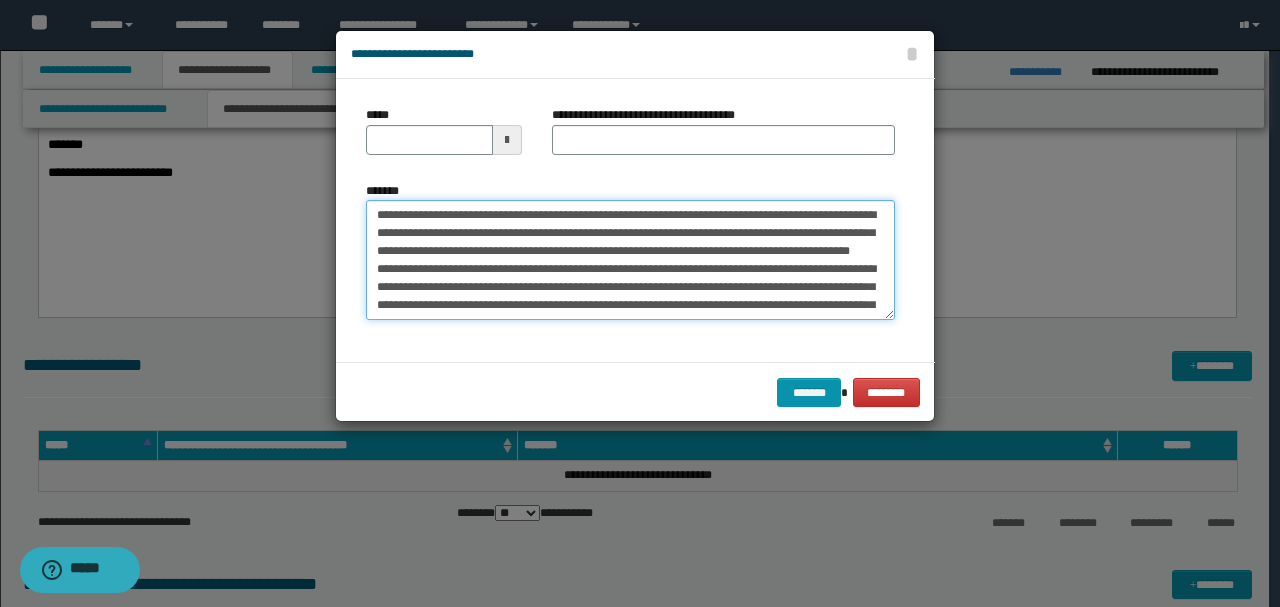 type on "**********" 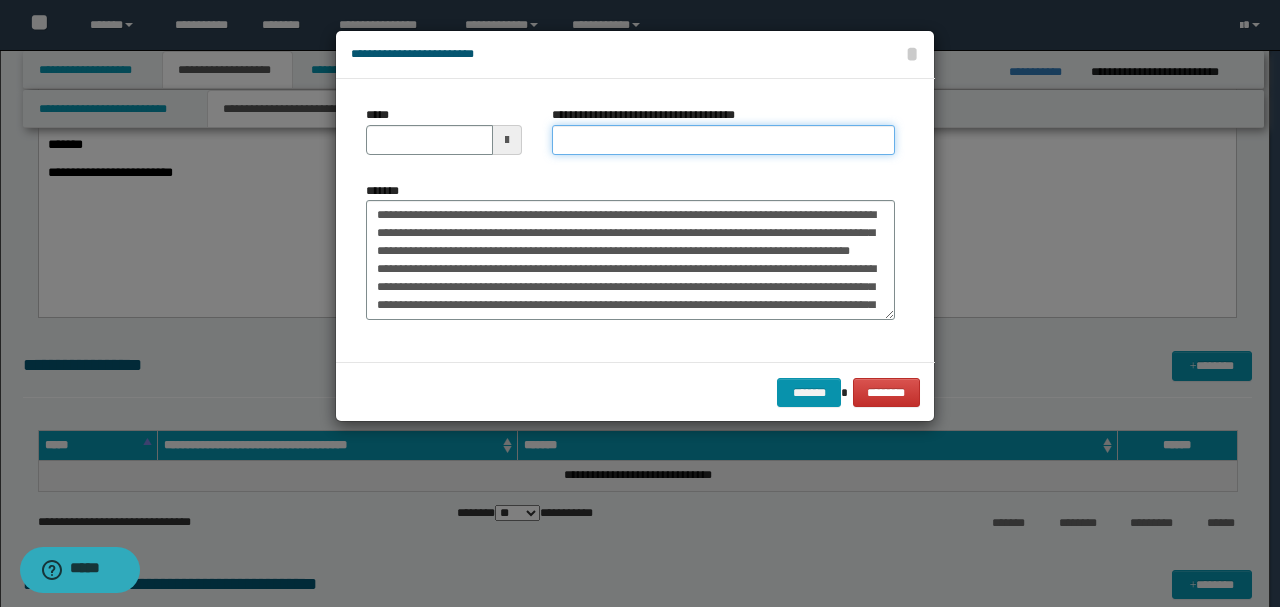 click on "**********" at bounding box center [723, 140] 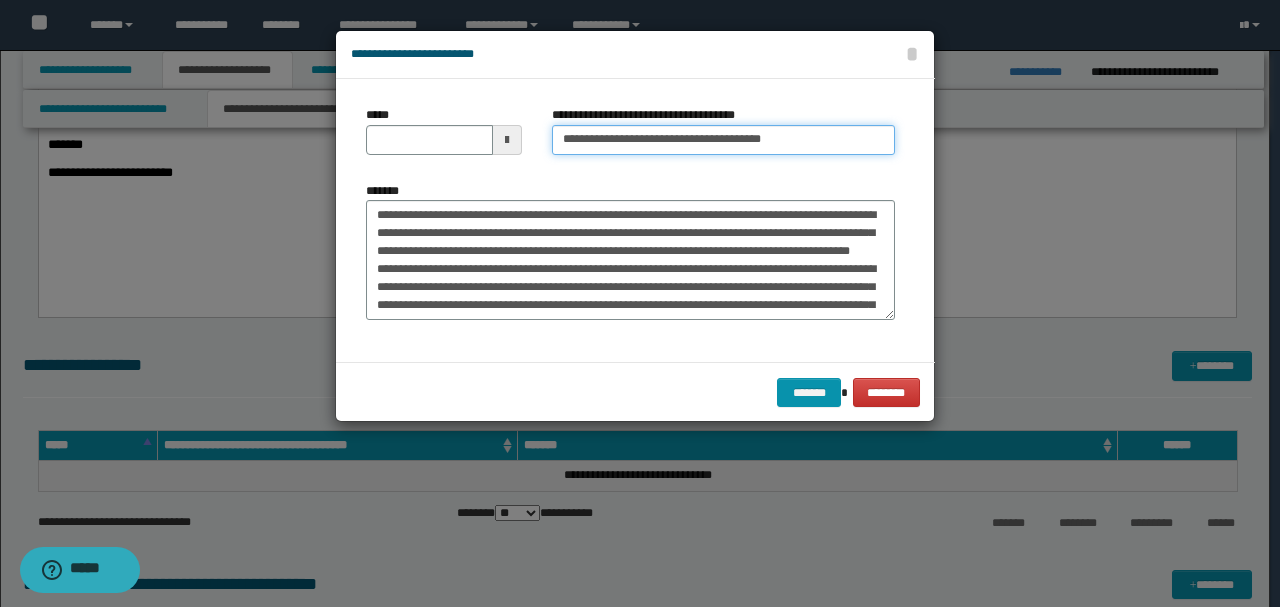 drag, startPoint x: 794, startPoint y: 139, endPoint x: 694, endPoint y: 132, distance: 100.2447 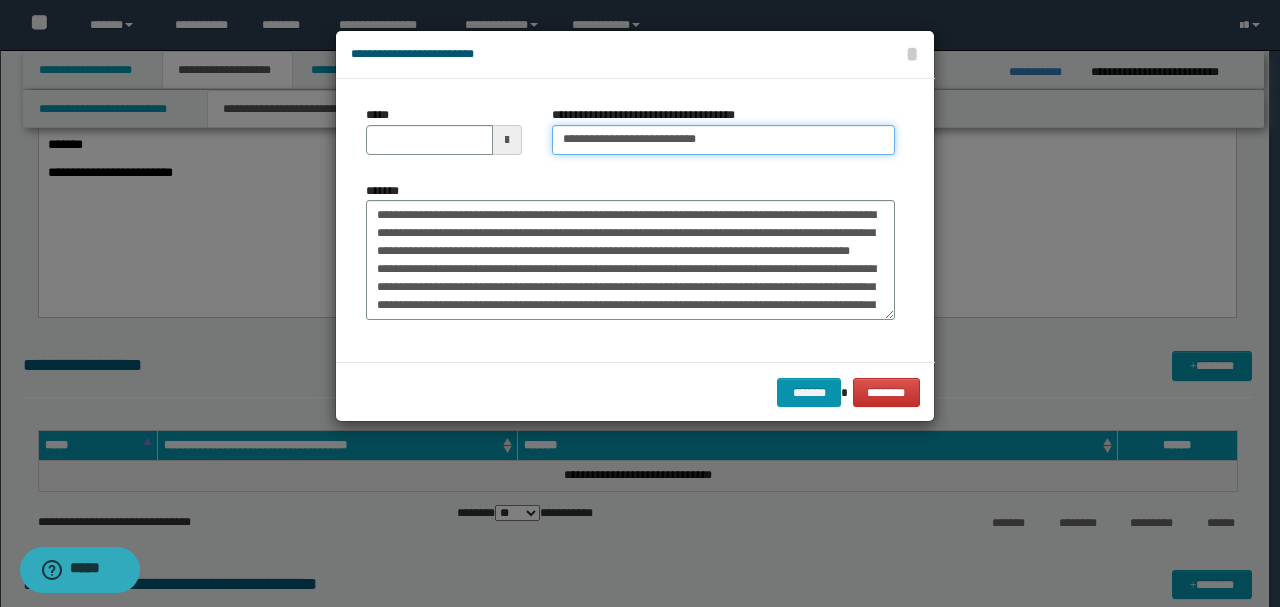 type on "**********" 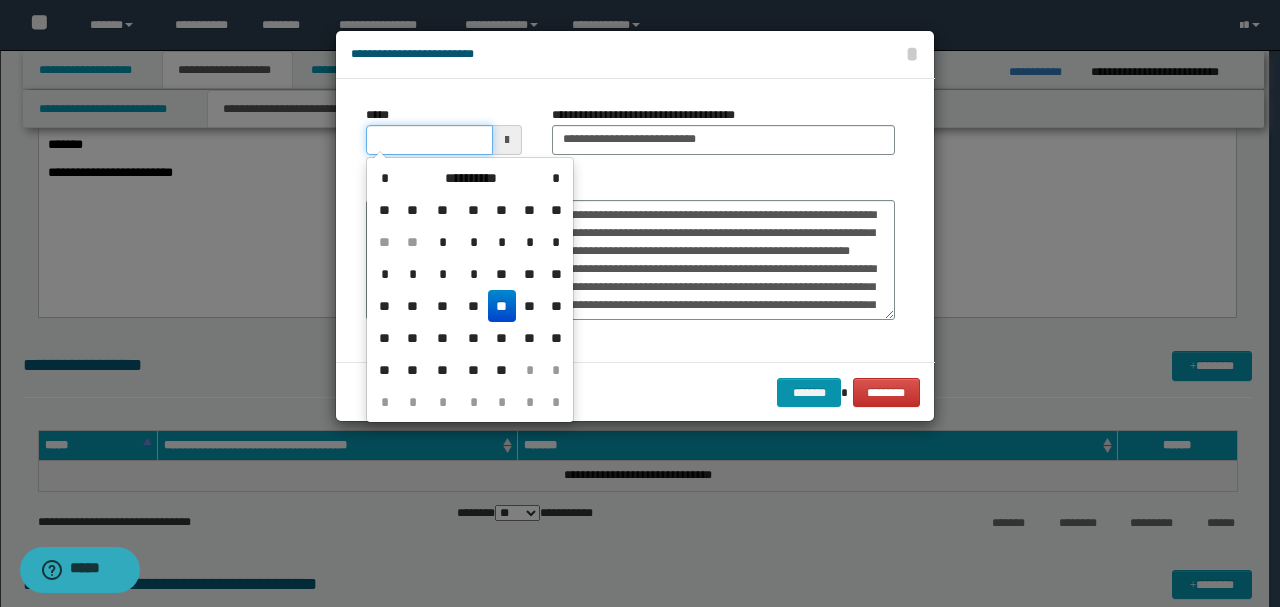 click on "*****" at bounding box center [429, 140] 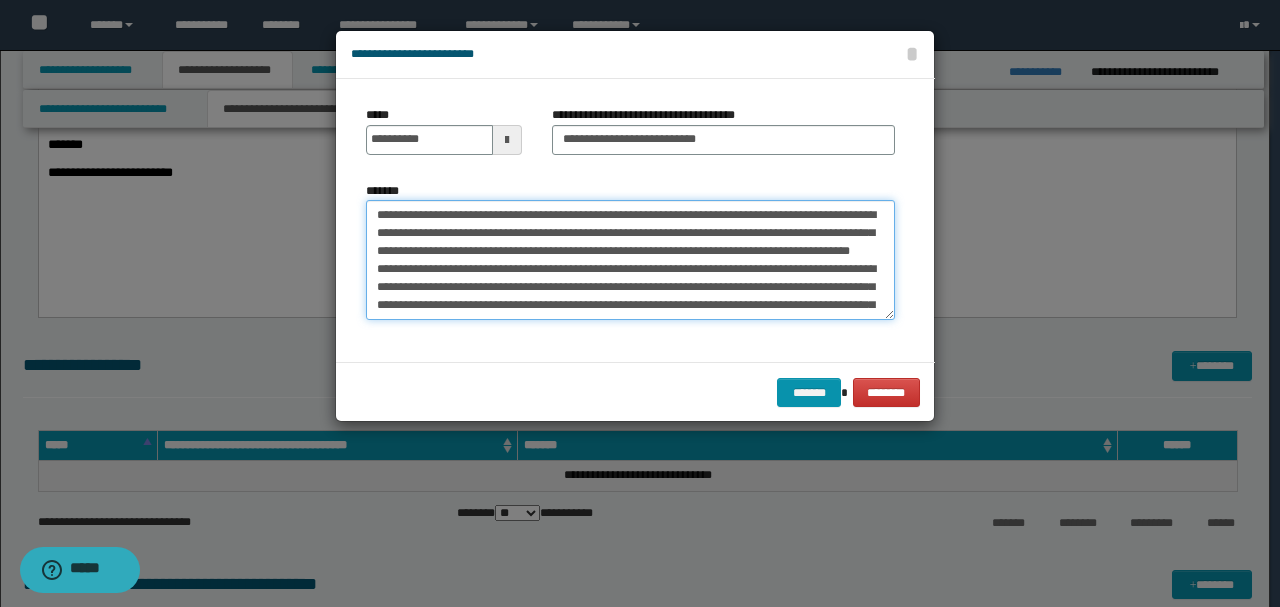 click on "*******" at bounding box center (630, 259) 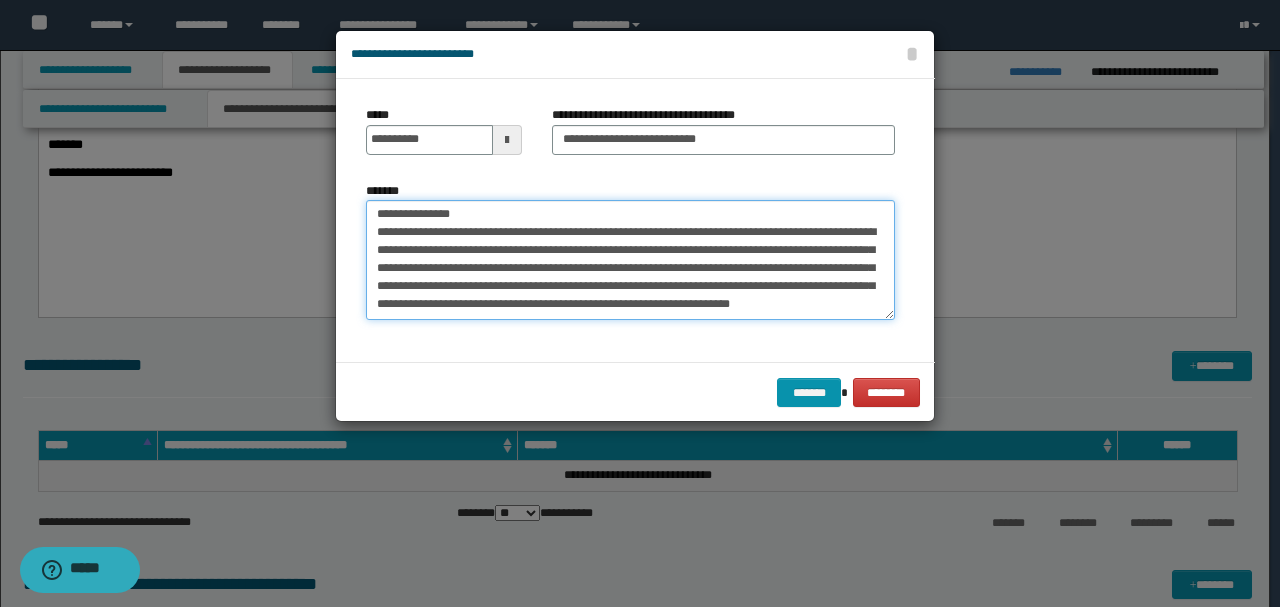 scroll, scrollTop: 162, scrollLeft: 0, axis: vertical 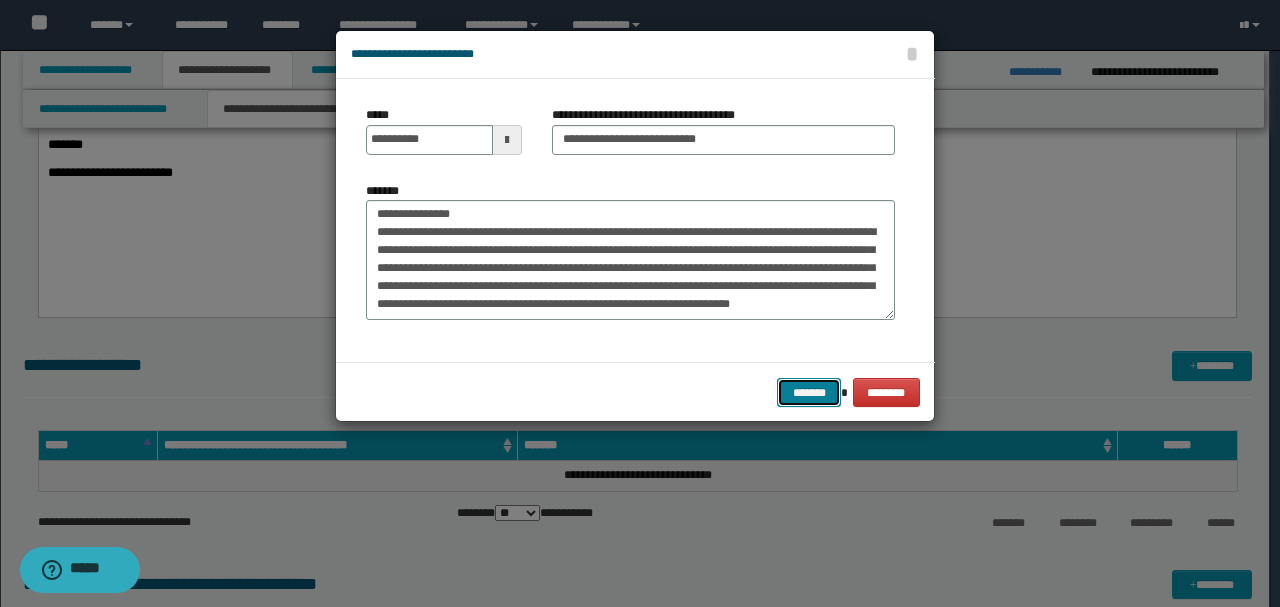 click on "*******" at bounding box center [809, 392] 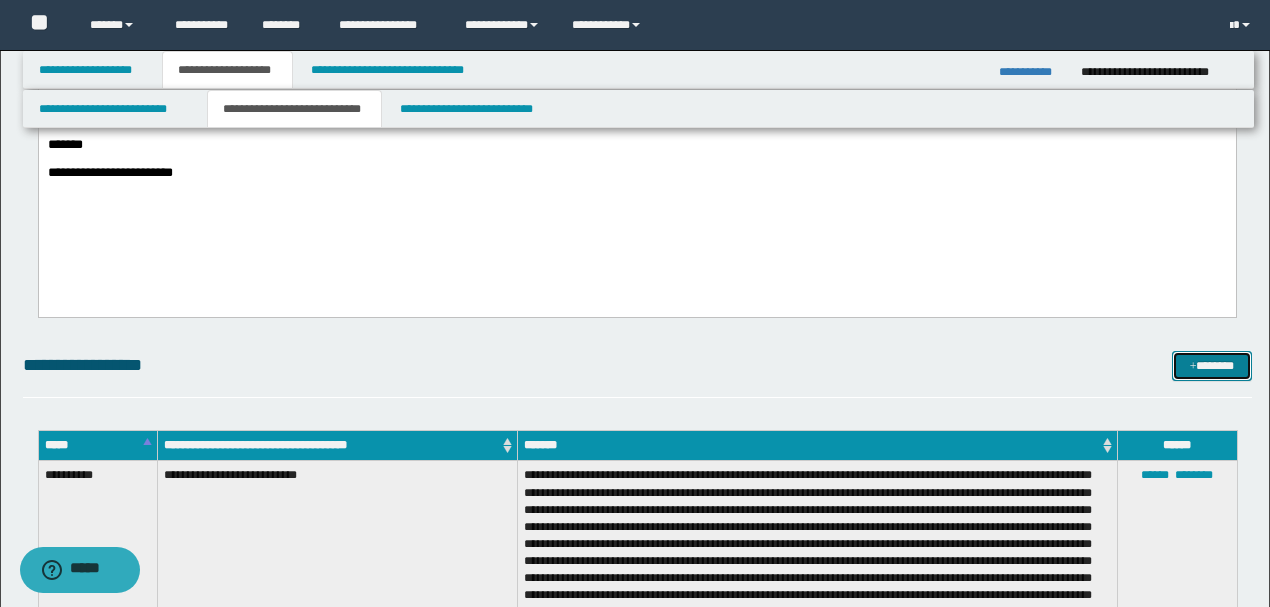 click on "*******" at bounding box center [1211, 365] 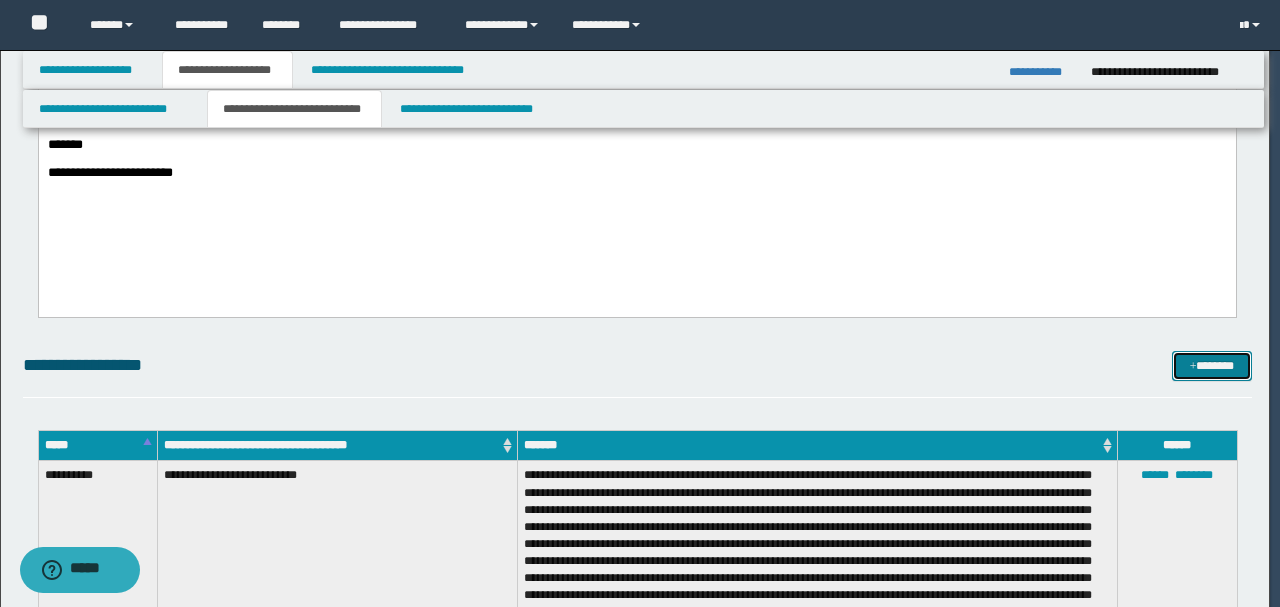 scroll, scrollTop: 0, scrollLeft: 0, axis: both 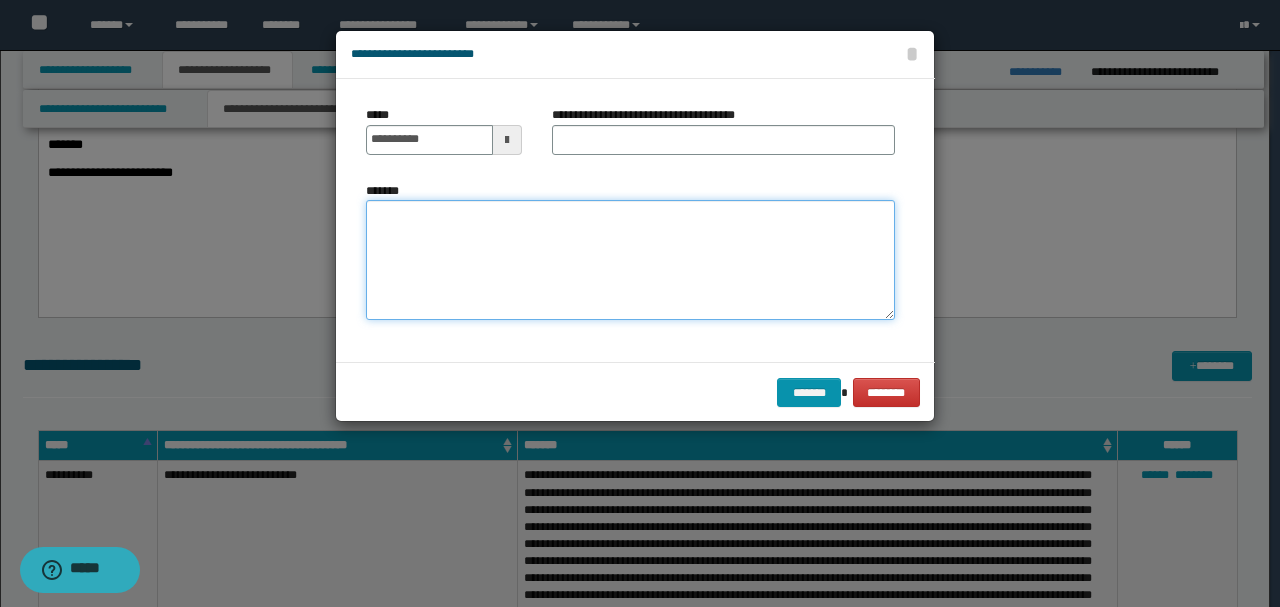 click on "*******" at bounding box center [630, 259] 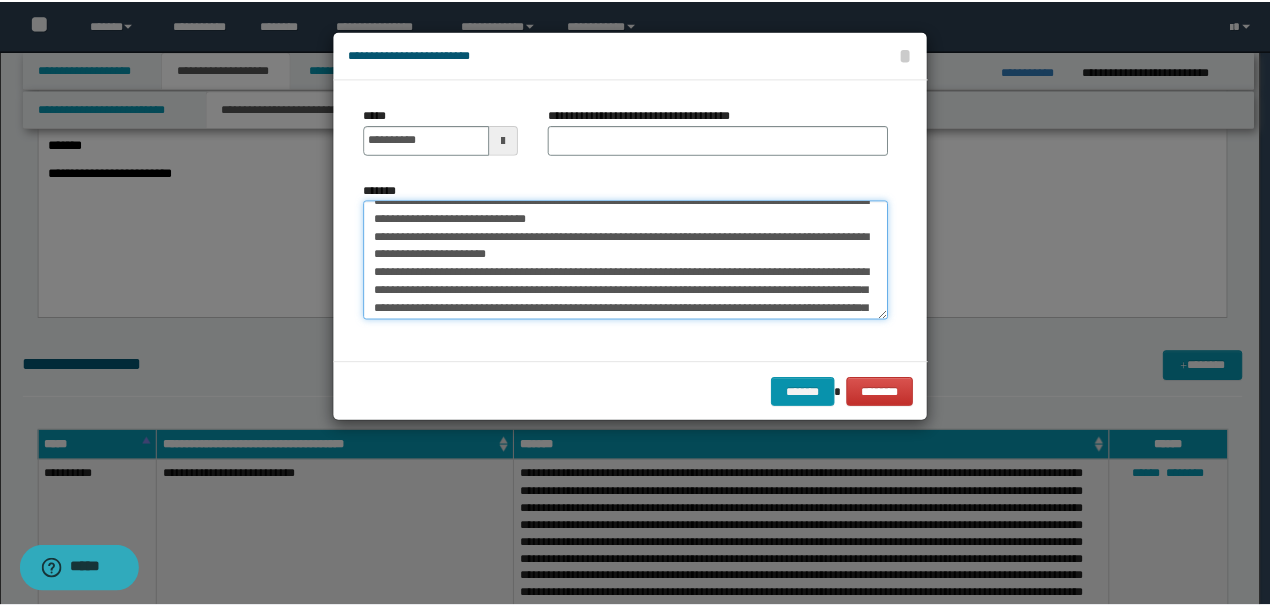 scroll, scrollTop: 0, scrollLeft: 0, axis: both 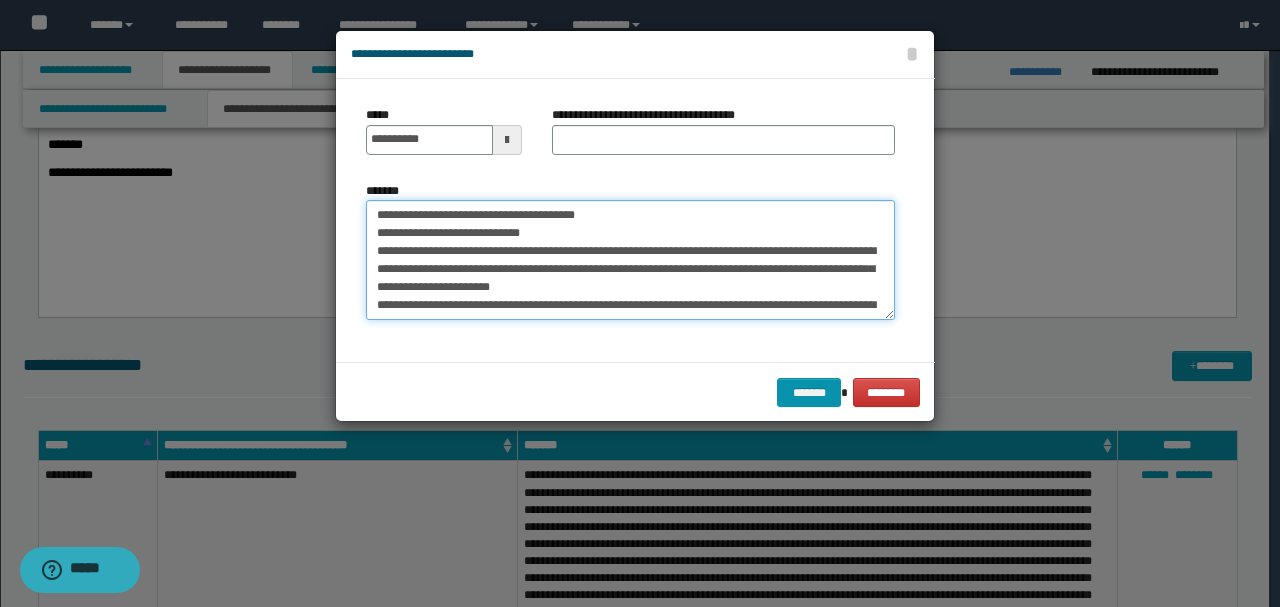 click on "*******" at bounding box center [630, 259] 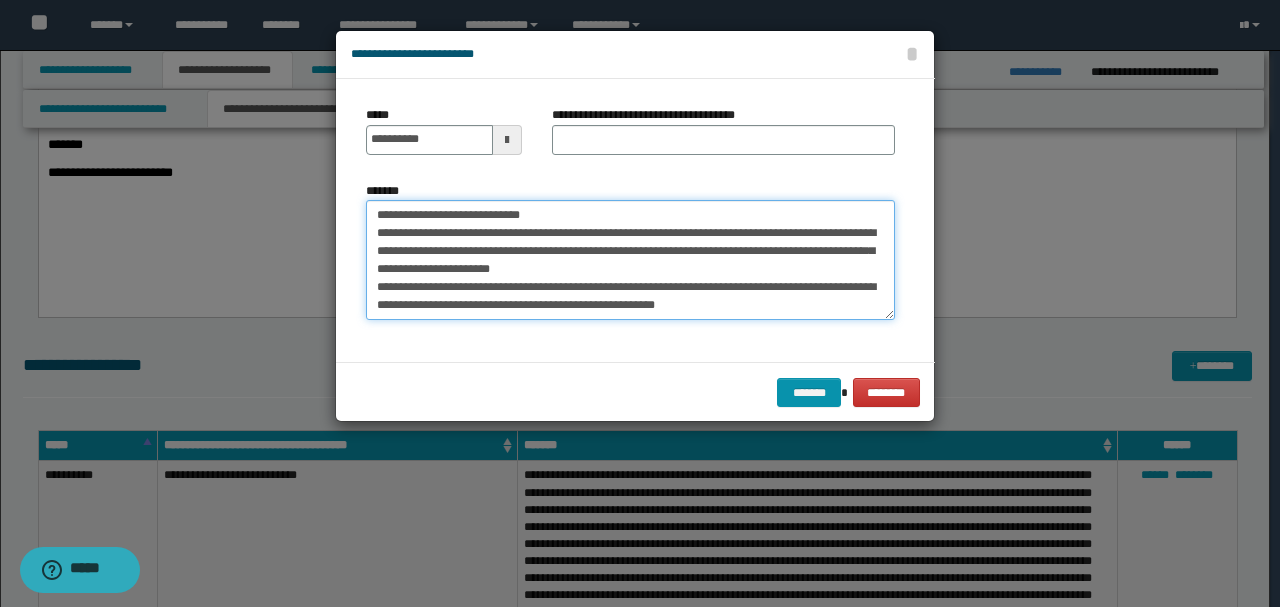 type on "**********" 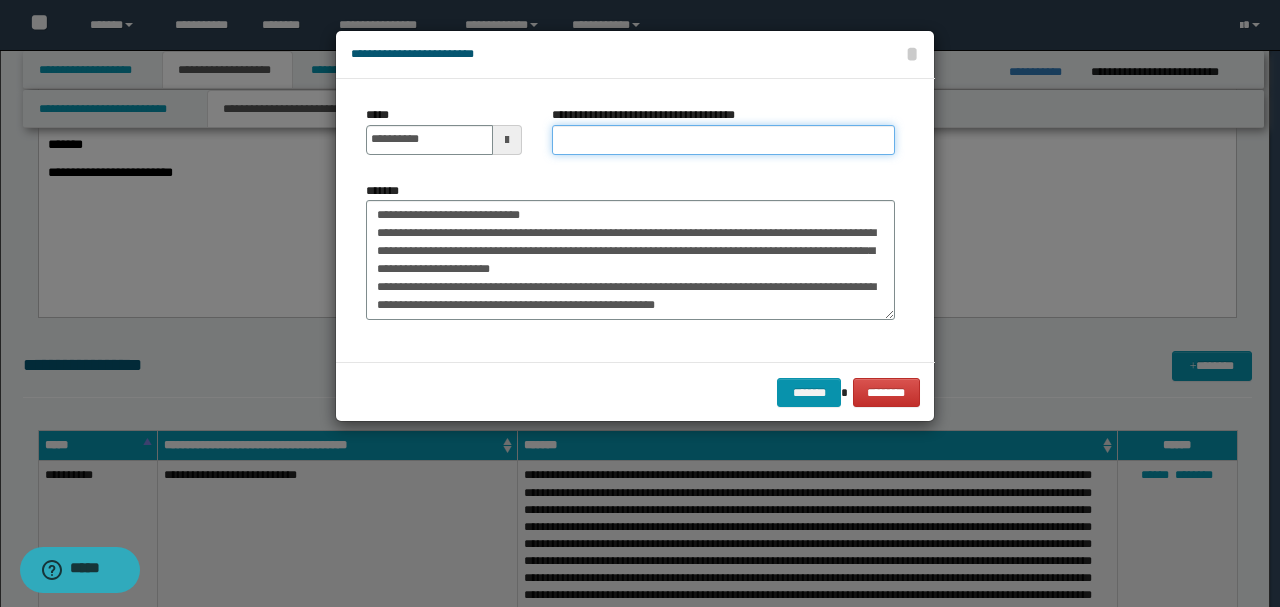 click on "**********" at bounding box center (723, 140) 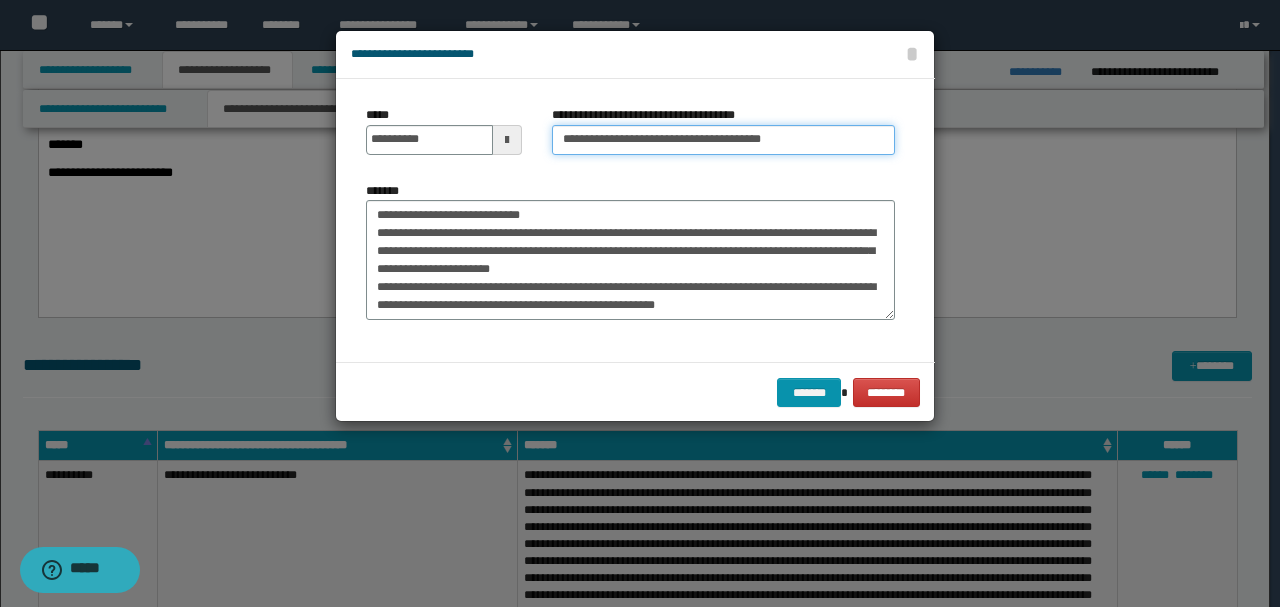 drag, startPoint x: 772, startPoint y: 138, endPoint x: 704, endPoint y: 142, distance: 68.117546 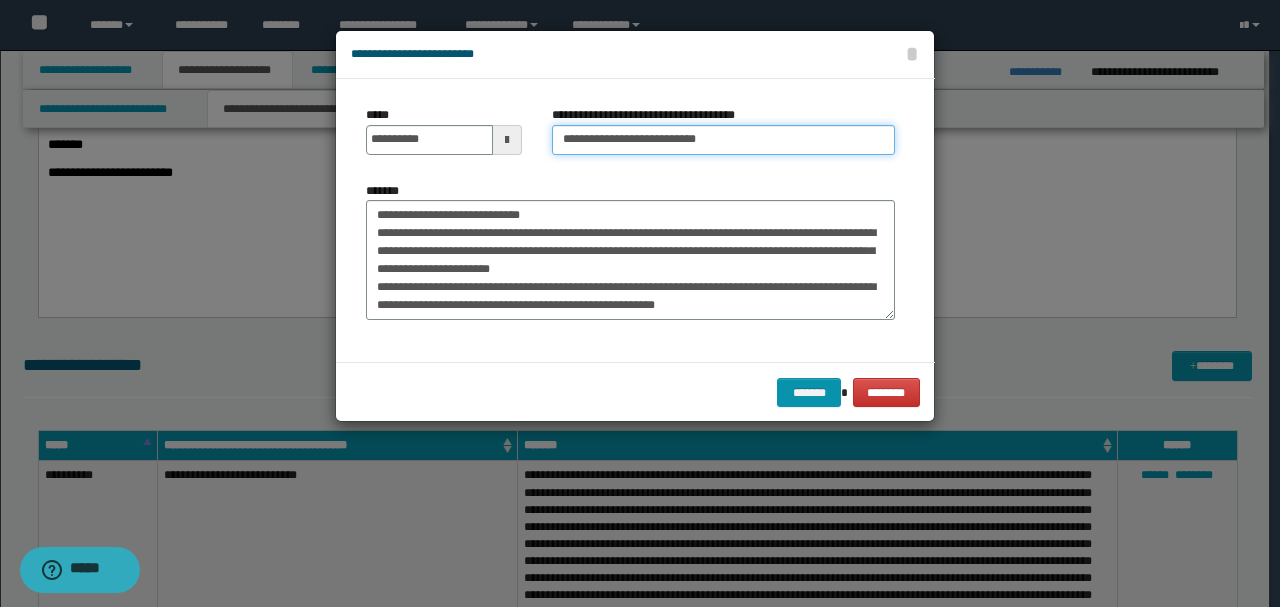 type on "**********" 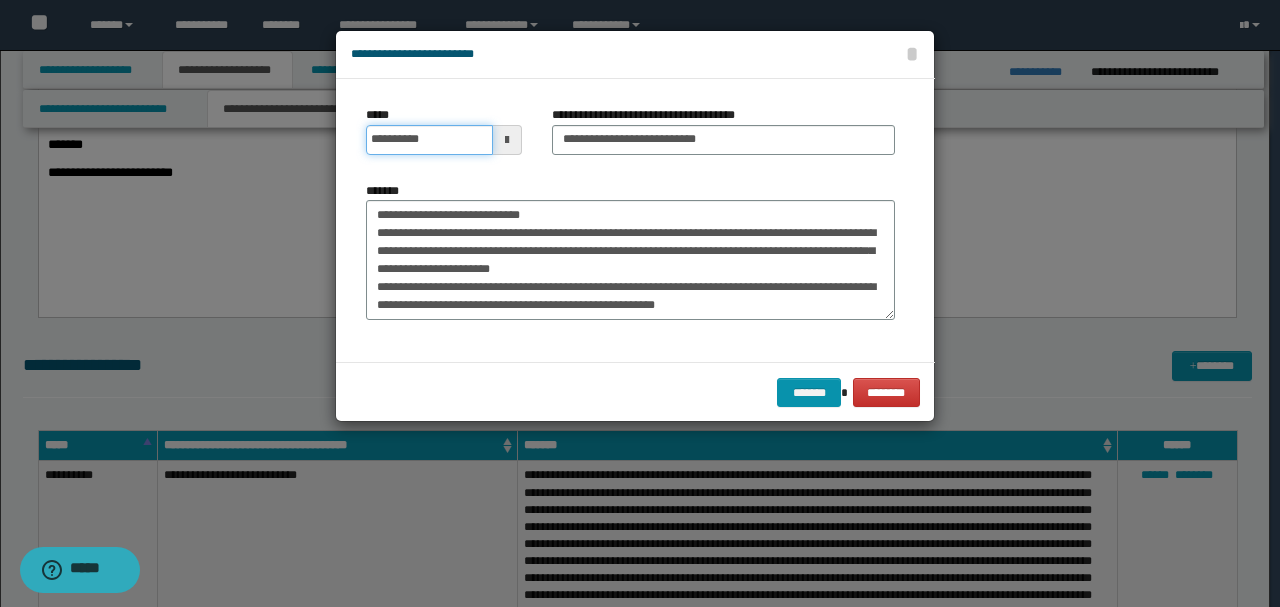 click on "**********" at bounding box center [429, 140] 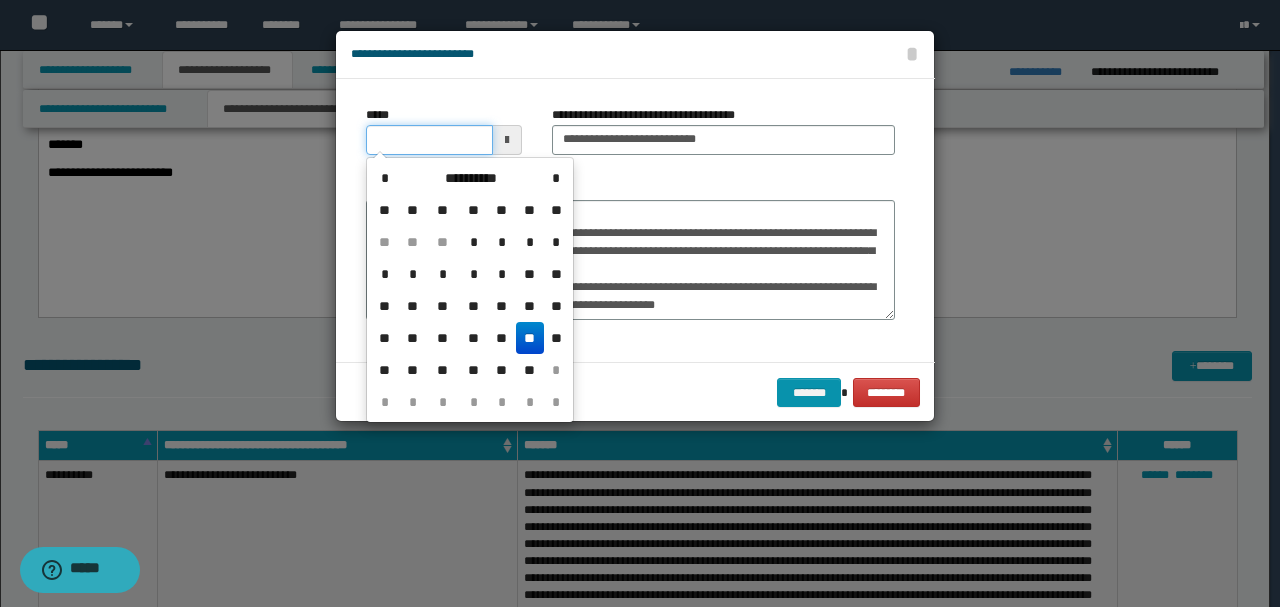 type on "**********" 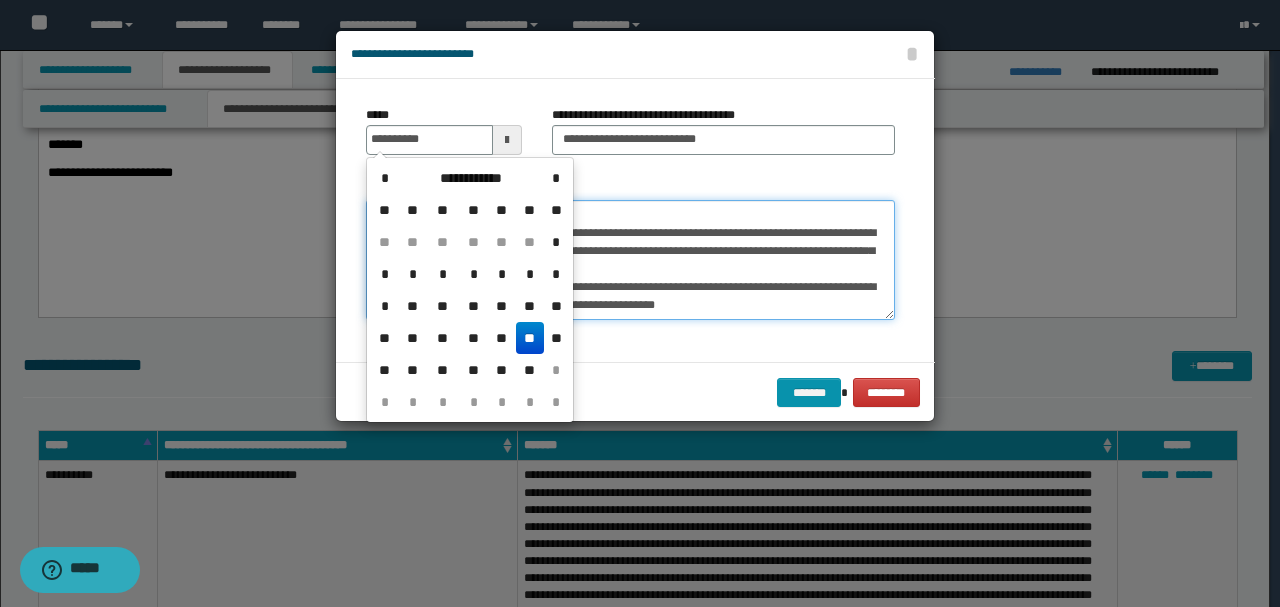 click on "*******" at bounding box center [630, 259] 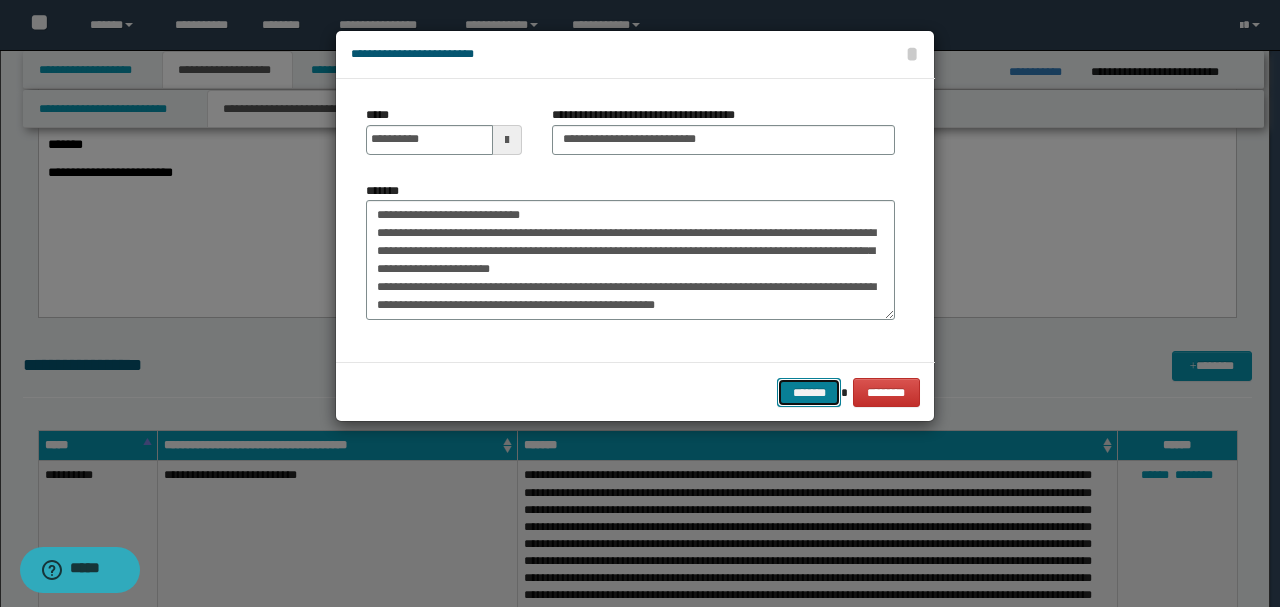 click on "*******" at bounding box center (809, 392) 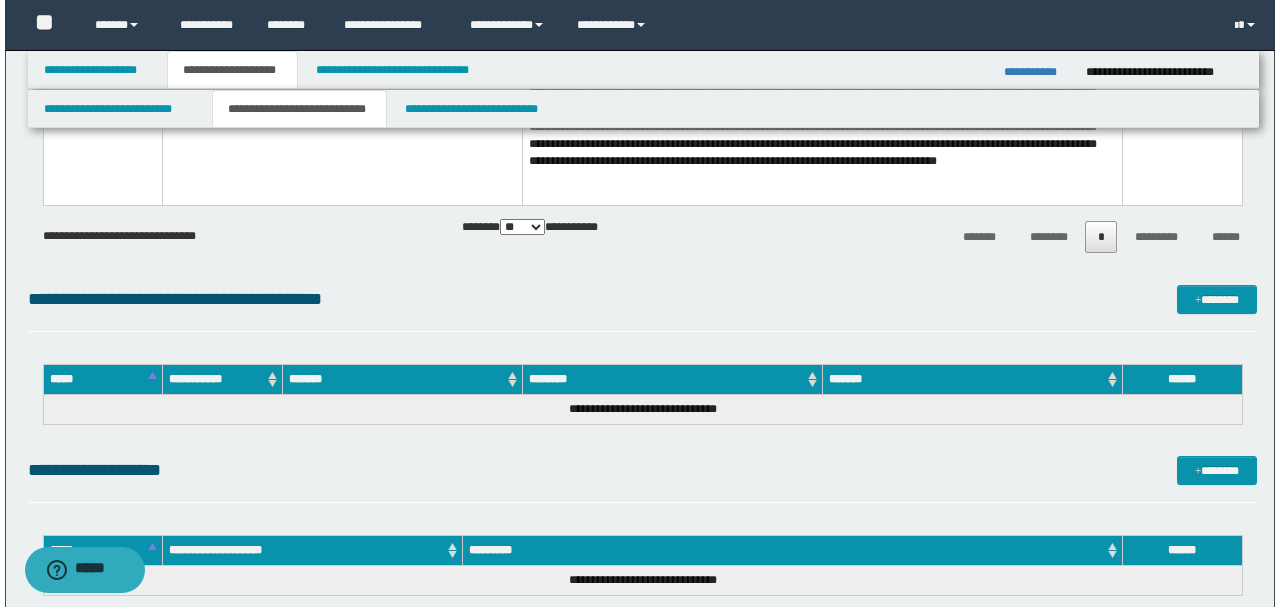 scroll, scrollTop: 2733, scrollLeft: 0, axis: vertical 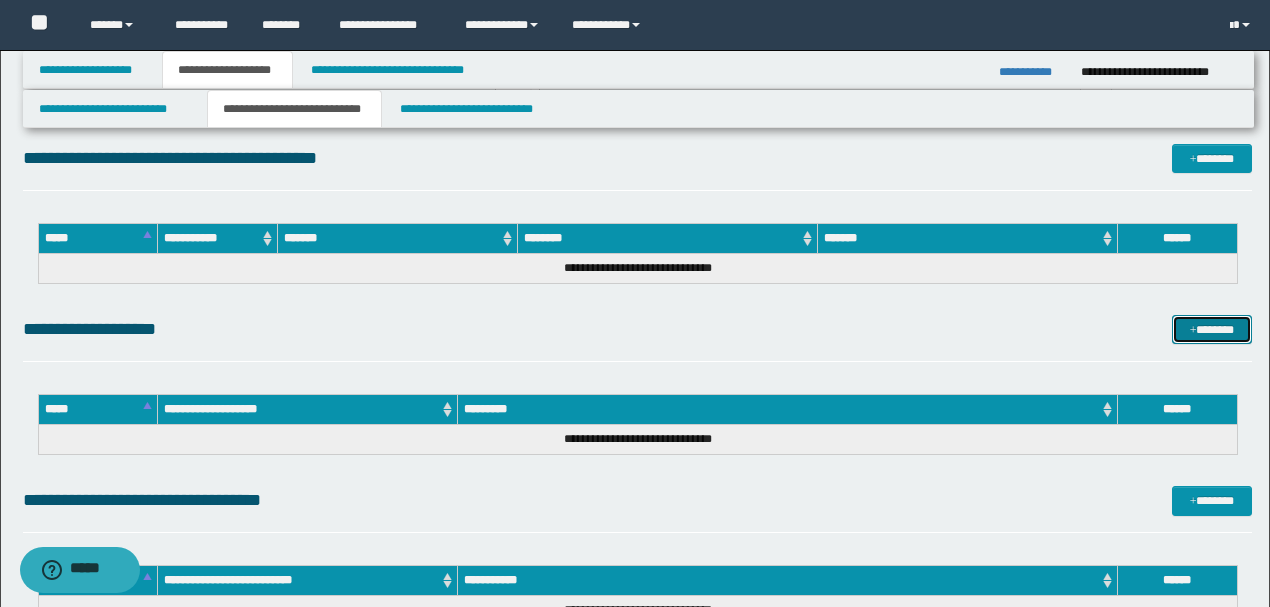 click at bounding box center [1193, 331] 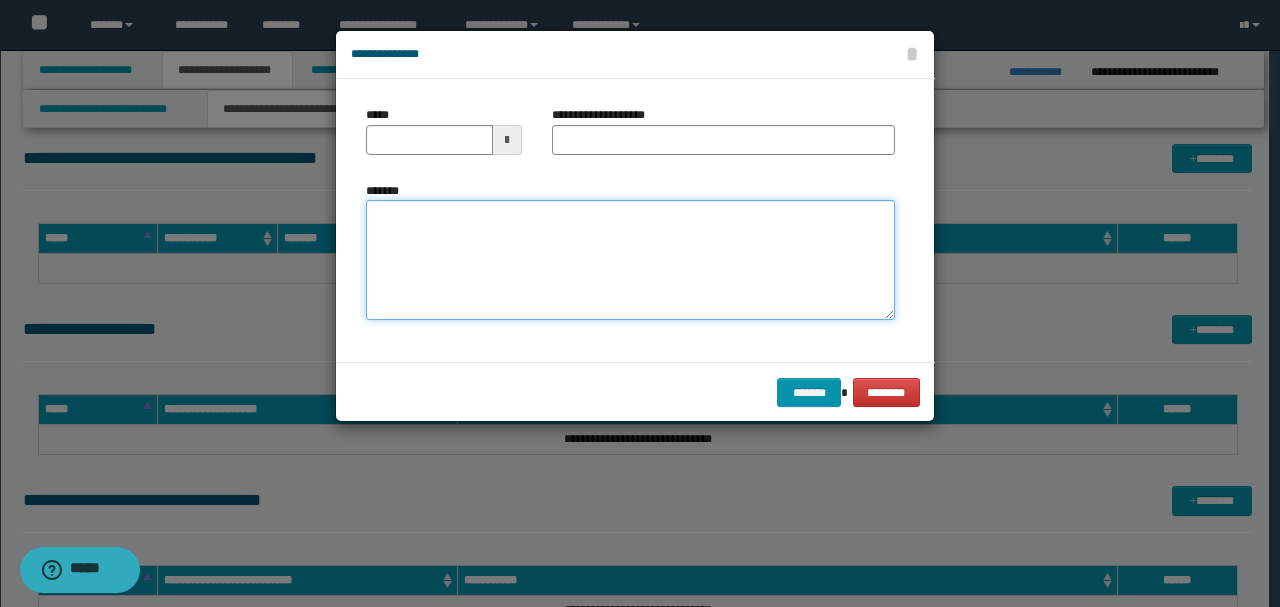 click on "*******" at bounding box center (630, 260) 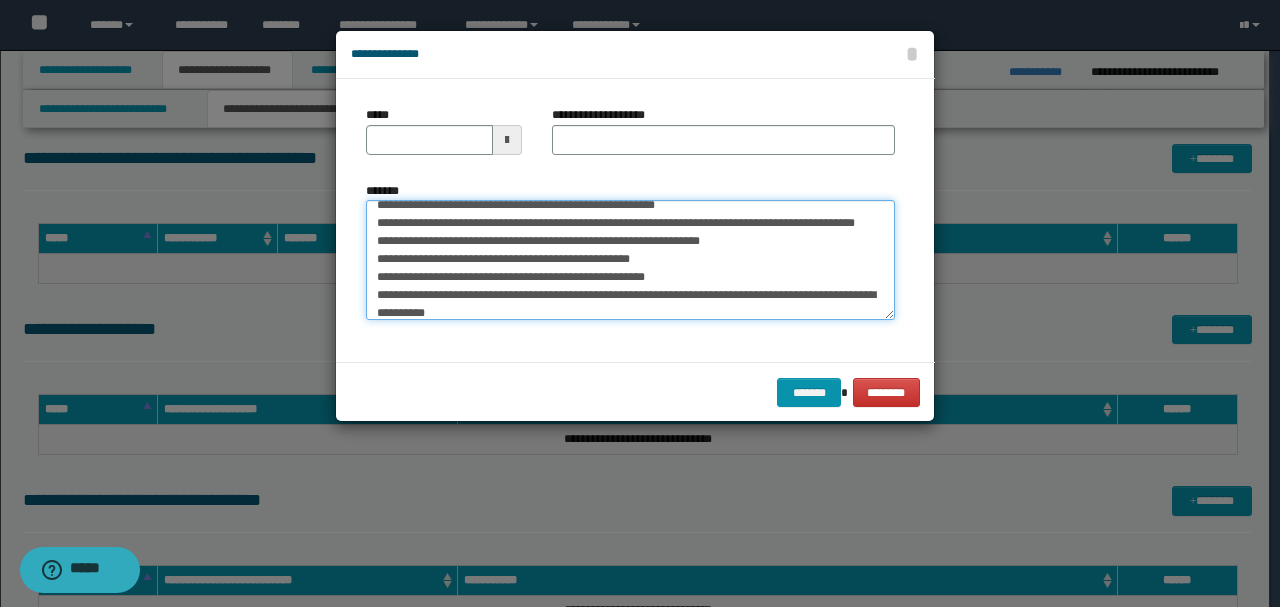 scroll, scrollTop: 0, scrollLeft: 0, axis: both 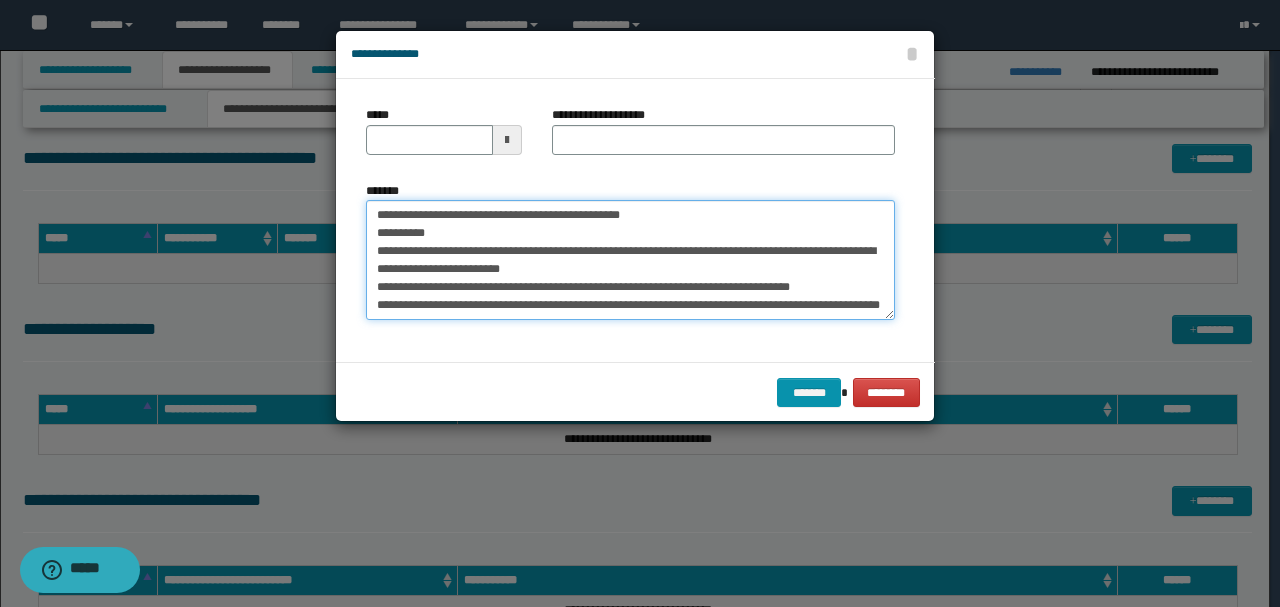 click on "**********" at bounding box center (630, 259) 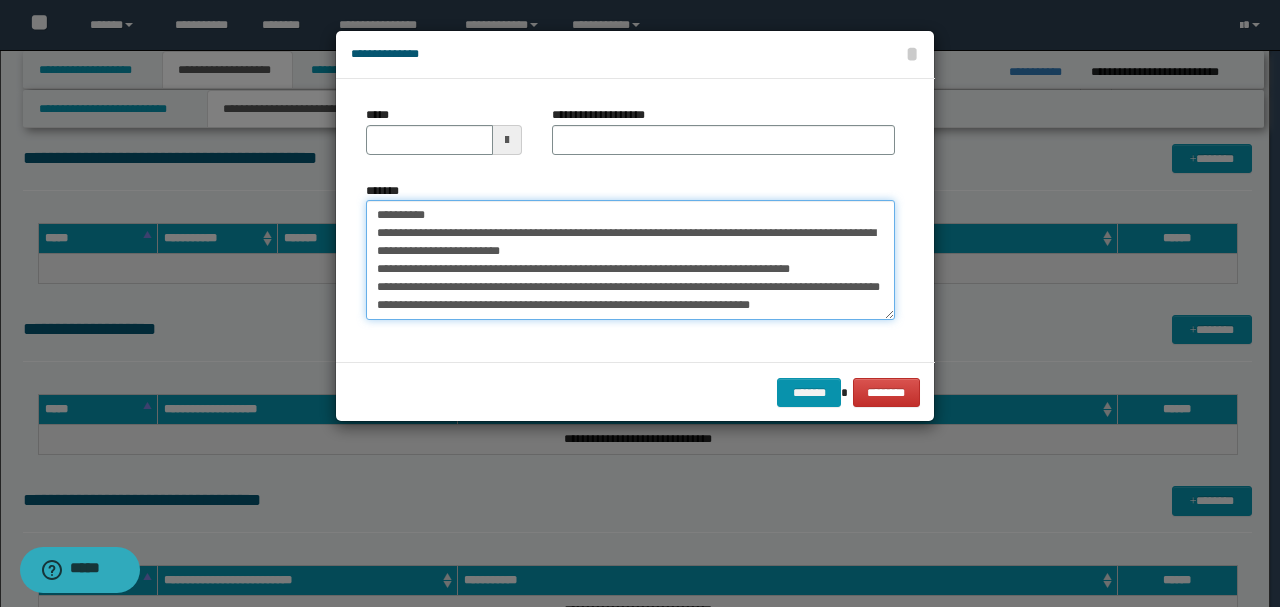type on "**********" 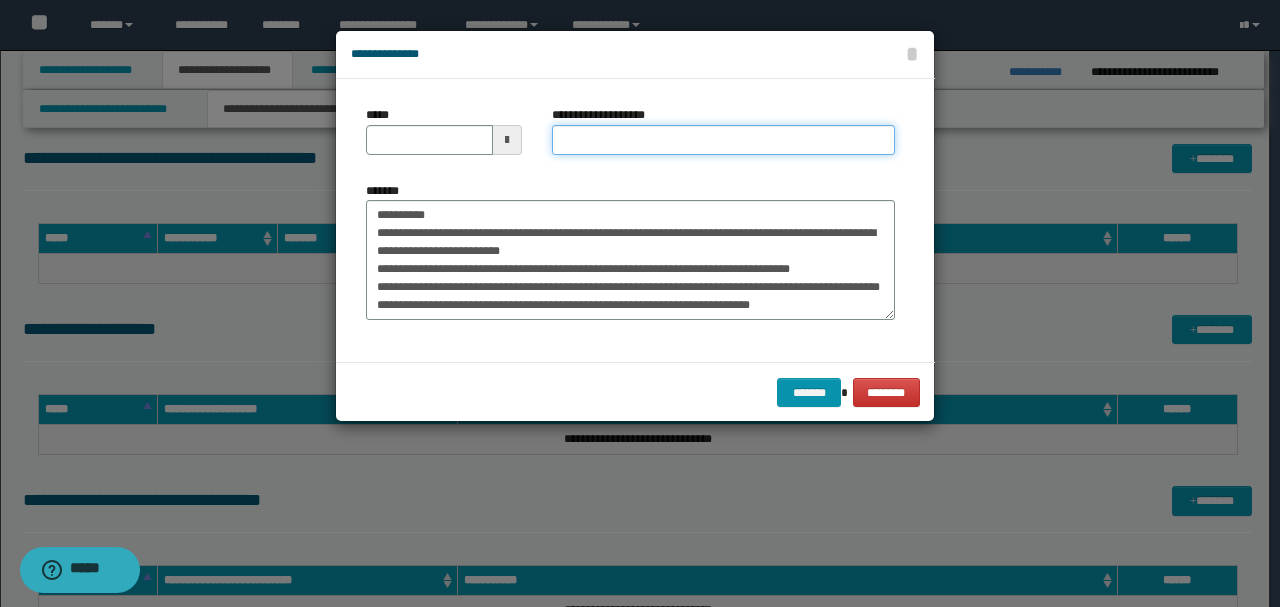 click on "**********" at bounding box center [723, 140] 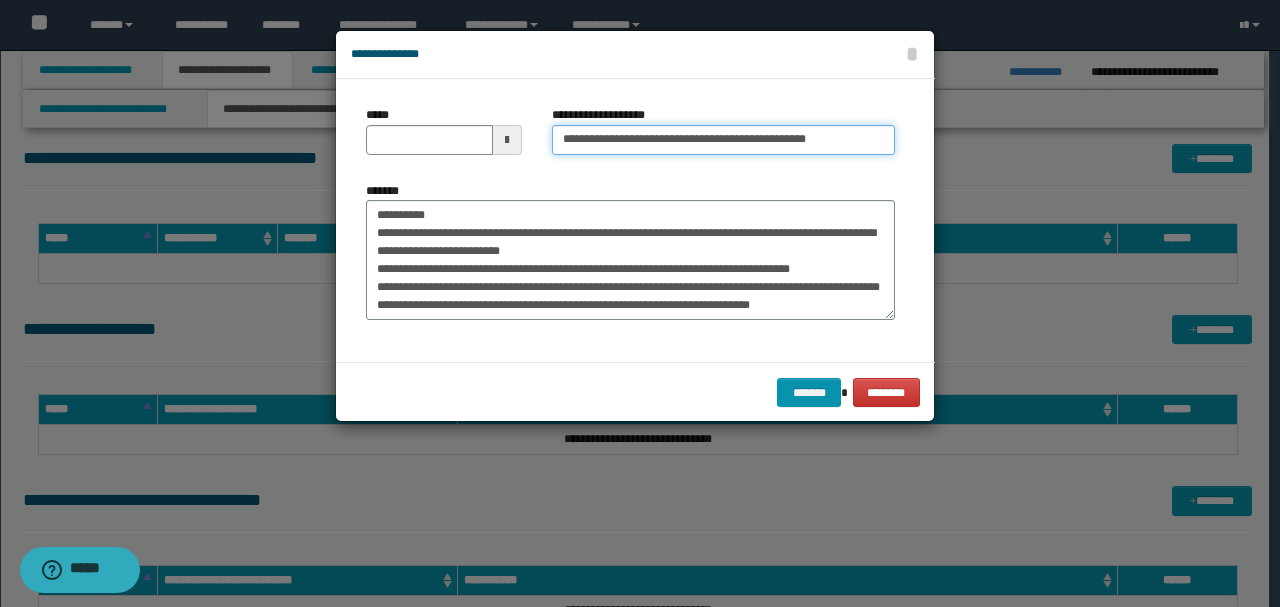 drag, startPoint x: 858, startPoint y: 136, endPoint x: 770, endPoint y: 130, distance: 88.20431 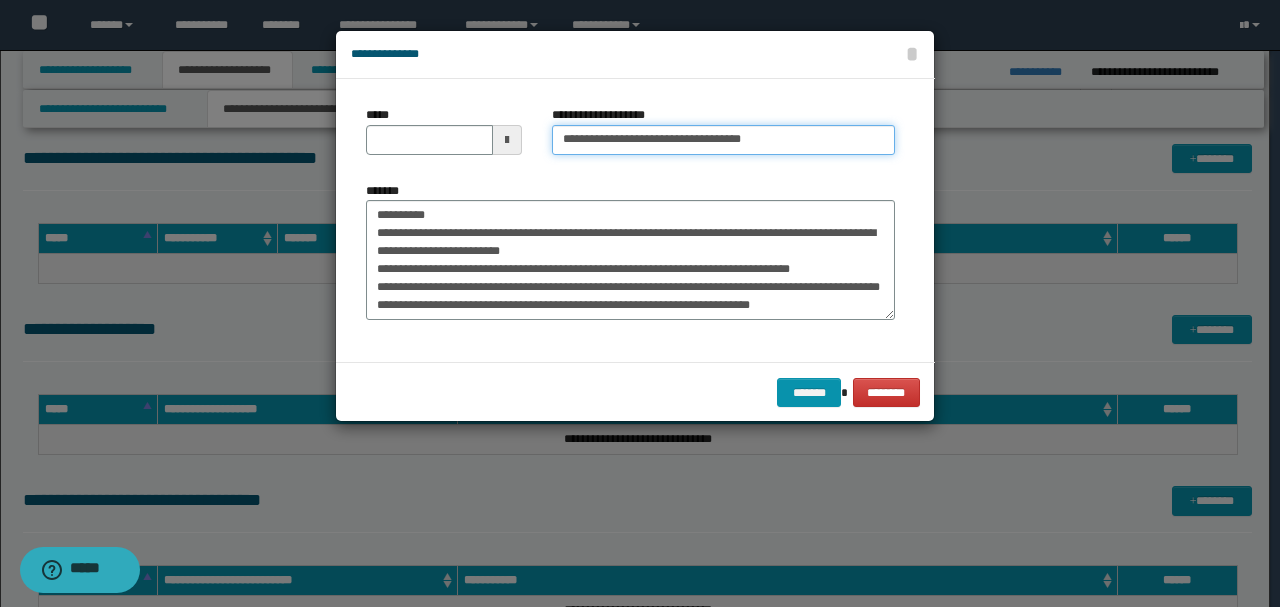 type on "**********" 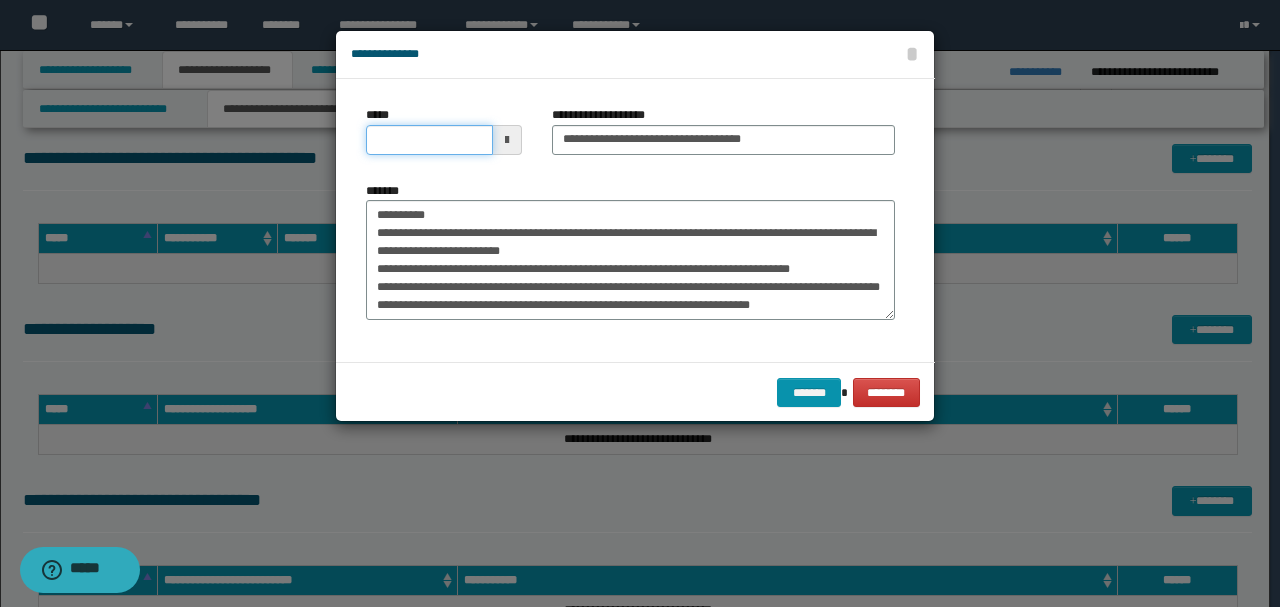 click on "*****" at bounding box center [429, 140] 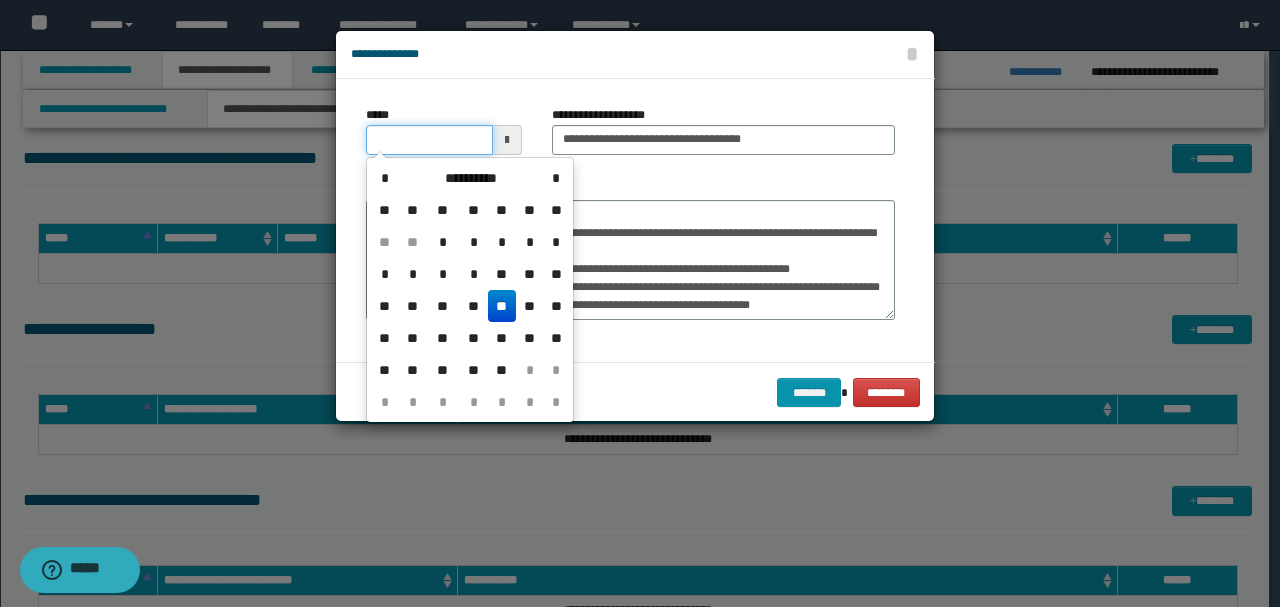 type on "**********" 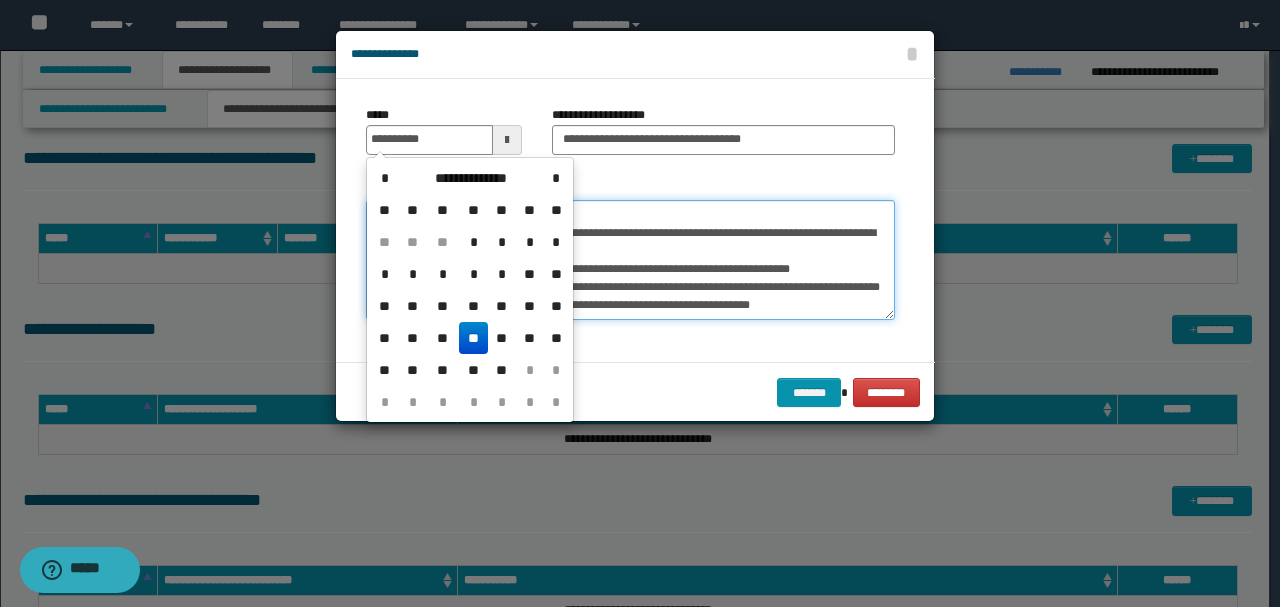 click on "**********" at bounding box center [630, 259] 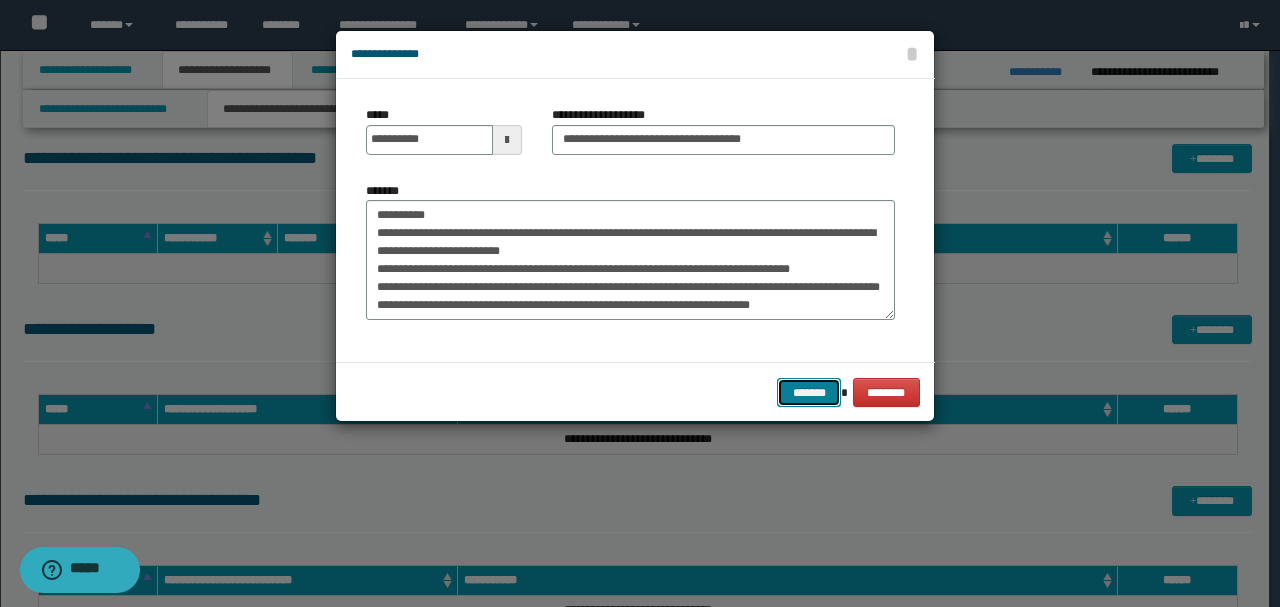 click on "*******" at bounding box center (809, 392) 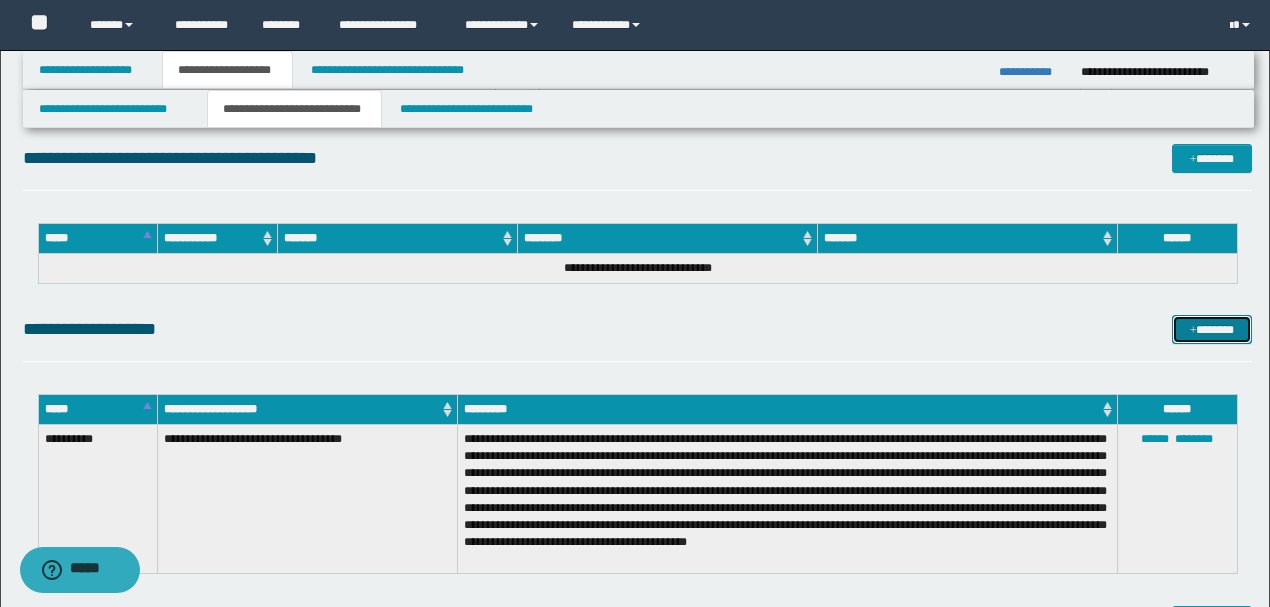 click on "*******" at bounding box center [1211, 329] 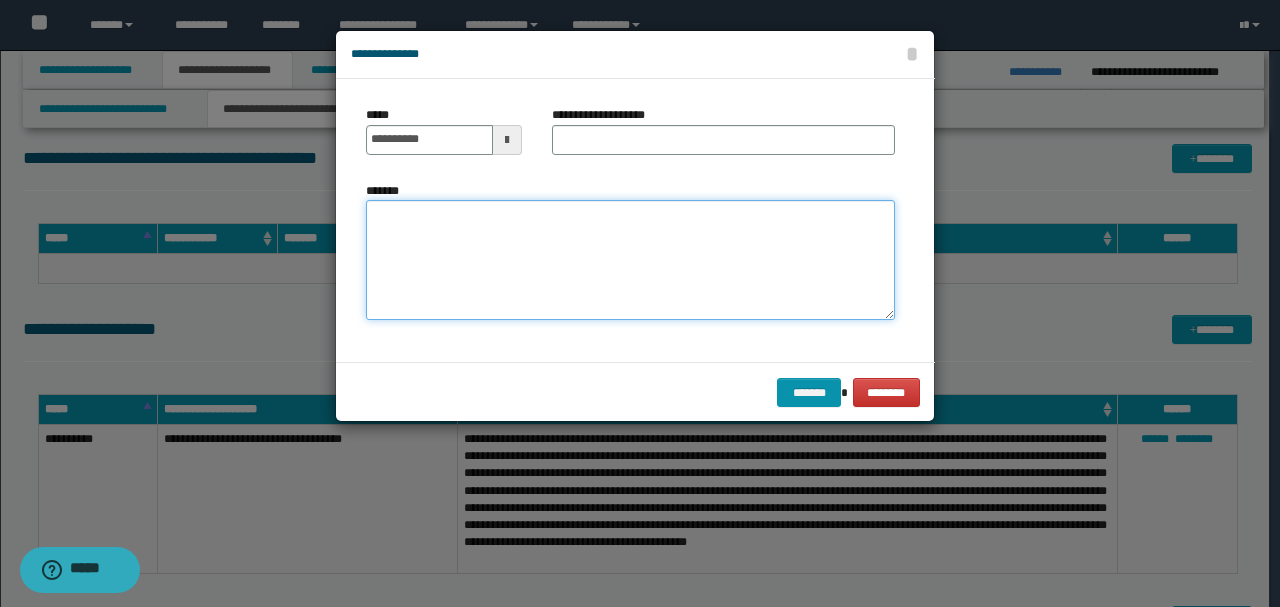 click on "*******" at bounding box center (630, 259) 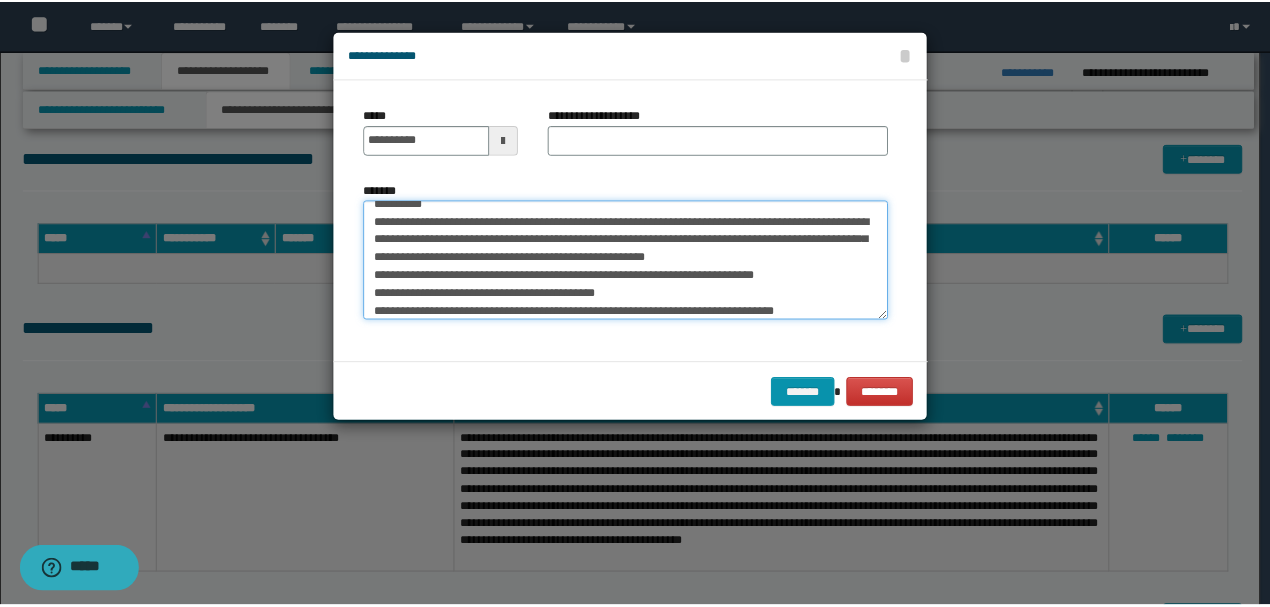scroll, scrollTop: 0, scrollLeft: 0, axis: both 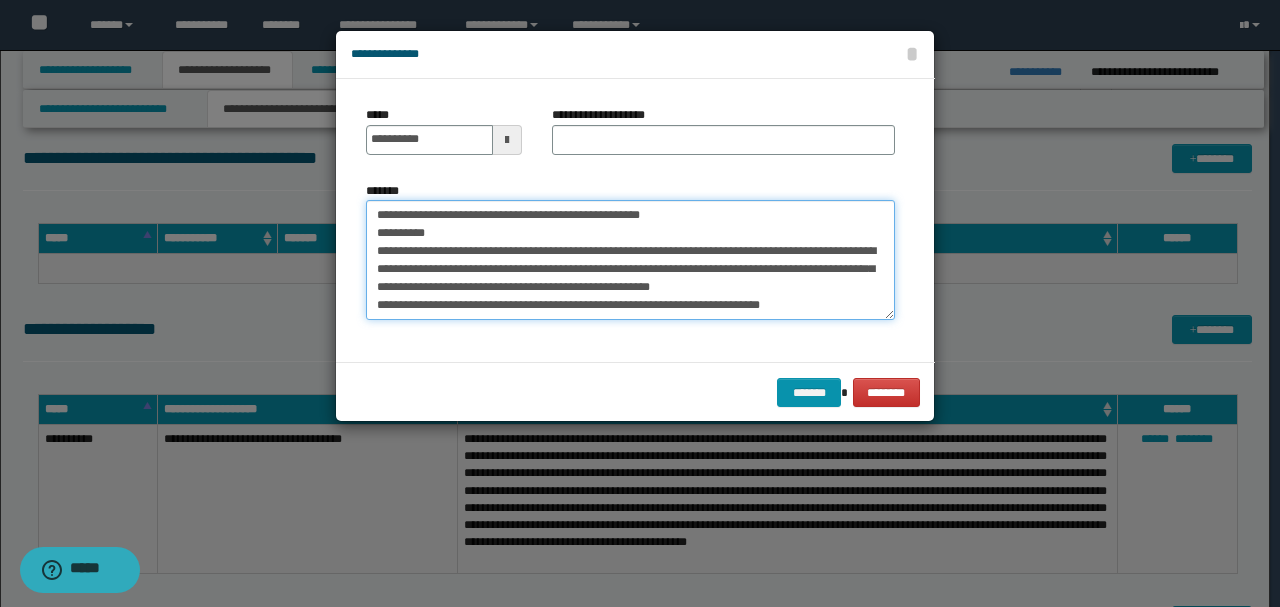 click on "**********" at bounding box center [630, 259] 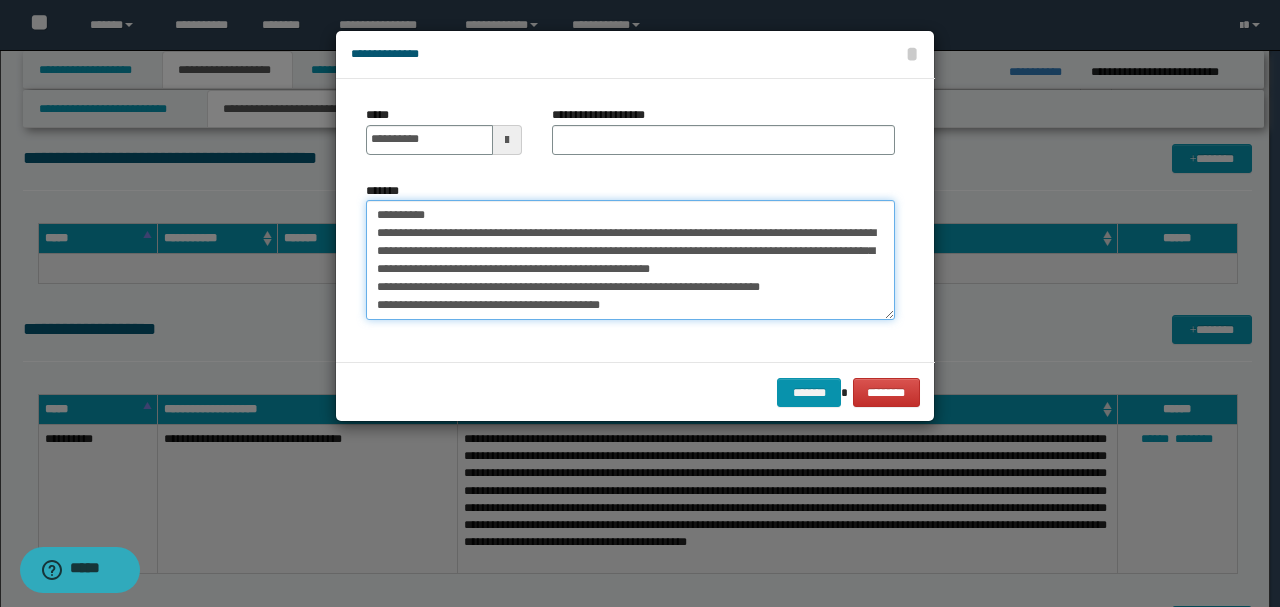type on "**********" 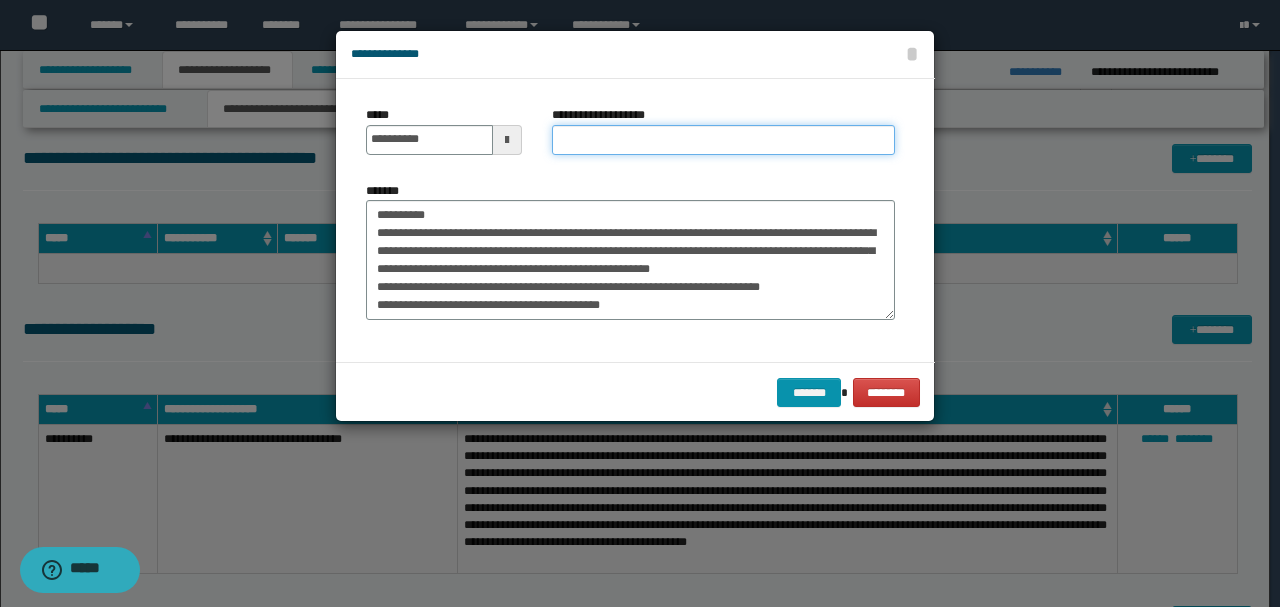 click on "**********" at bounding box center (723, 140) 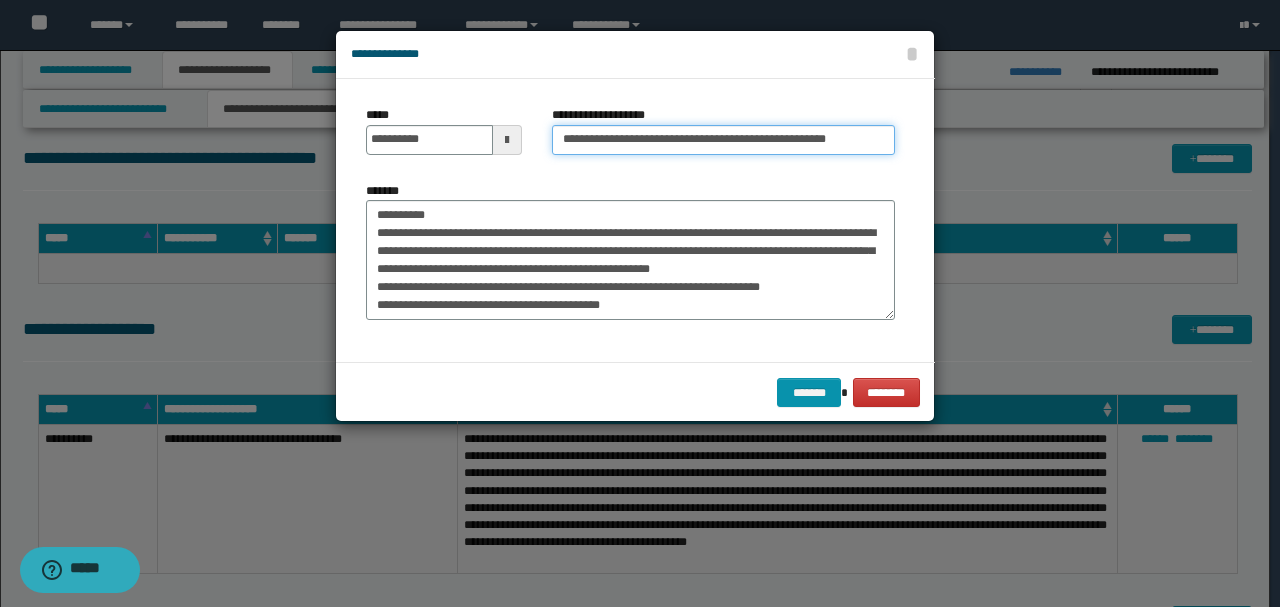 drag, startPoint x: 848, startPoint y: 141, endPoint x: 778, endPoint y: 144, distance: 70.064255 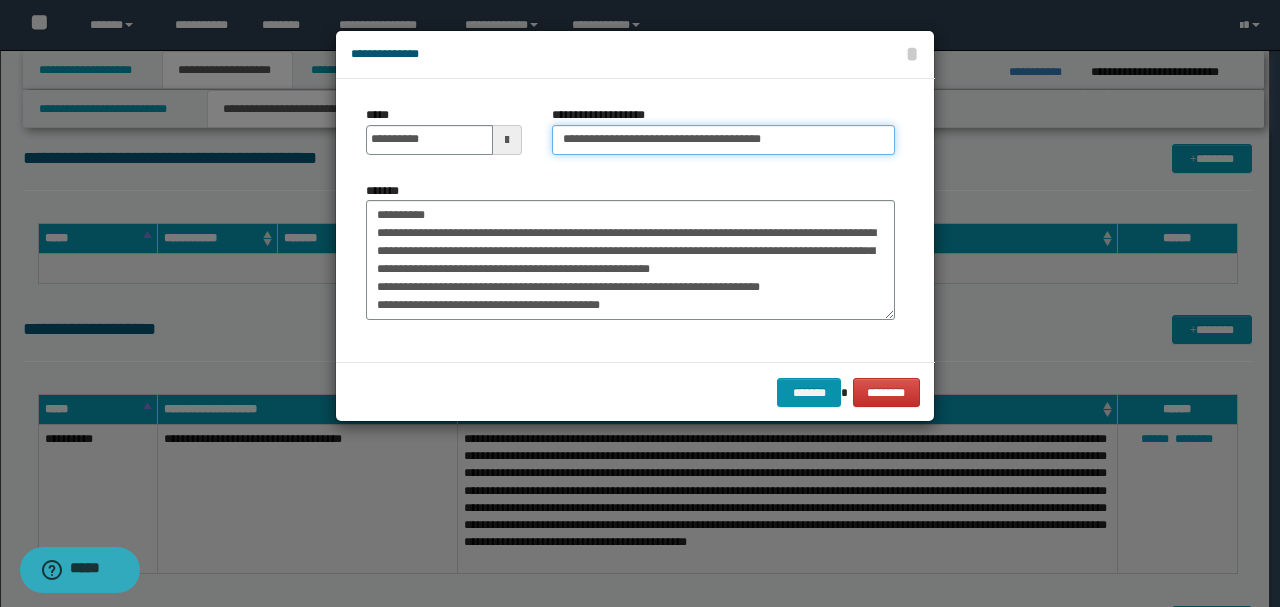 type on "**********" 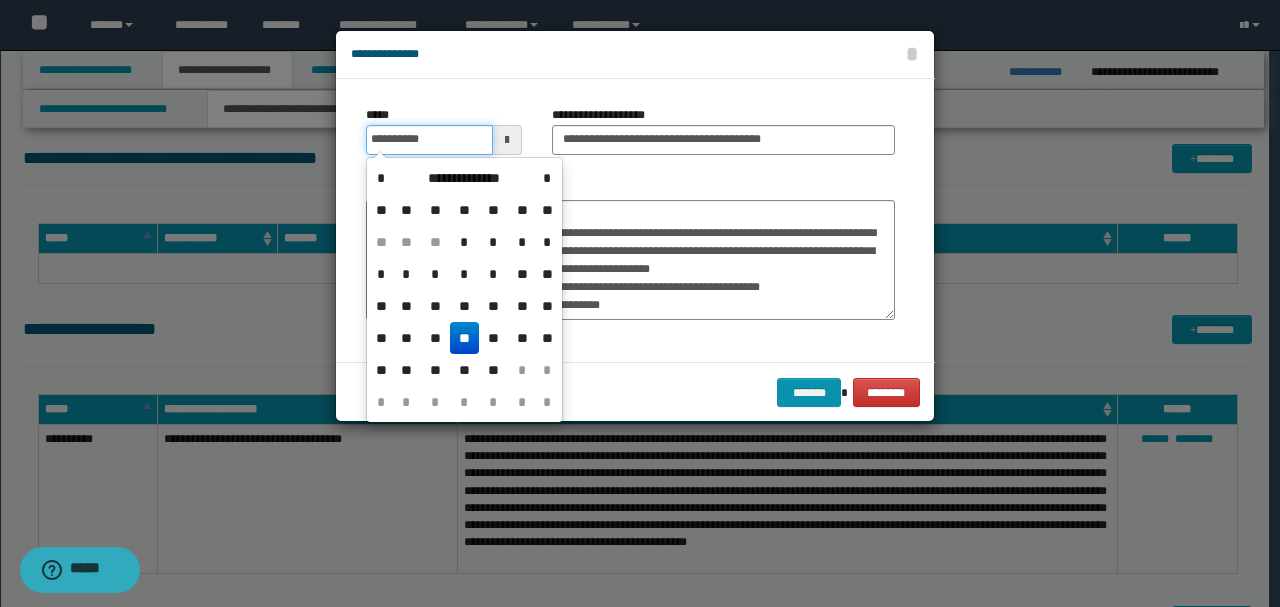 click on "**********" at bounding box center (429, 140) 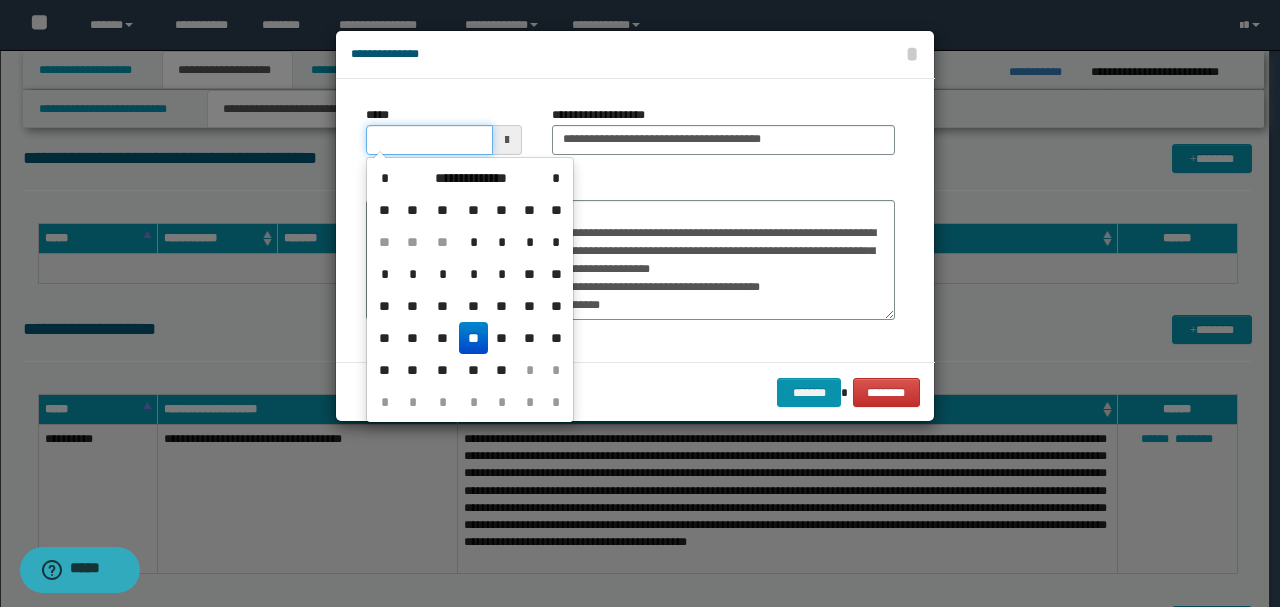 type on "**********" 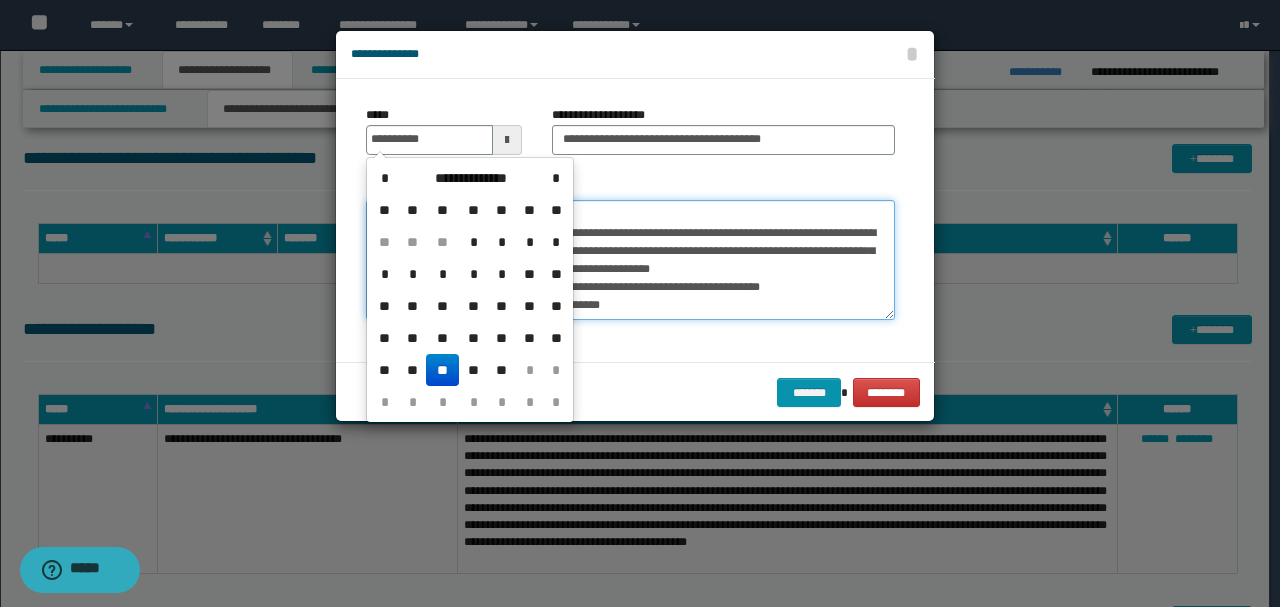 click on "**********" at bounding box center (630, 259) 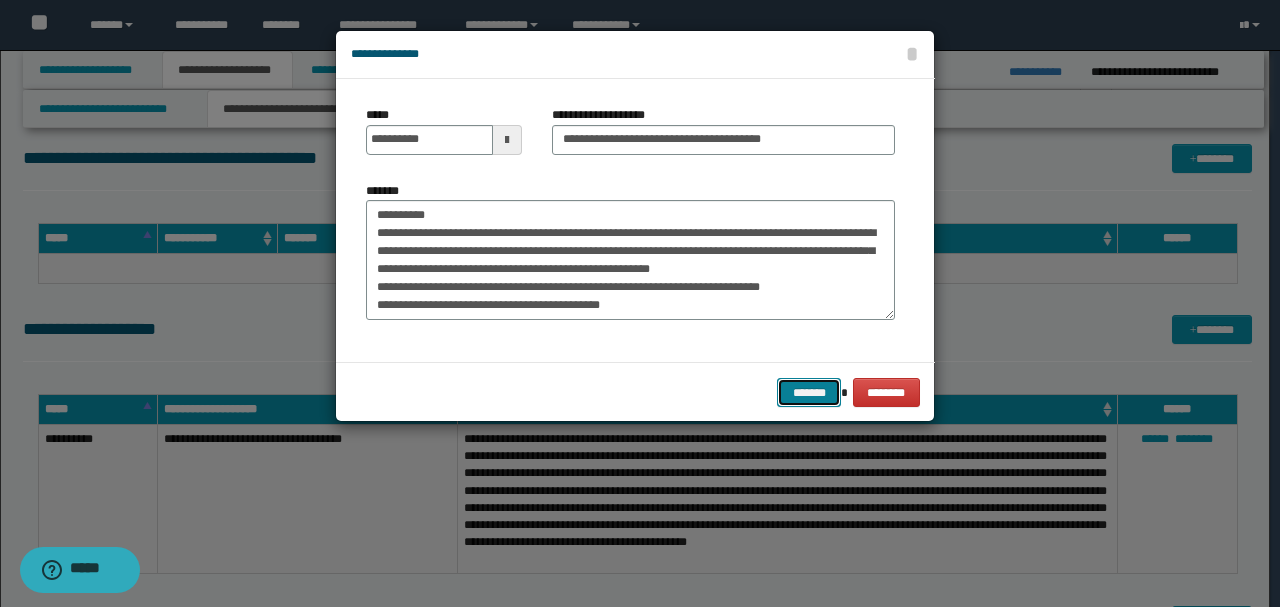 click on "*******" at bounding box center (809, 392) 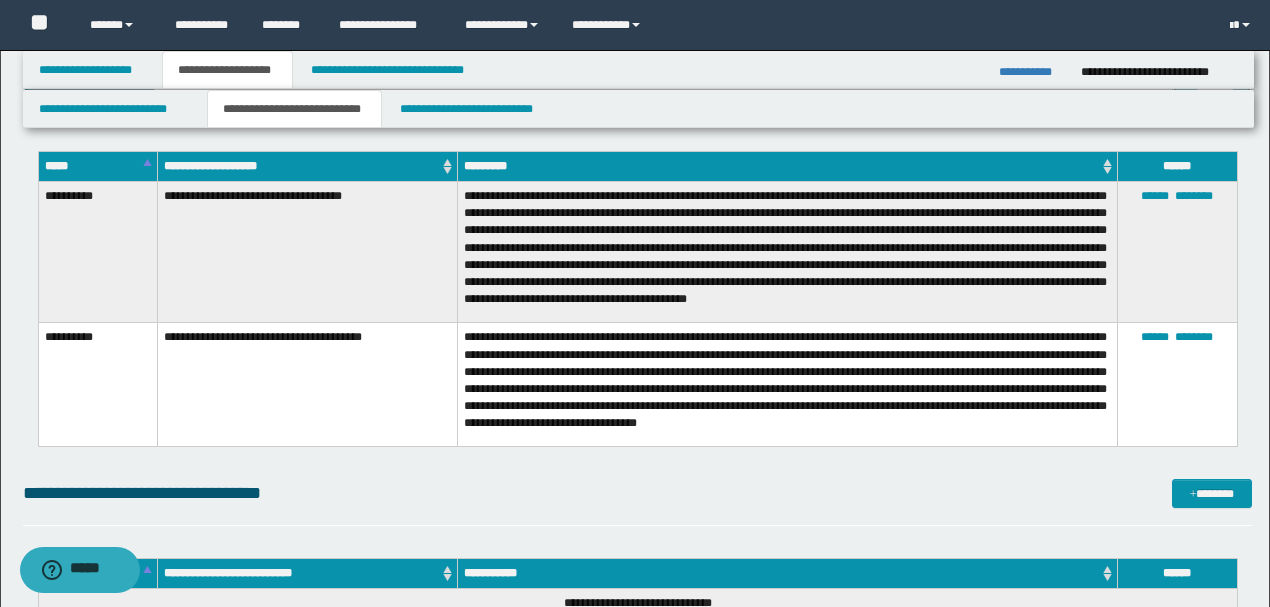 scroll, scrollTop: 3000, scrollLeft: 0, axis: vertical 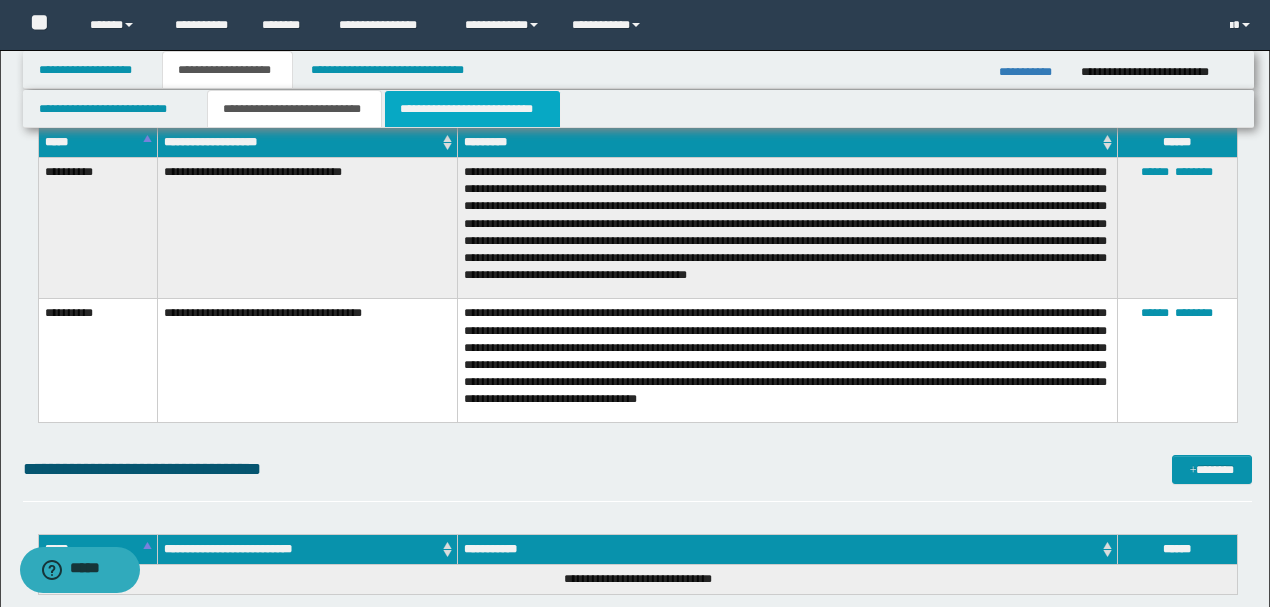 click on "**********" at bounding box center [472, 109] 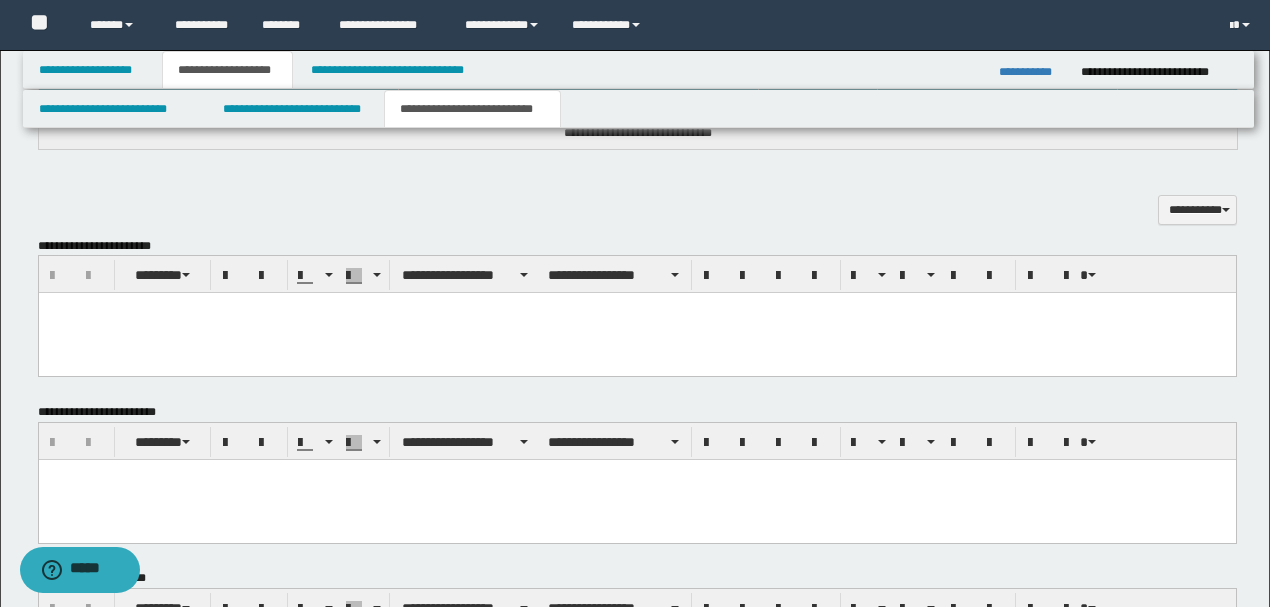 scroll, scrollTop: 466, scrollLeft: 0, axis: vertical 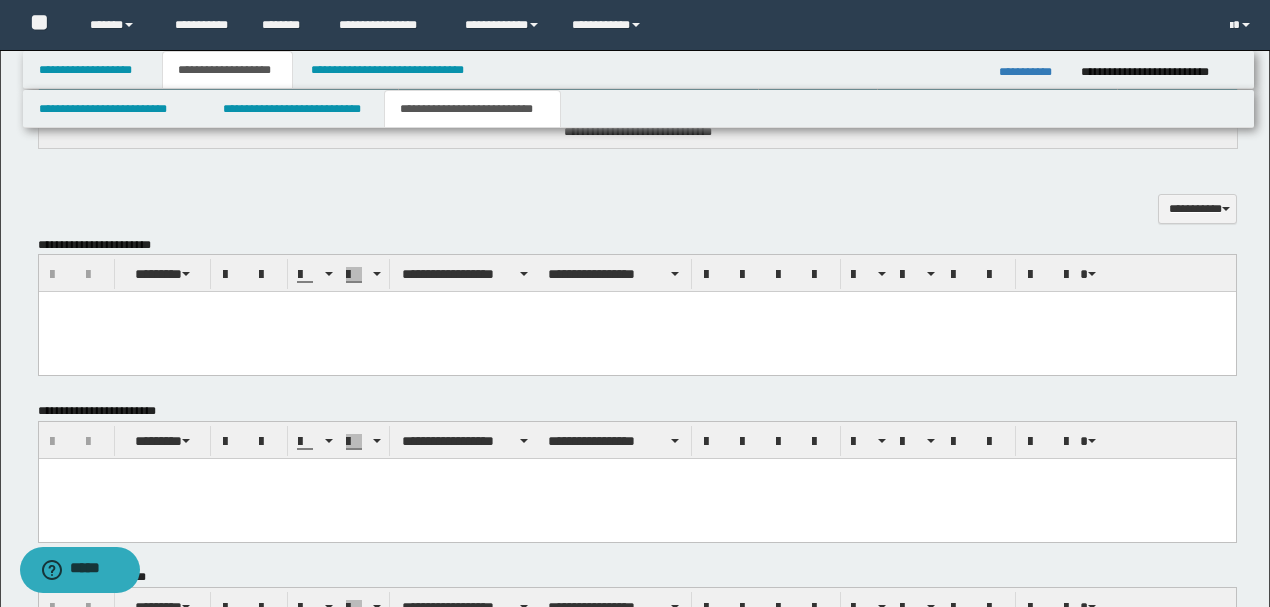 click at bounding box center [636, 332] 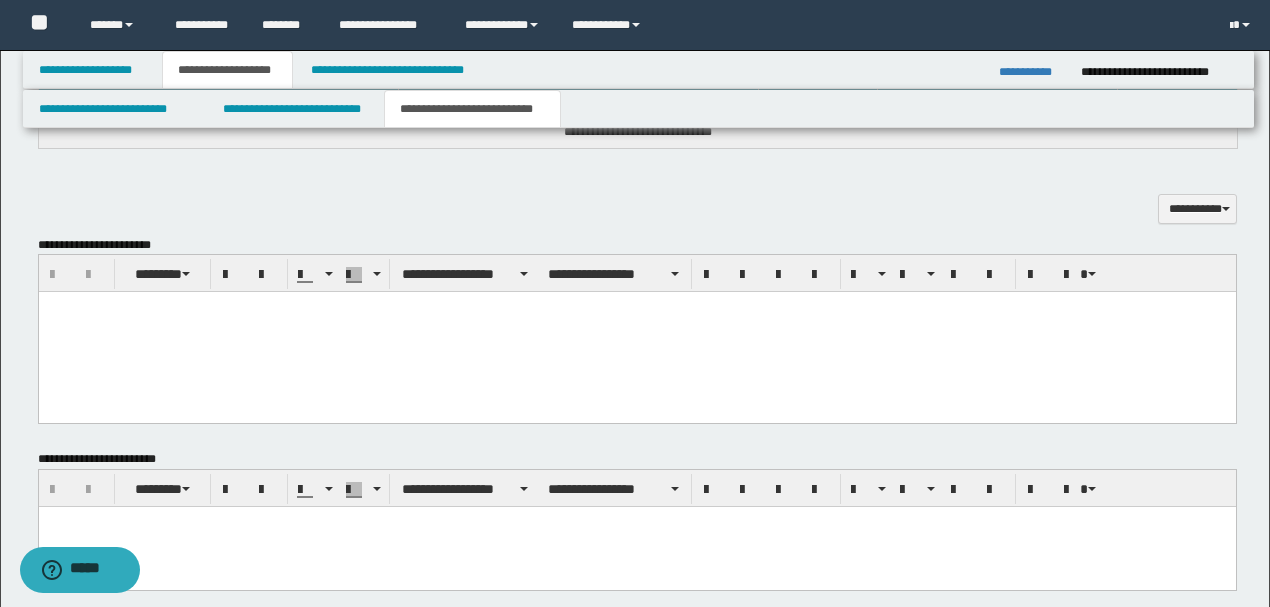 paste 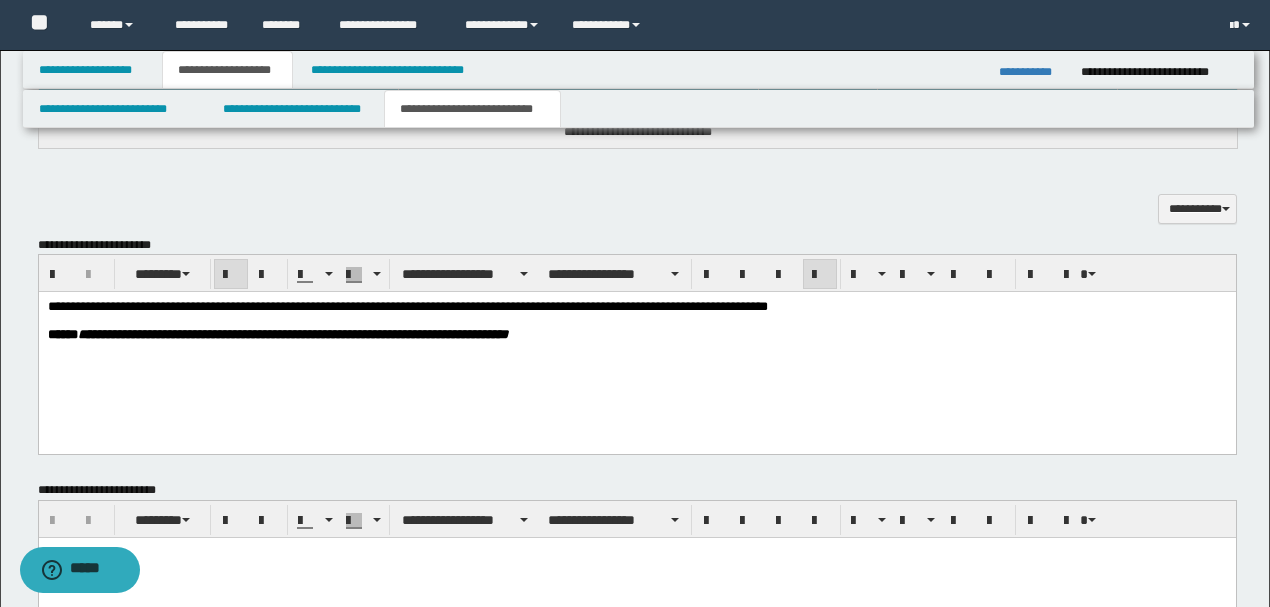 click on "**********" at bounding box center (407, 306) 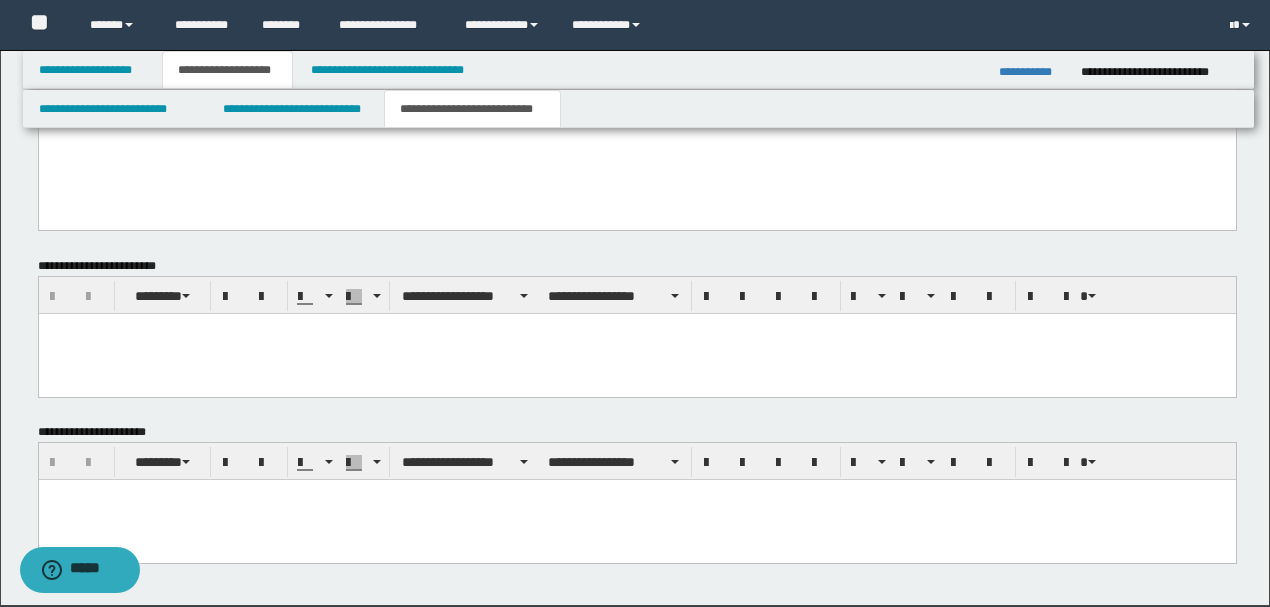 scroll, scrollTop: 782, scrollLeft: 0, axis: vertical 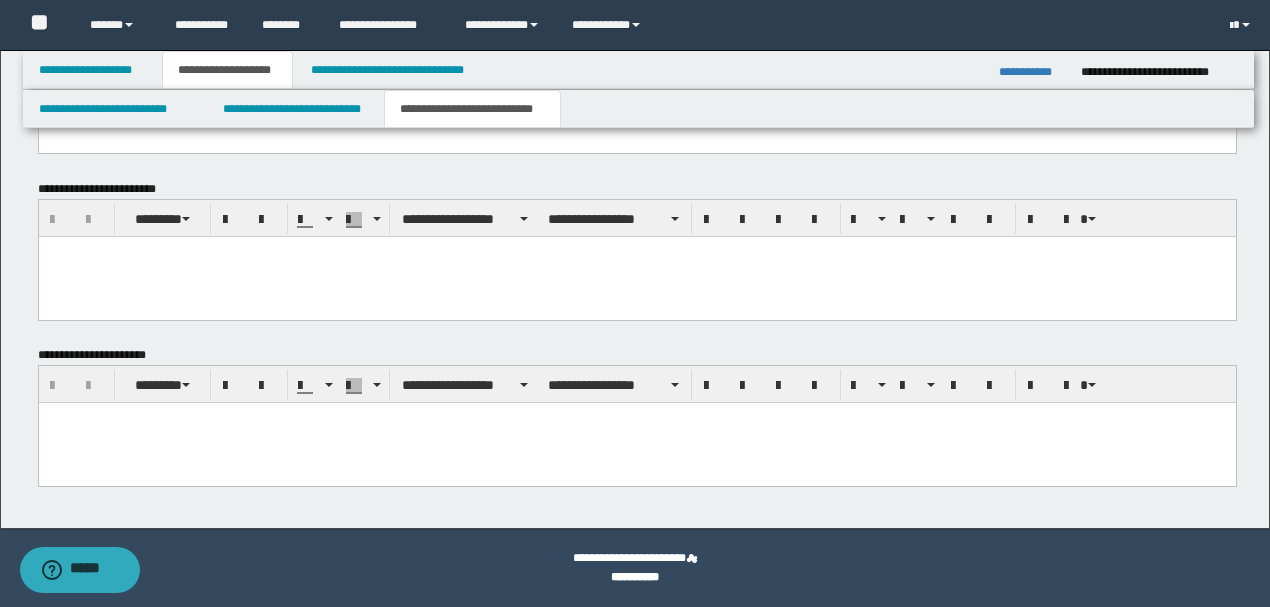 click at bounding box center (636, 442) 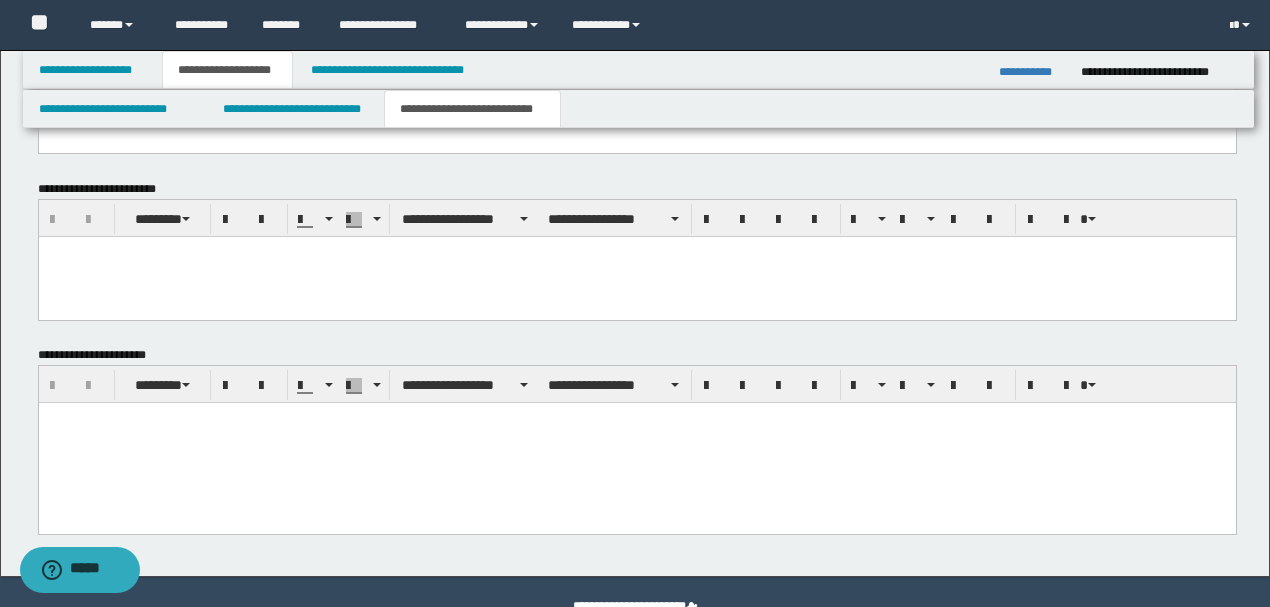 type 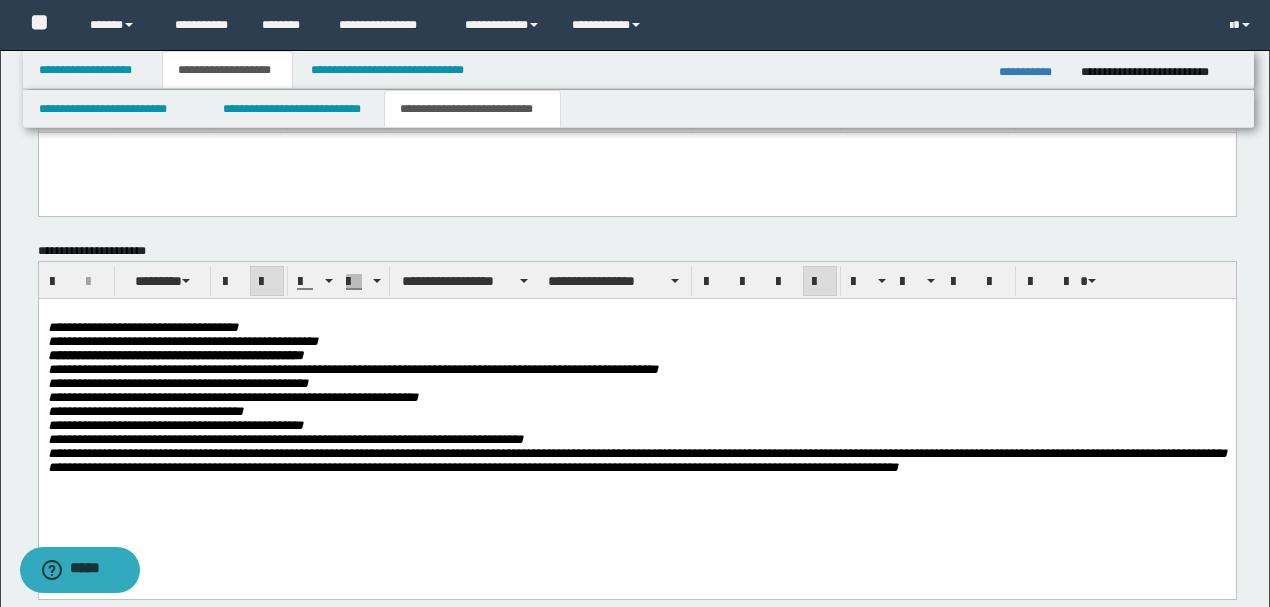 scroll, scrollTop: 865, scrollLeft: 0, axis: vertical 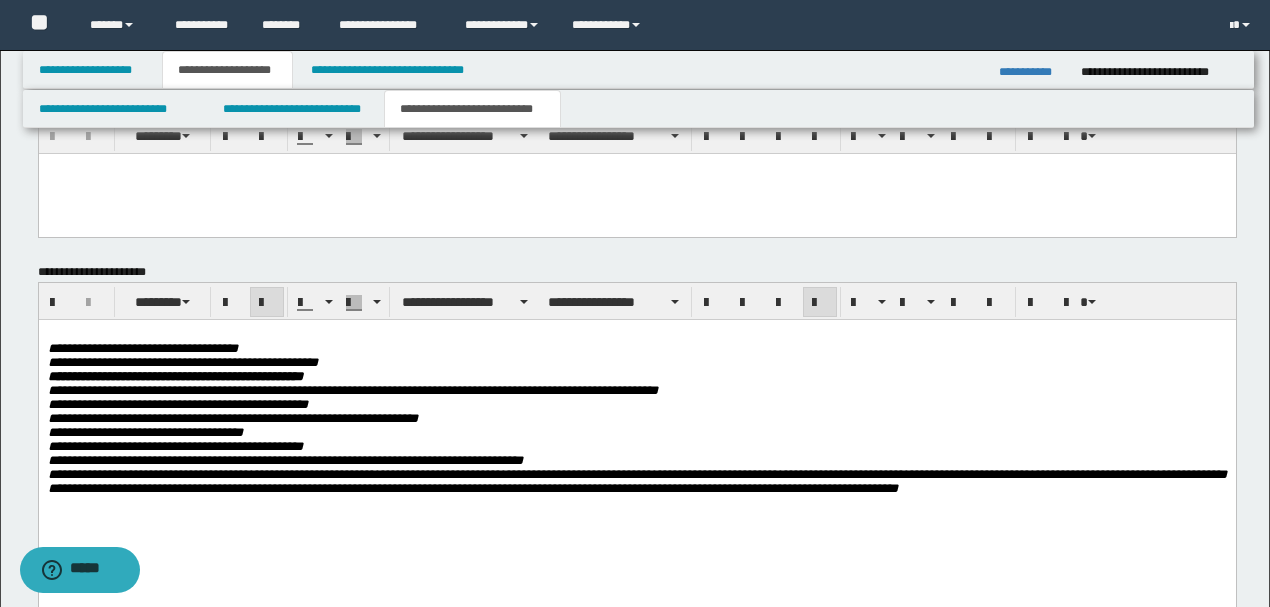 click on "**********" at bounding box center [142, 347] 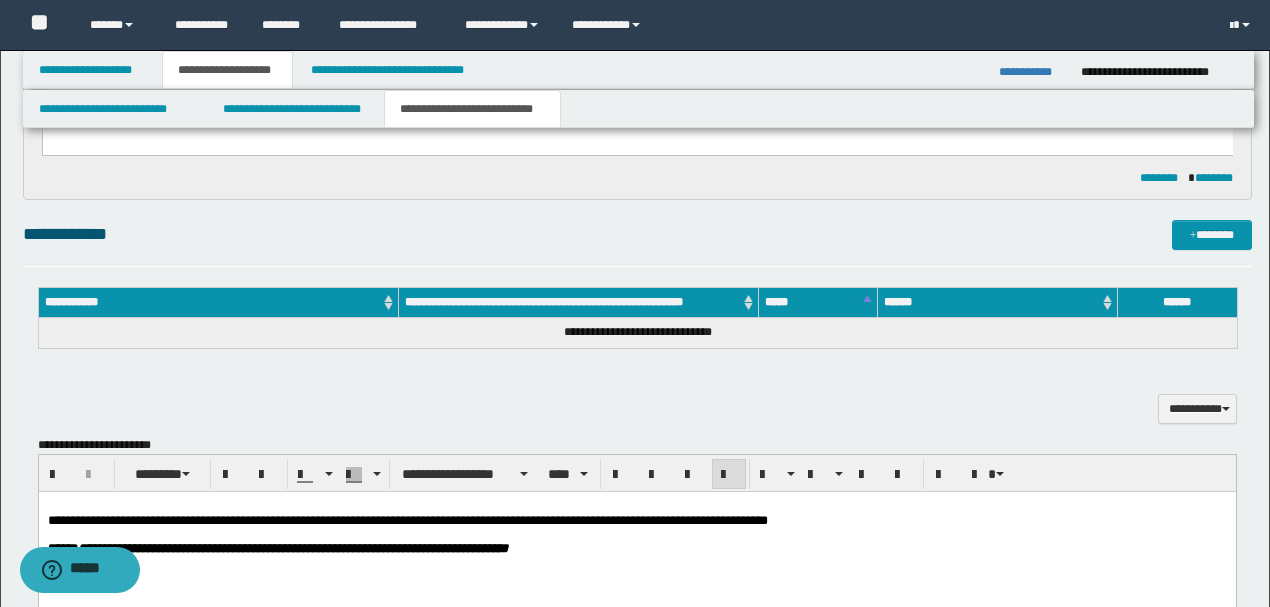 scroll, scrollTop: 265, scrollLeft: 0, axis: vertical 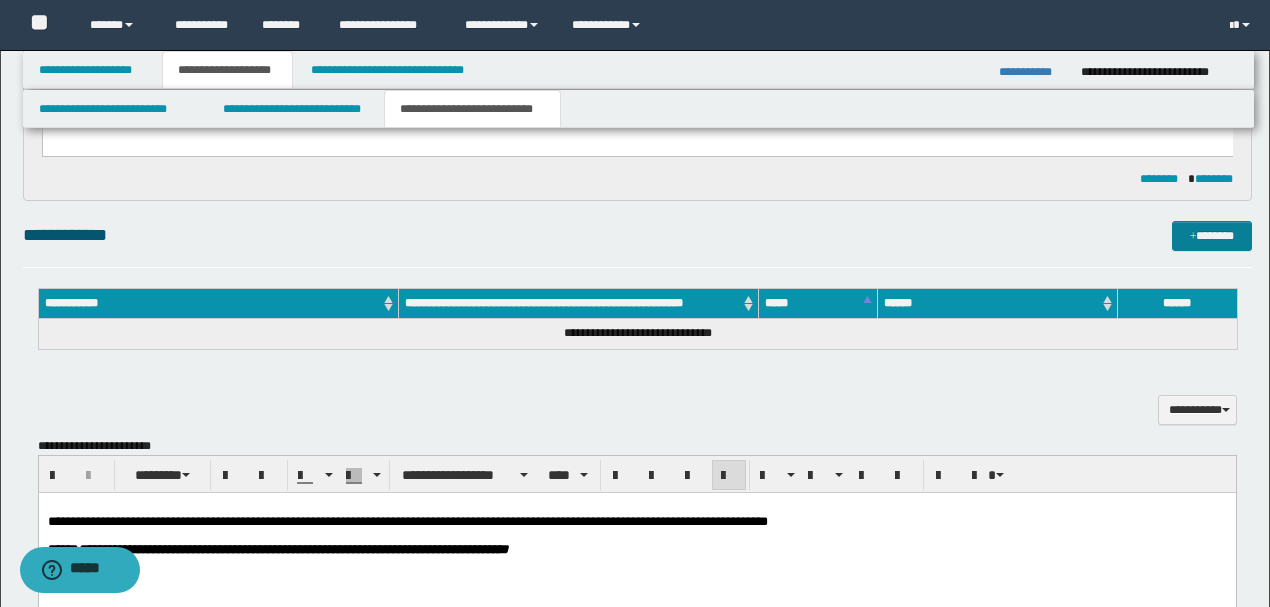 click on "*******" at bounding box center [1211, 235] 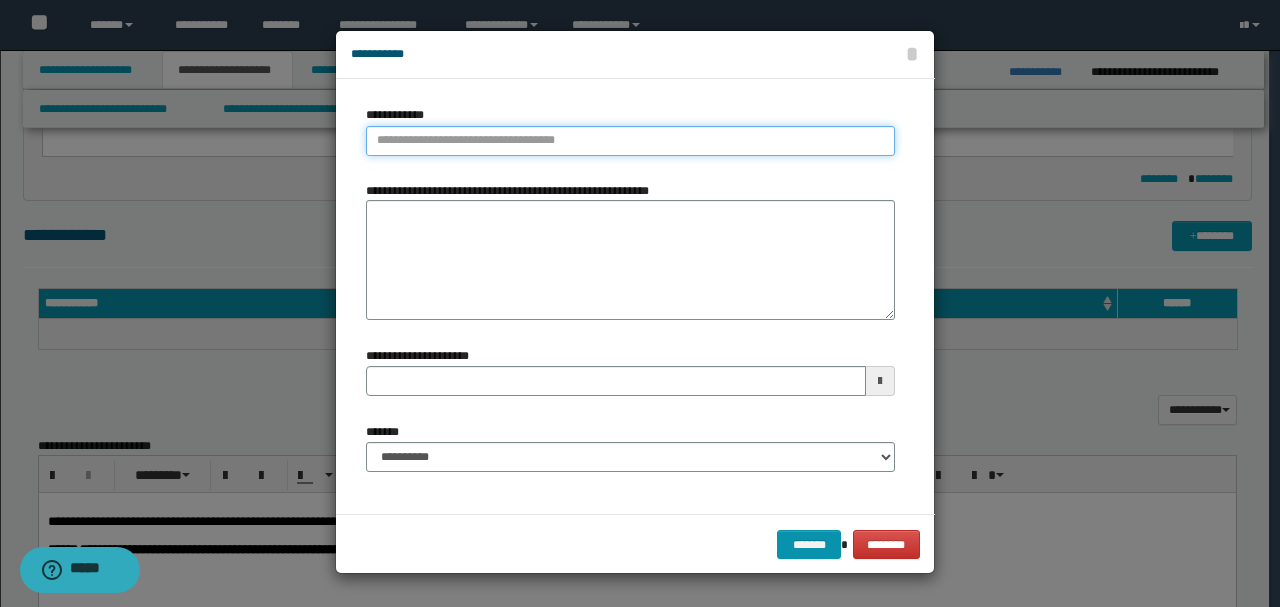 click on "**********" at bounding box center [630, 141] 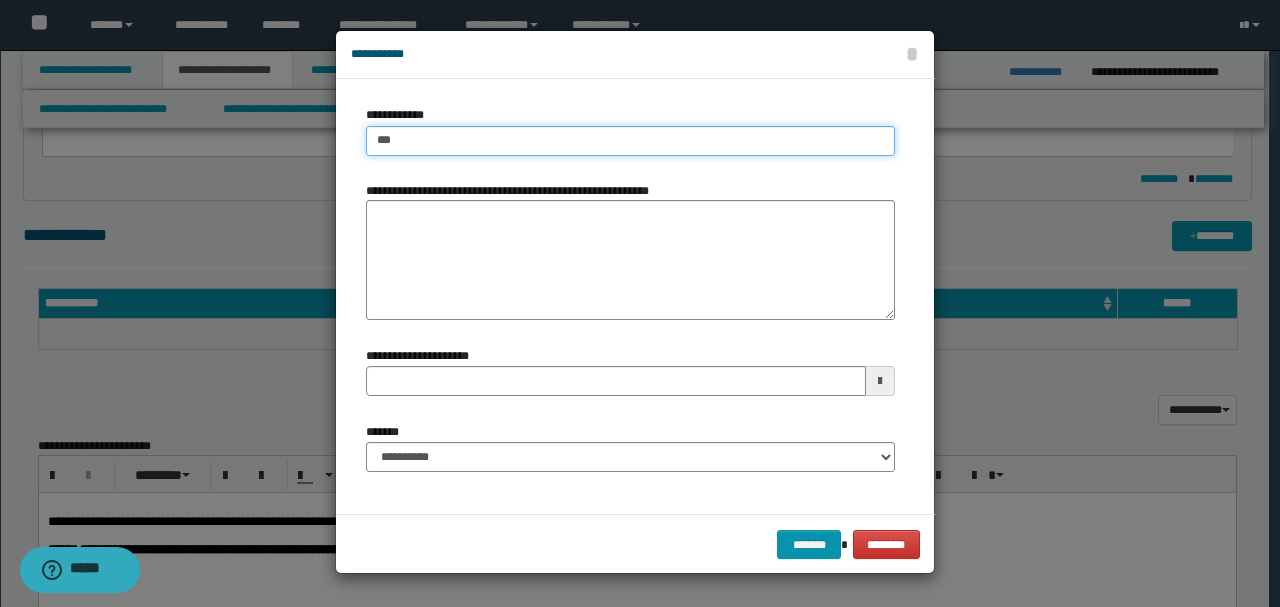 type on "****" 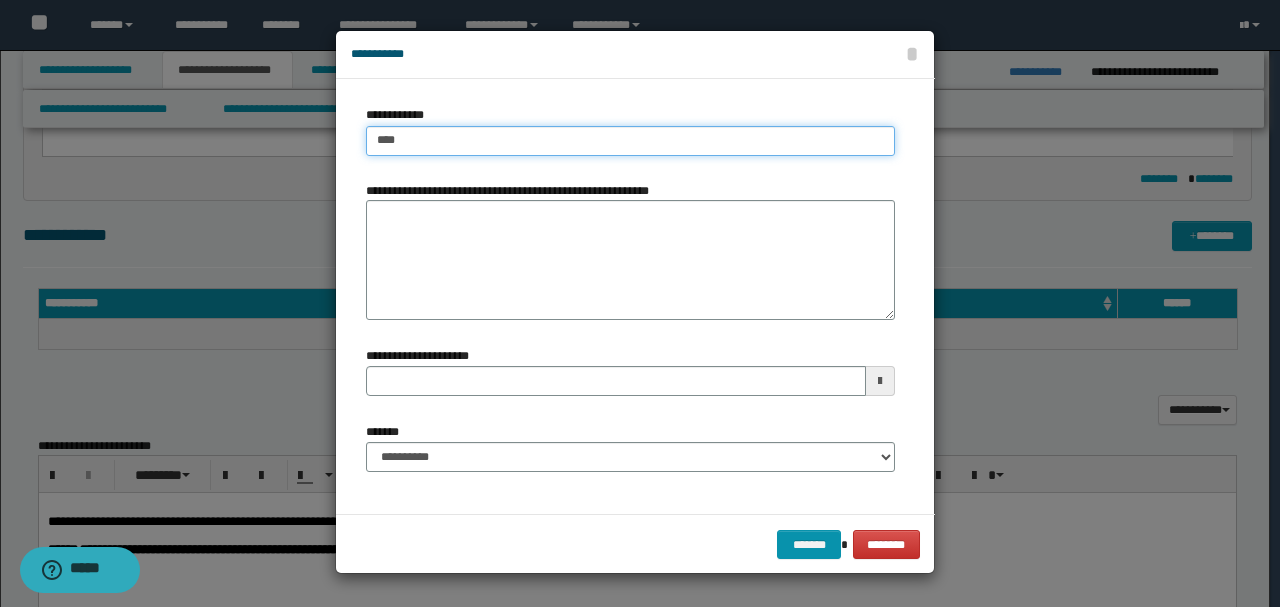 type on "****" 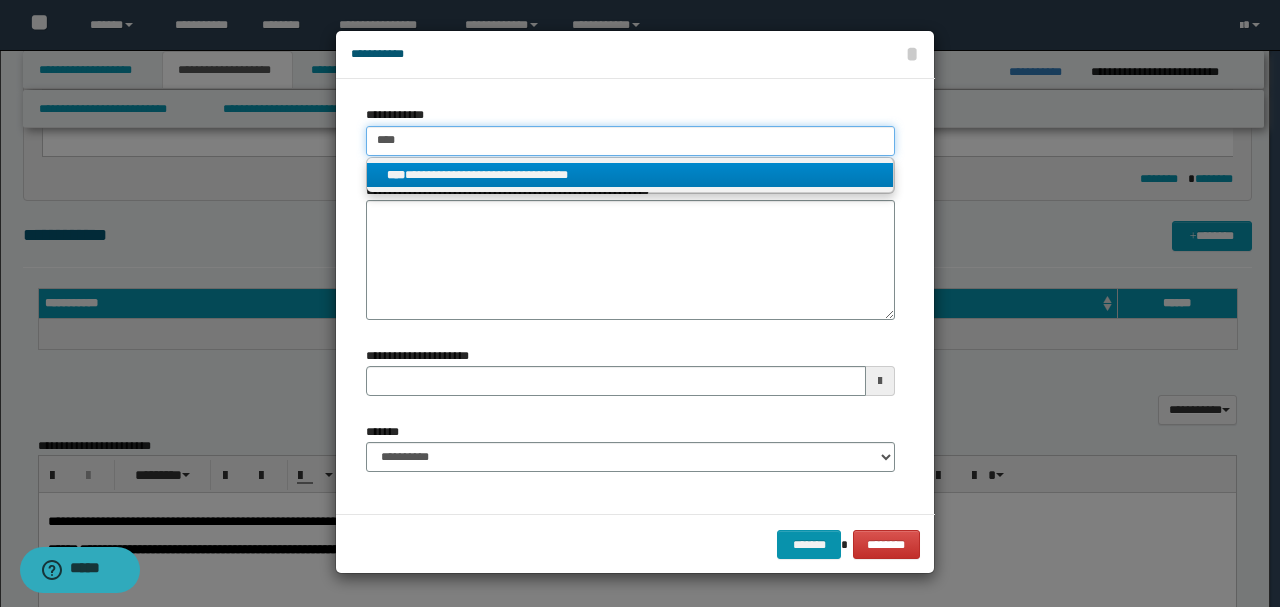 type on "****" 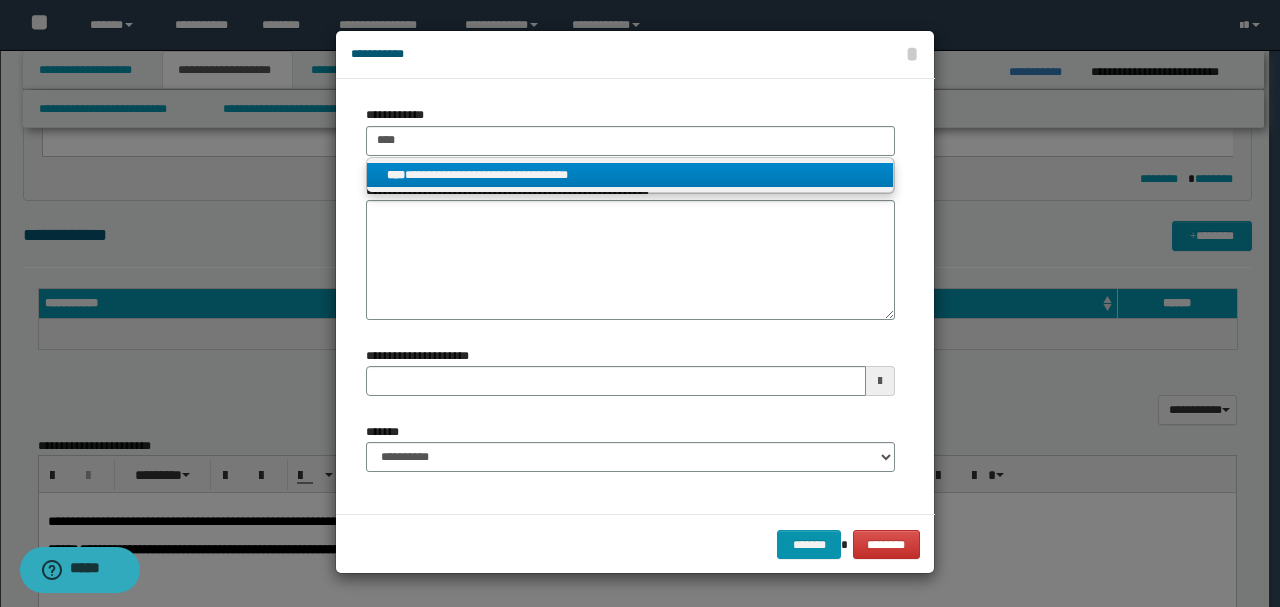 click on "**********" at bounding box center (630, 175) 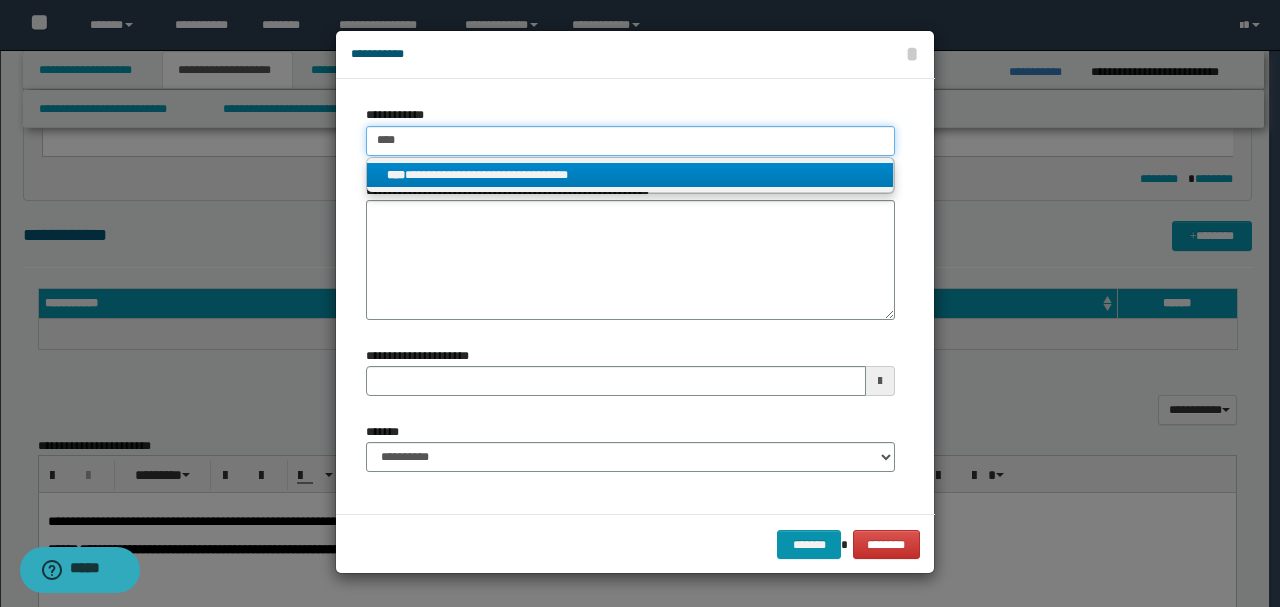 type 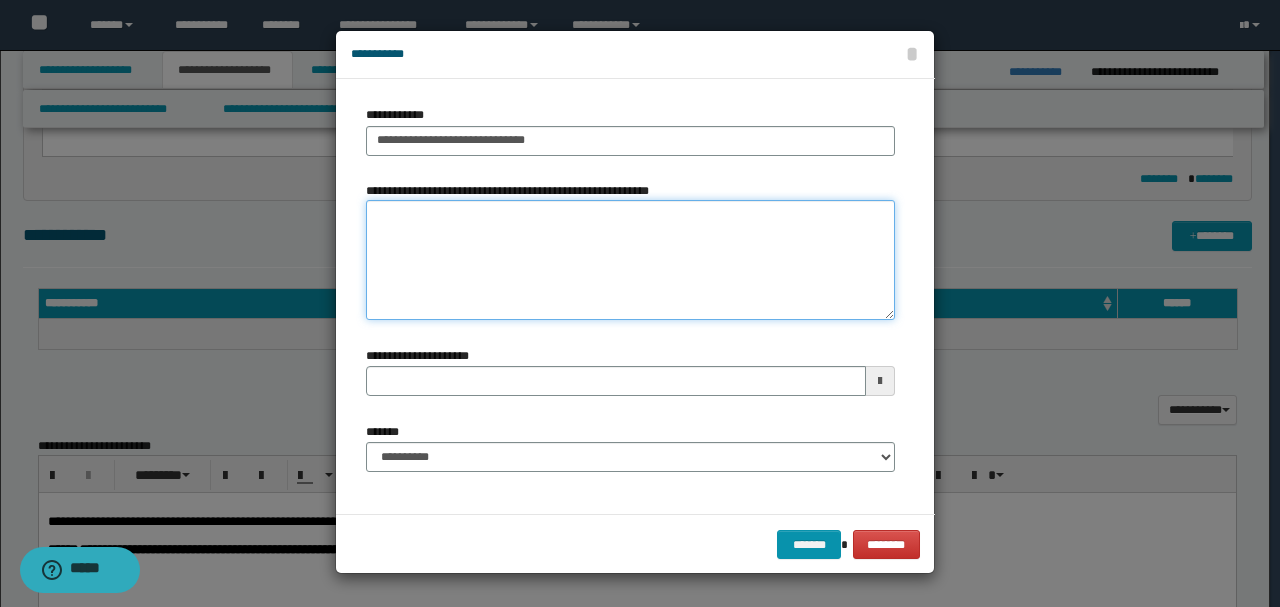 click on "**********" at bounding box center (630, 260) 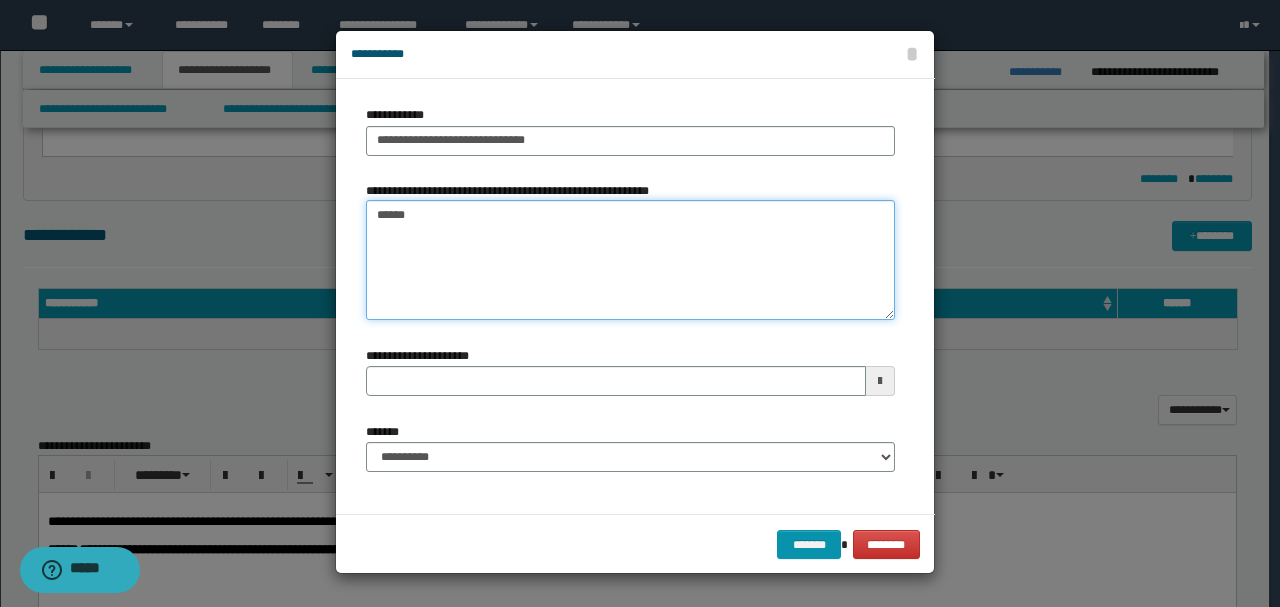 type on "*******" 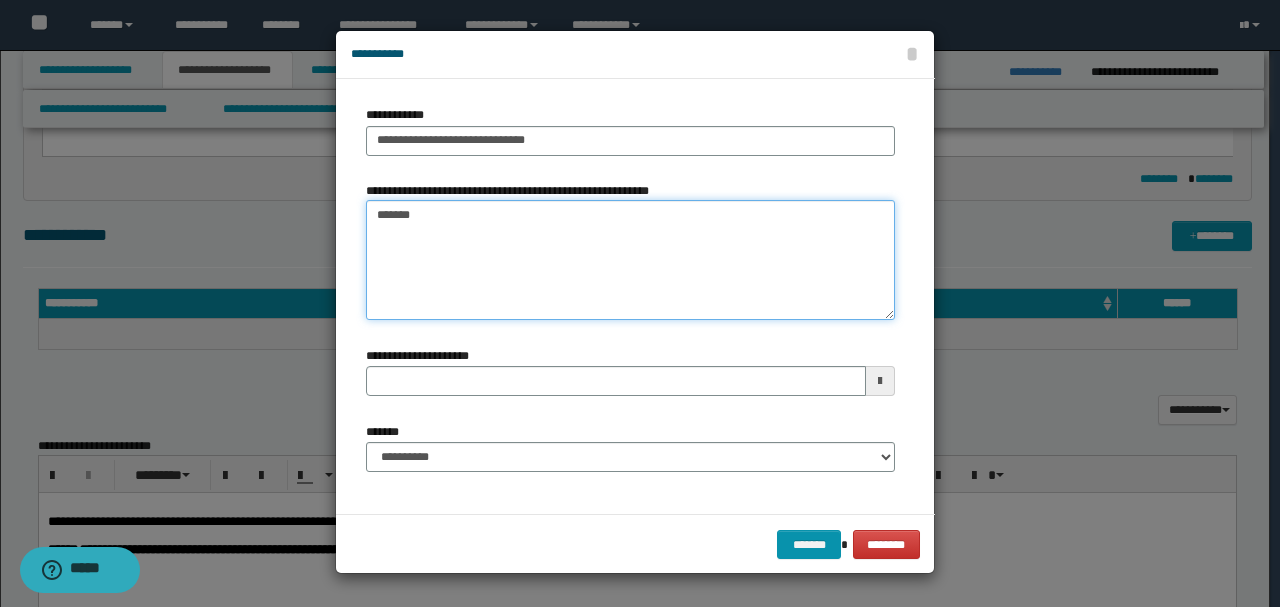 type 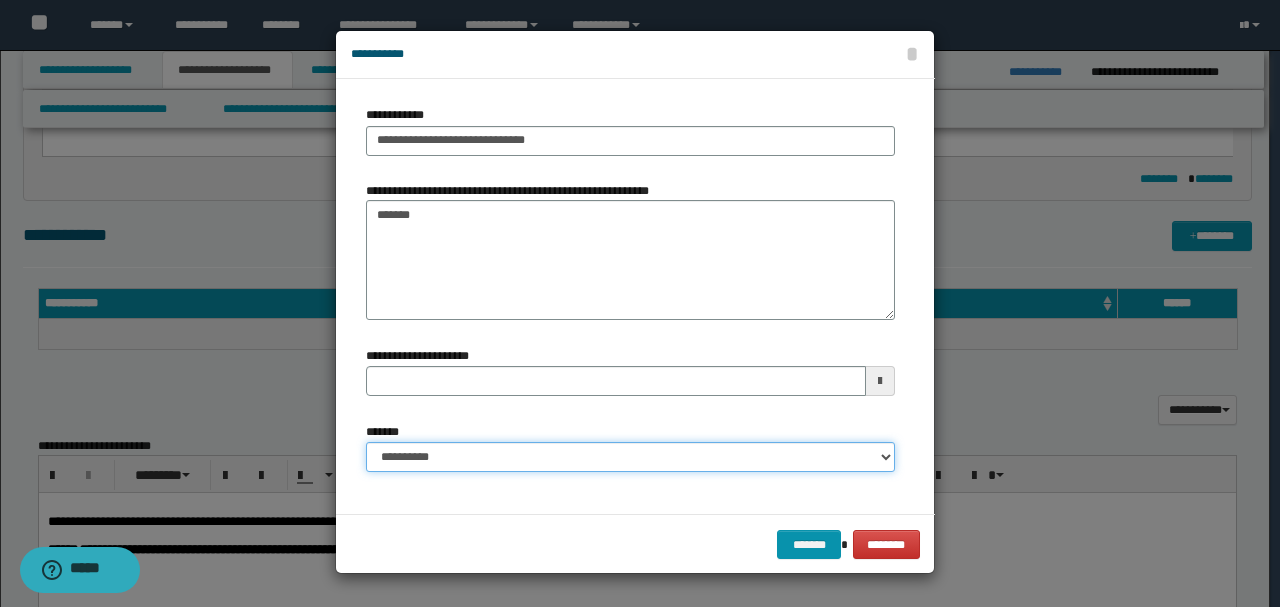 click on "**********" at bounding box center [630, 457] 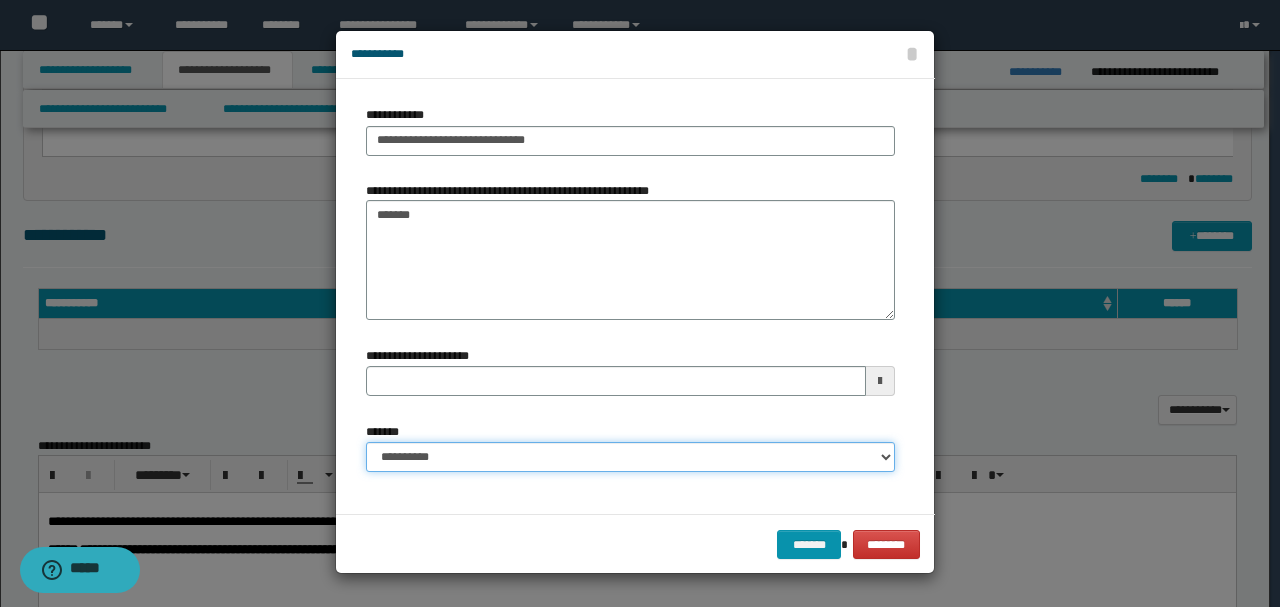 select on "*" 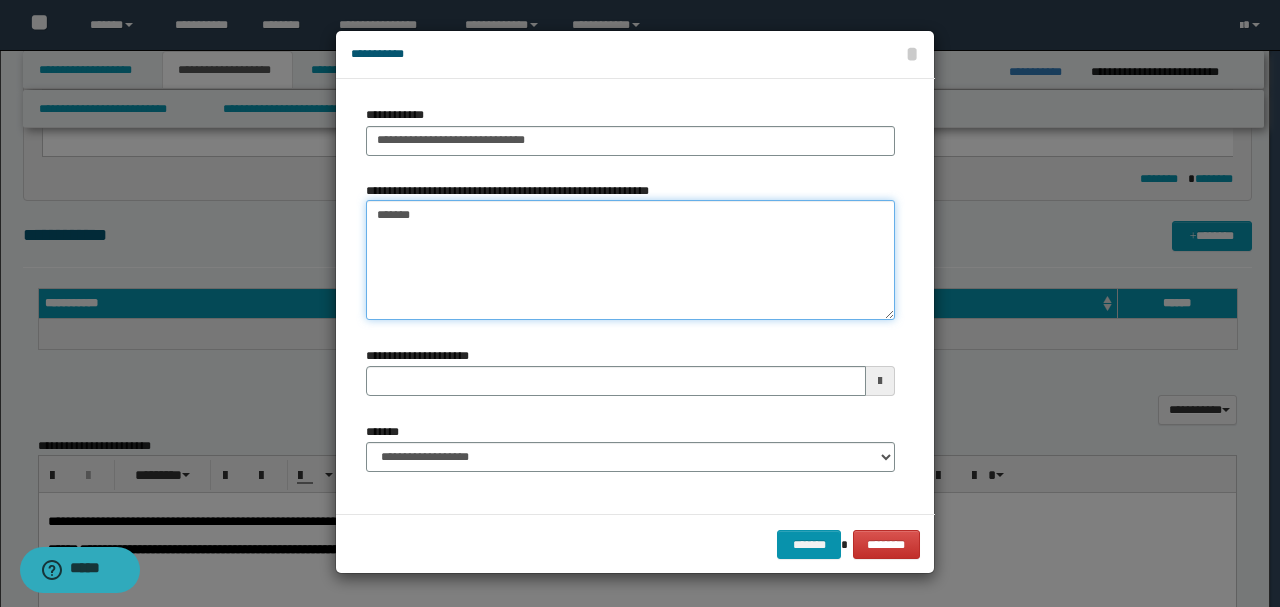 click on "*******" at bounding box center [630, 260] 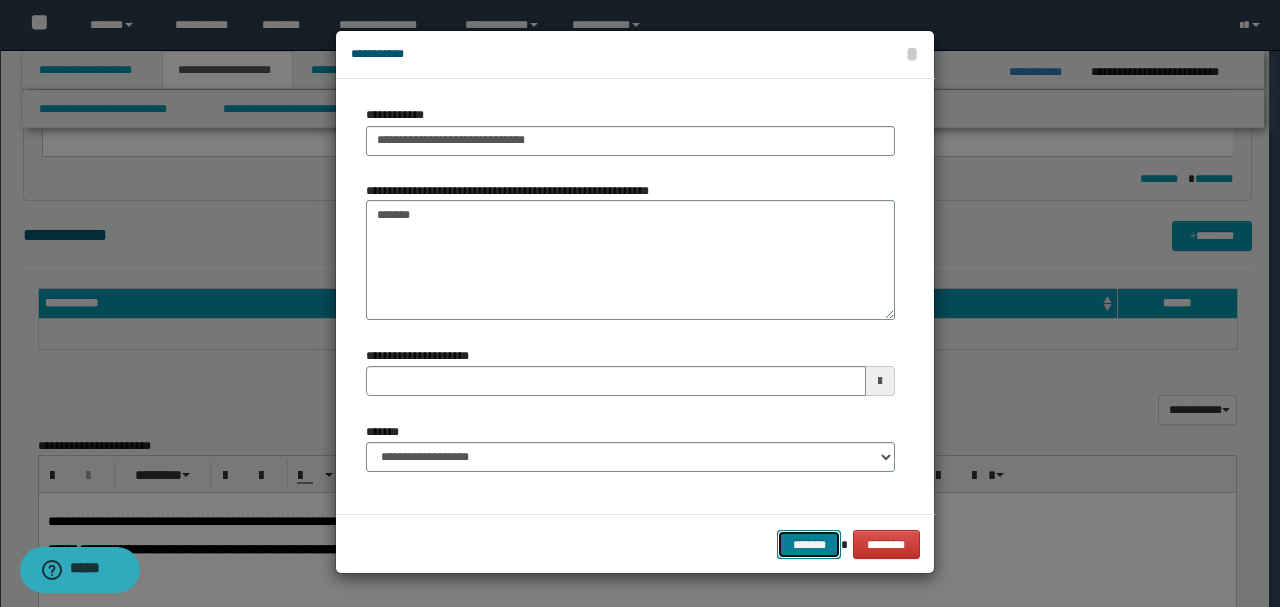 click on "*******" at bounding box center (809, 544) 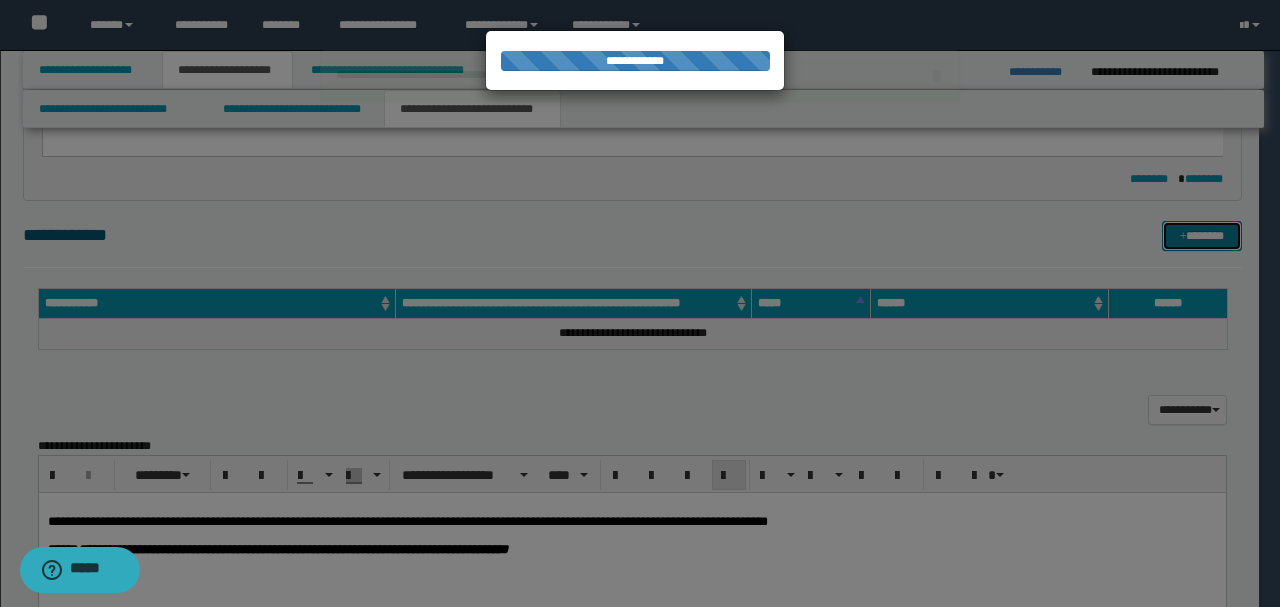 type 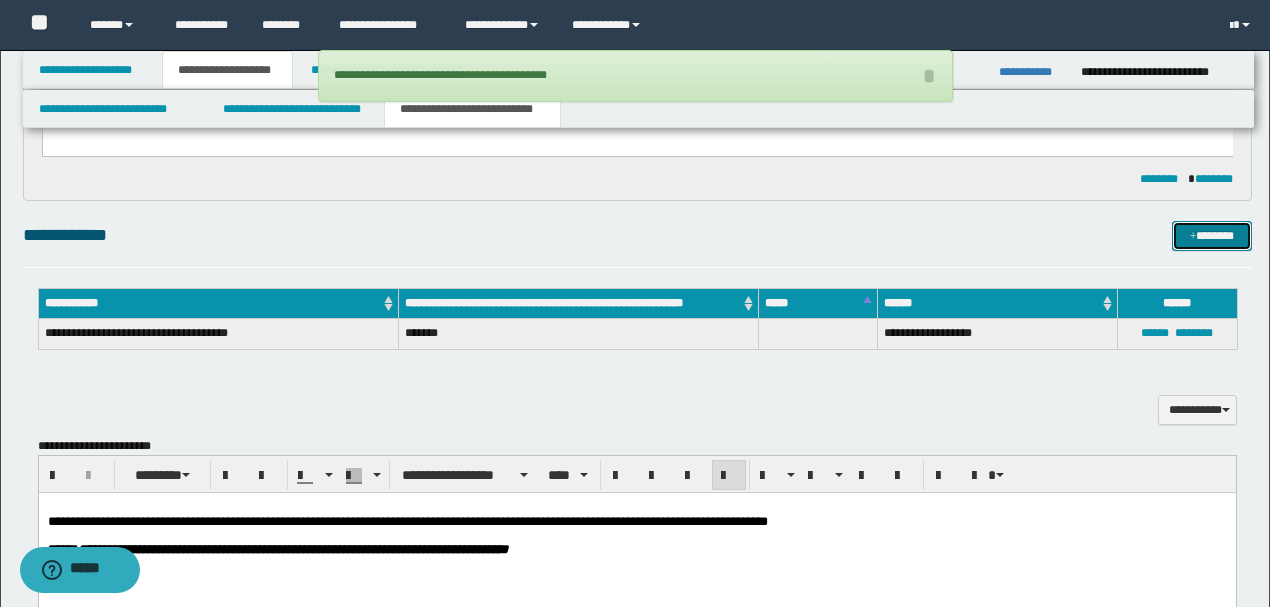 click on "*******" at bounding box center (1211, 235) 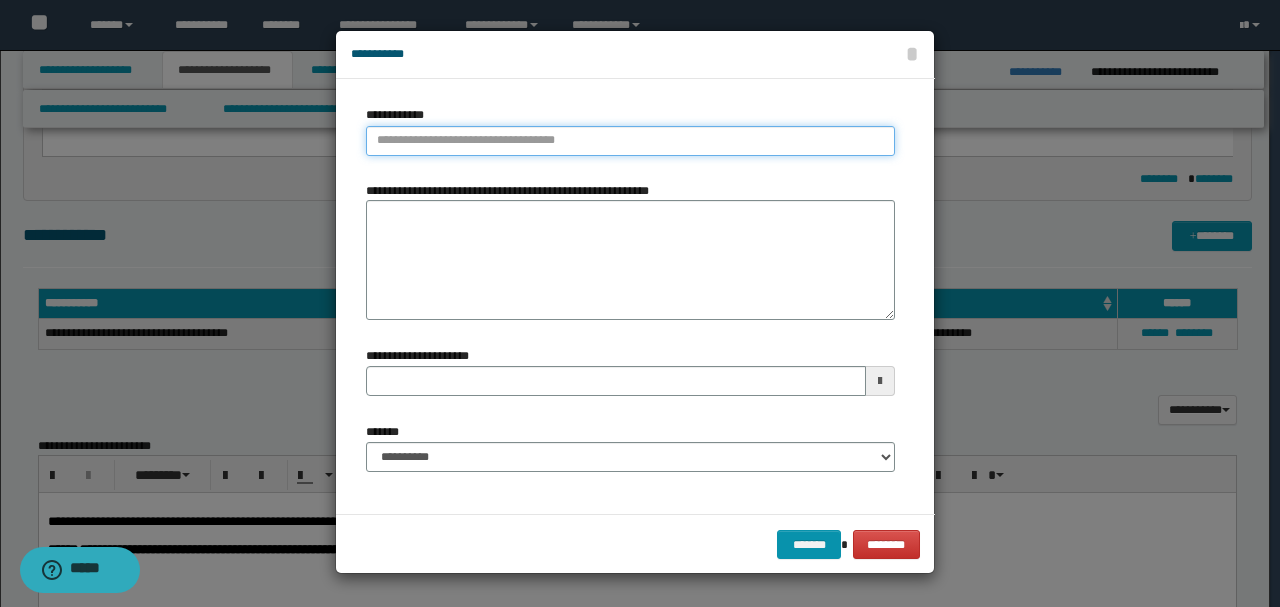 type on "**********" 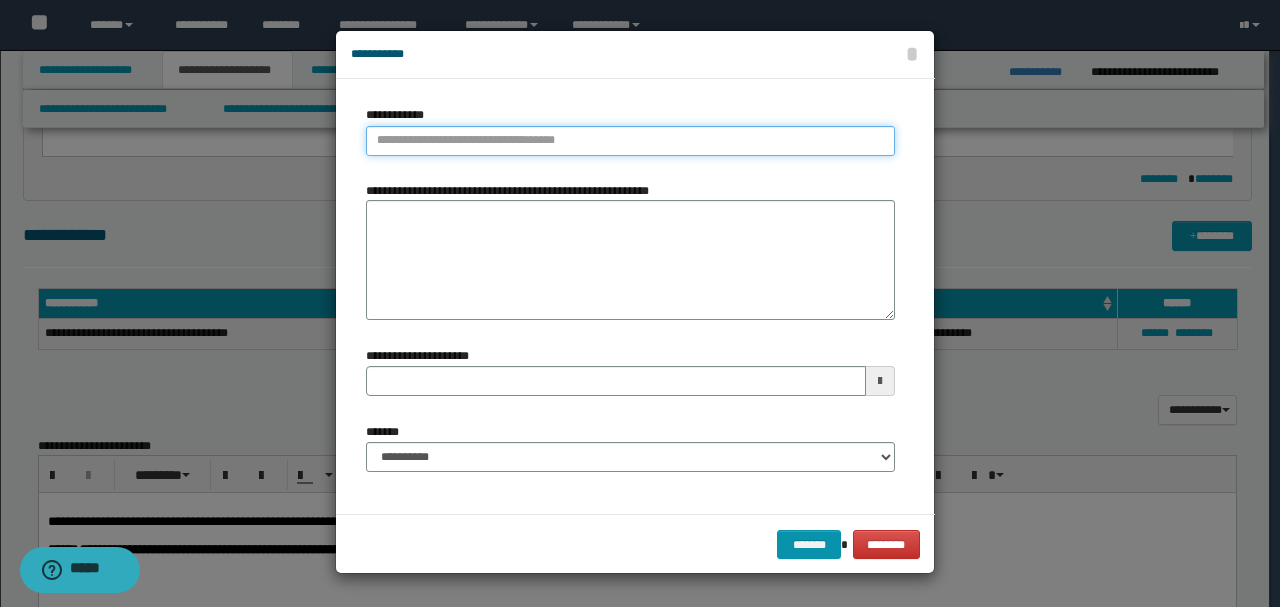 click on "**********" at bounding box center (630, 141) 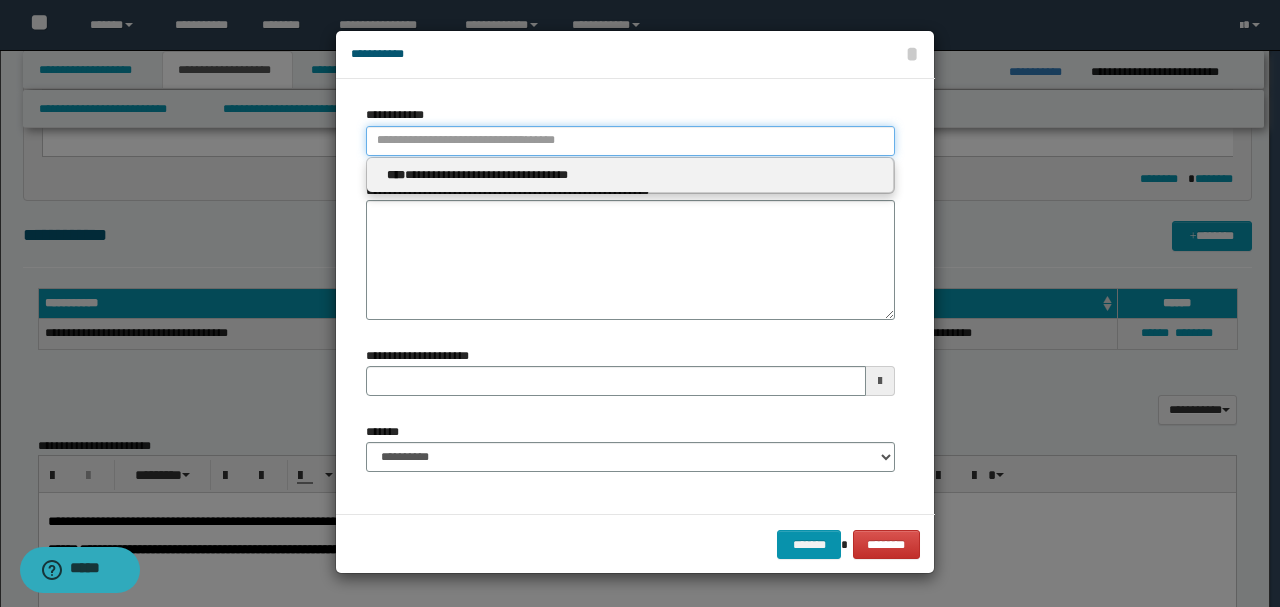 type 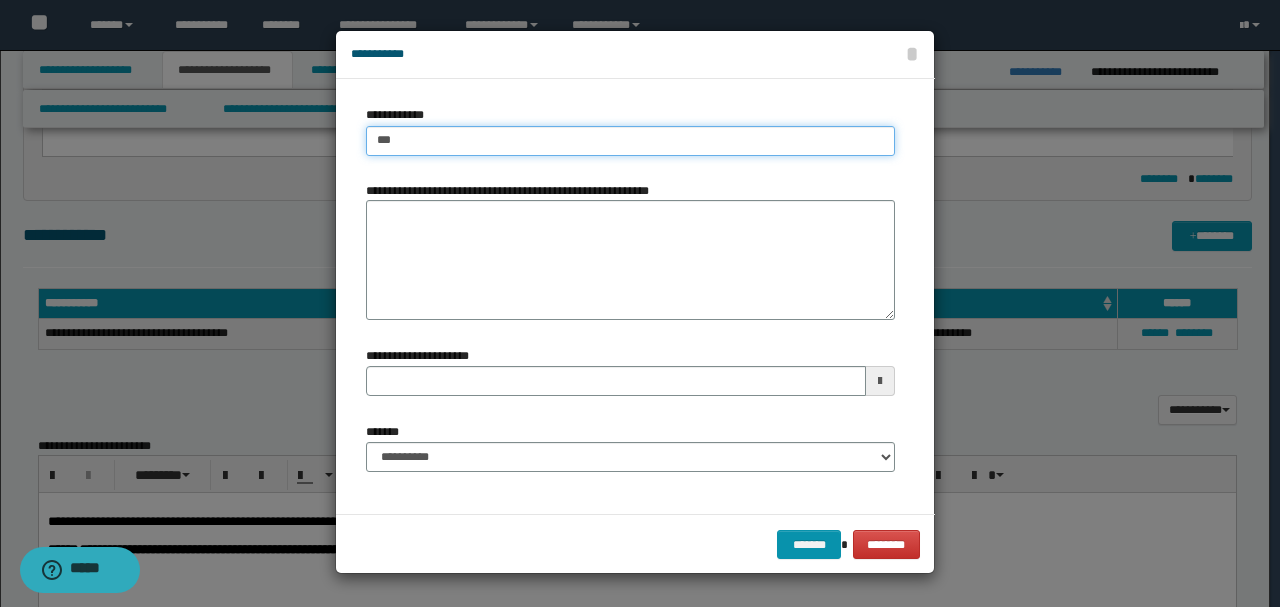 type on "****" 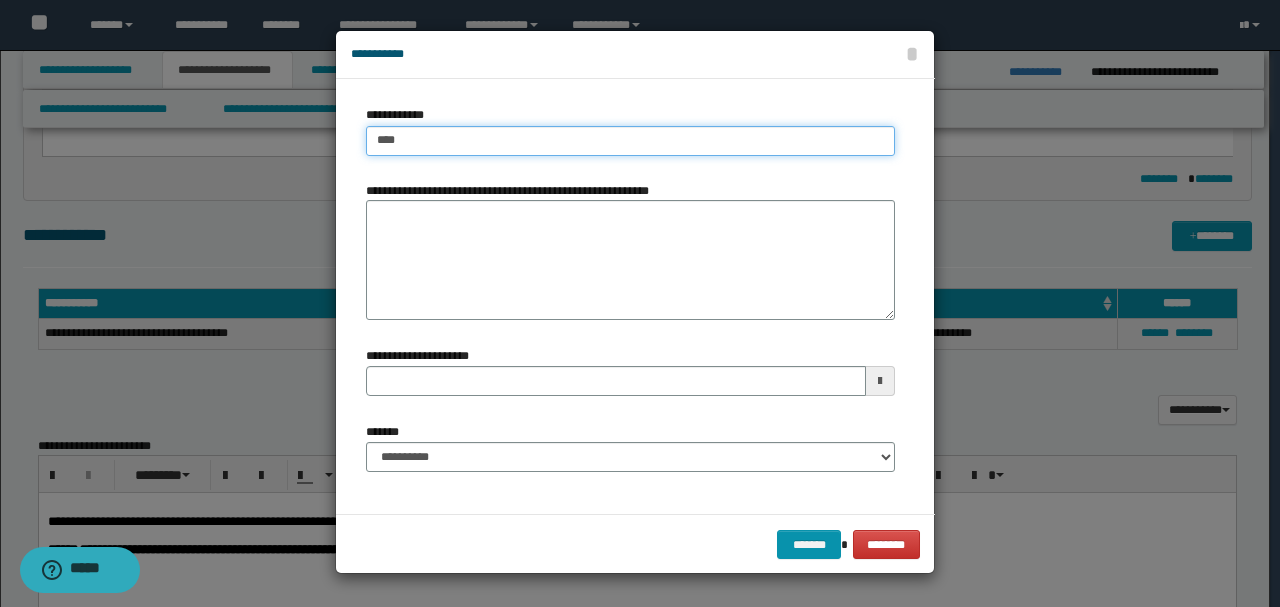 type on "****" 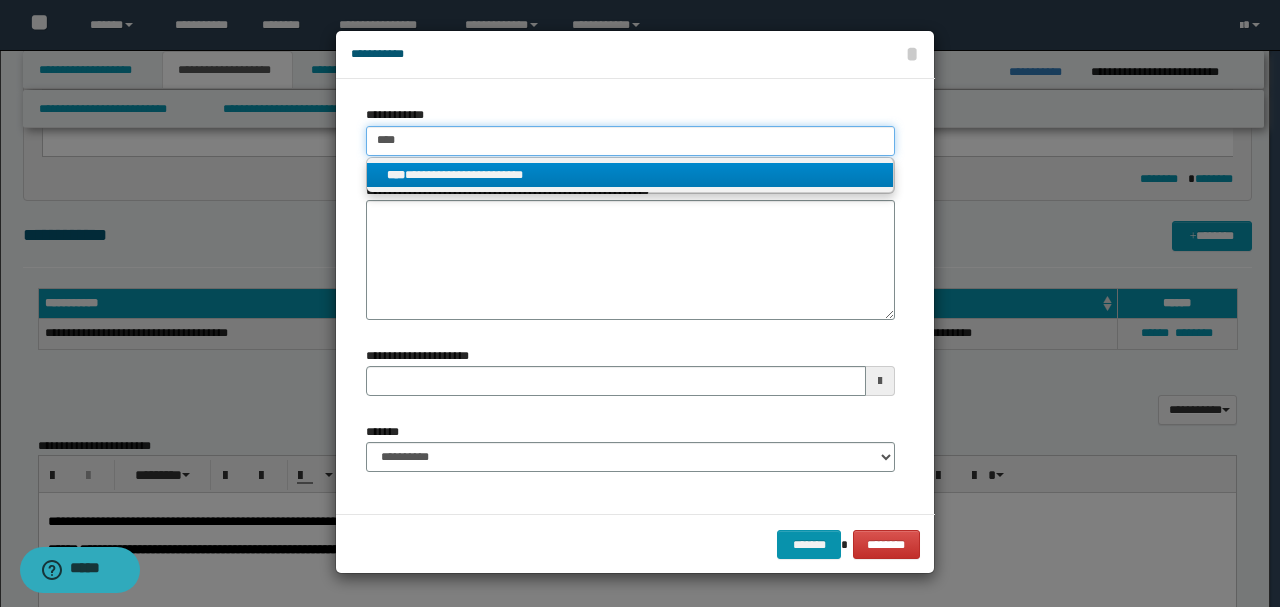 type on "****" 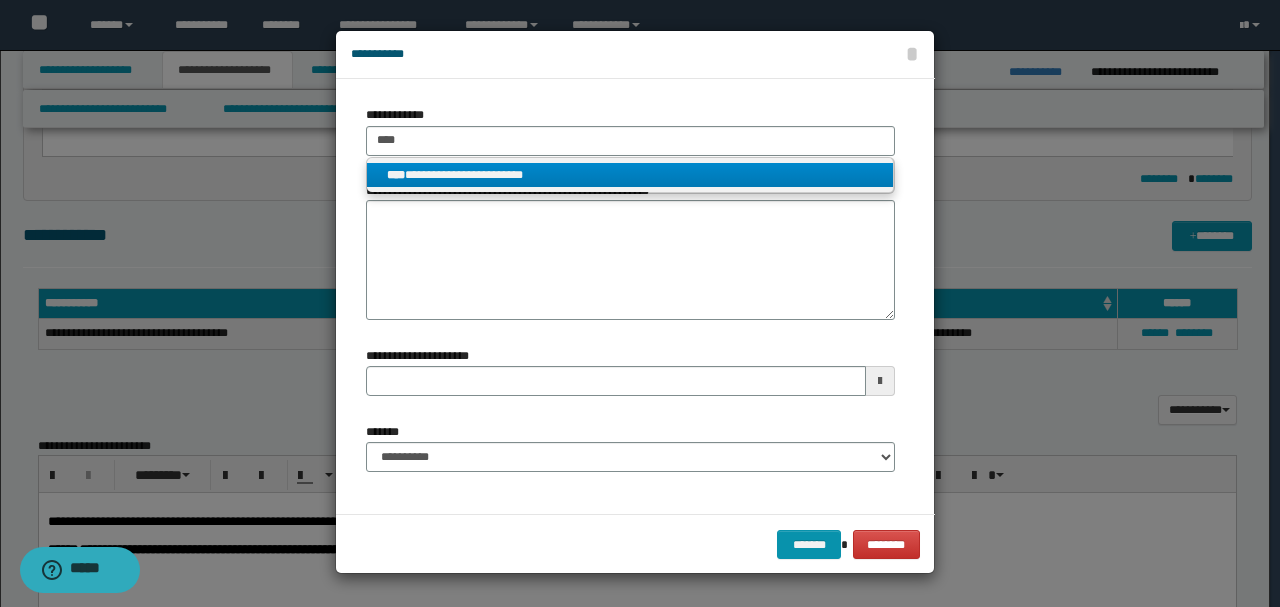 click on "**********" at bounding box center (630, 175) 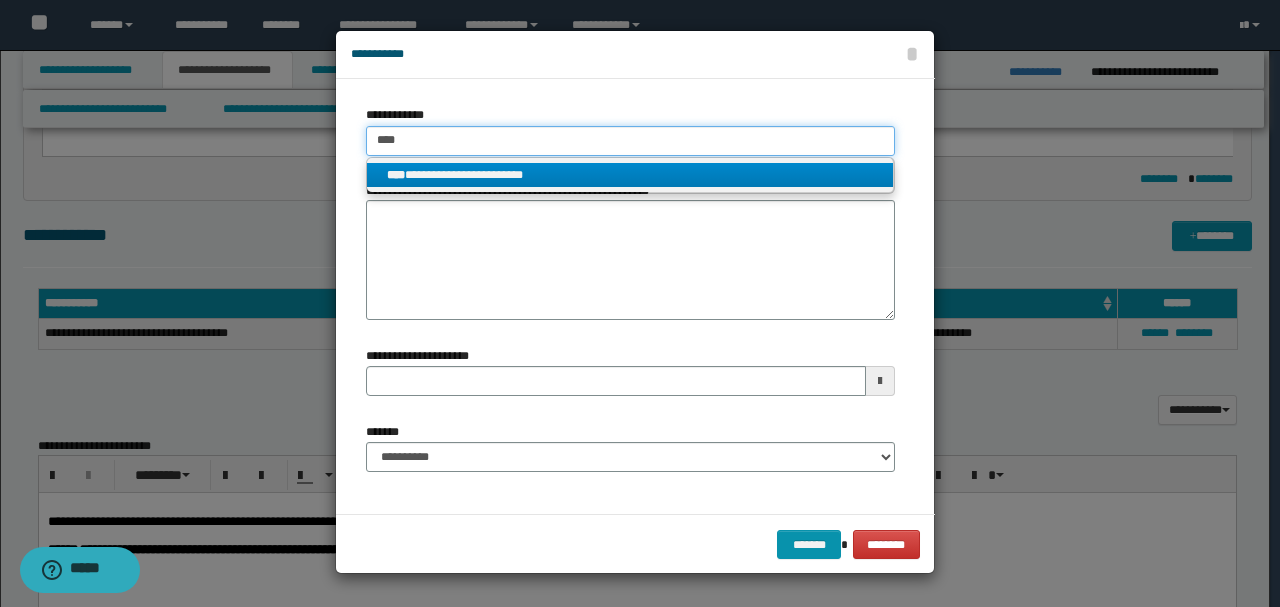 type 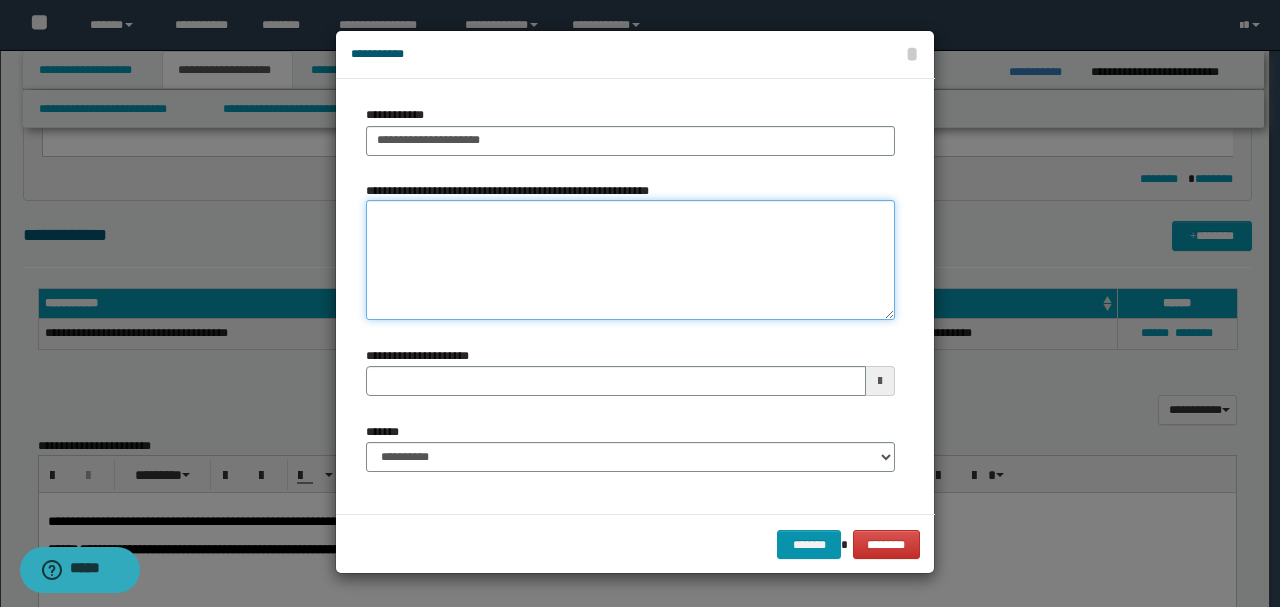 click on "**********" at bounding box center [630, 260] 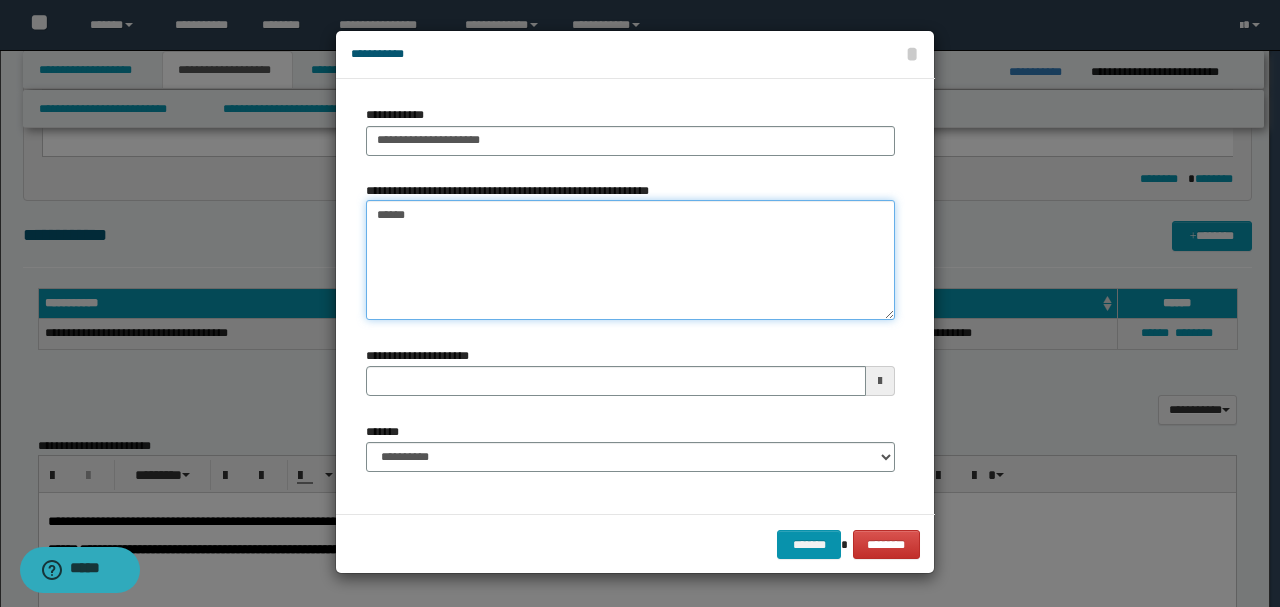 type on "*******" 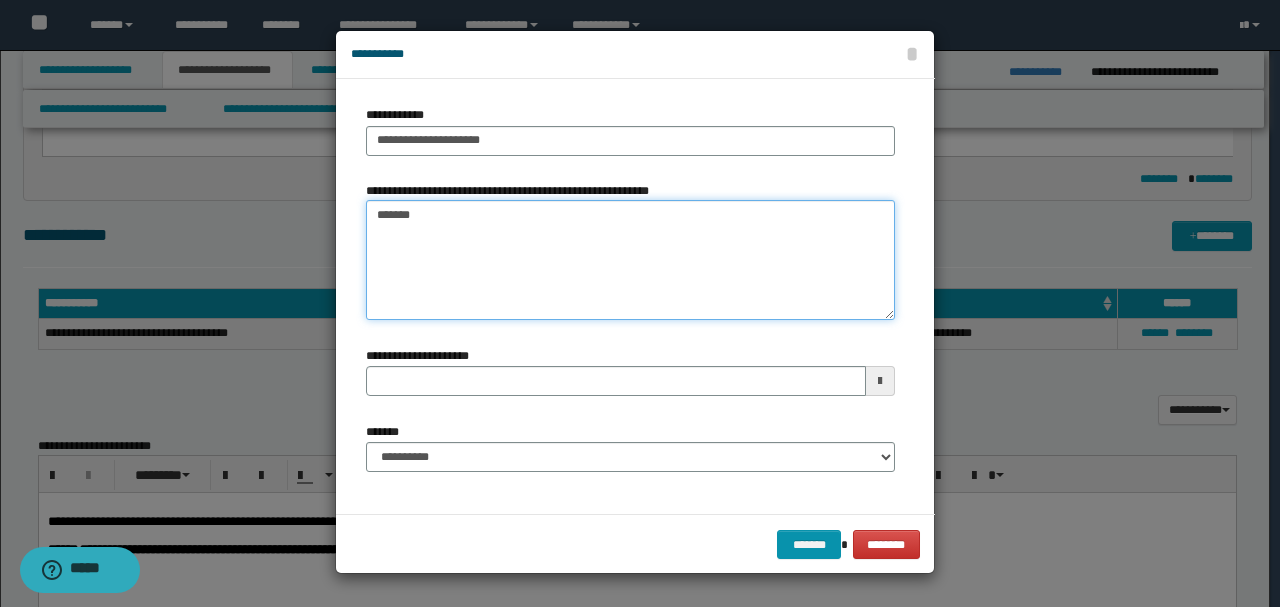 type 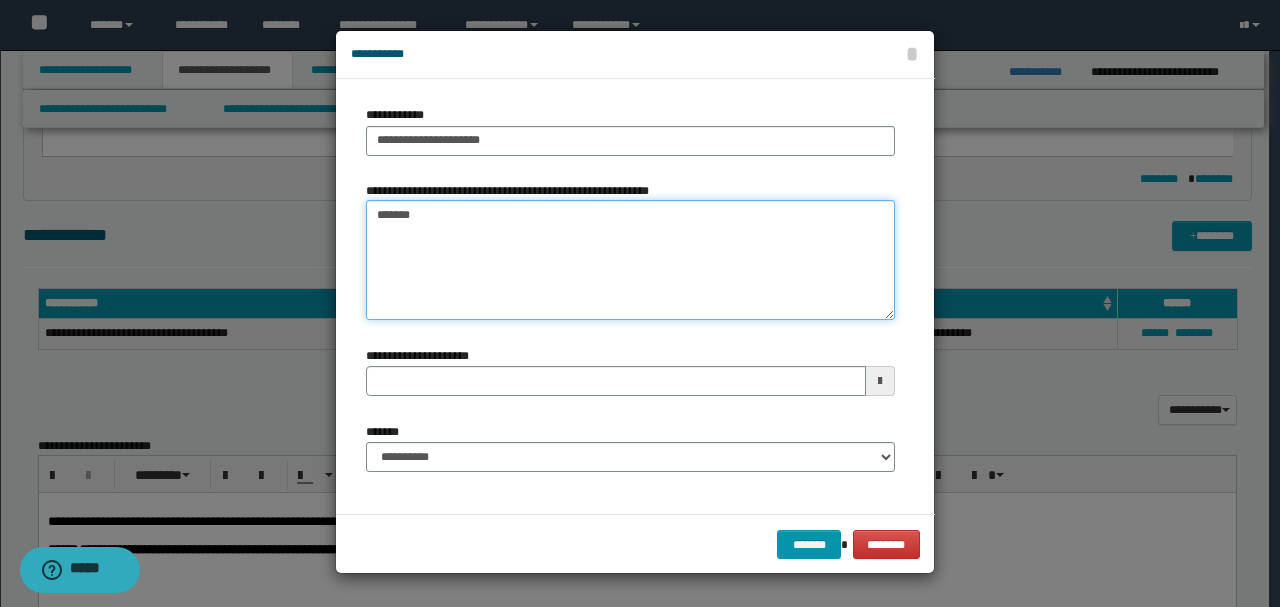 type on "*******" 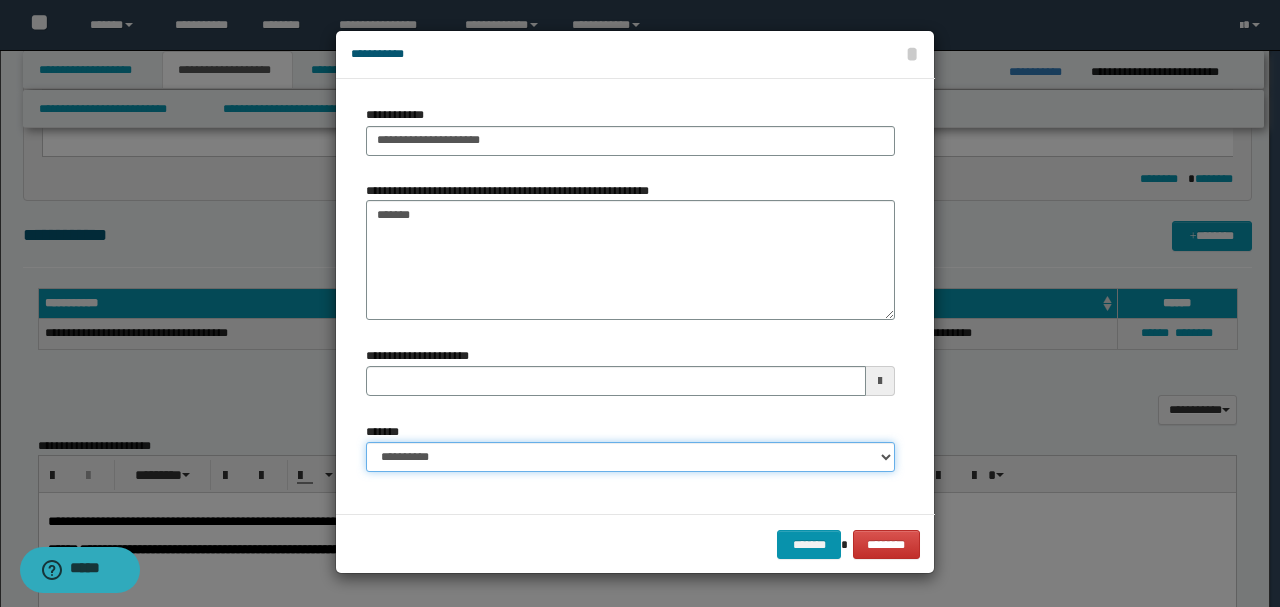click on "**********" at bounding box center [630, 457] 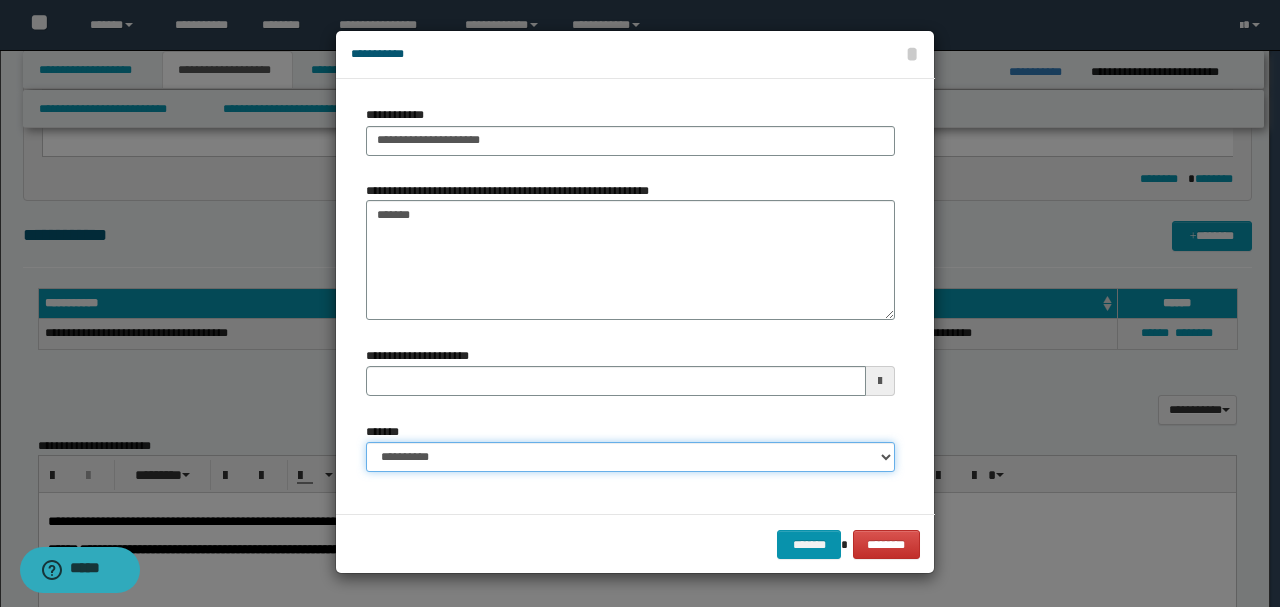 select on "*" 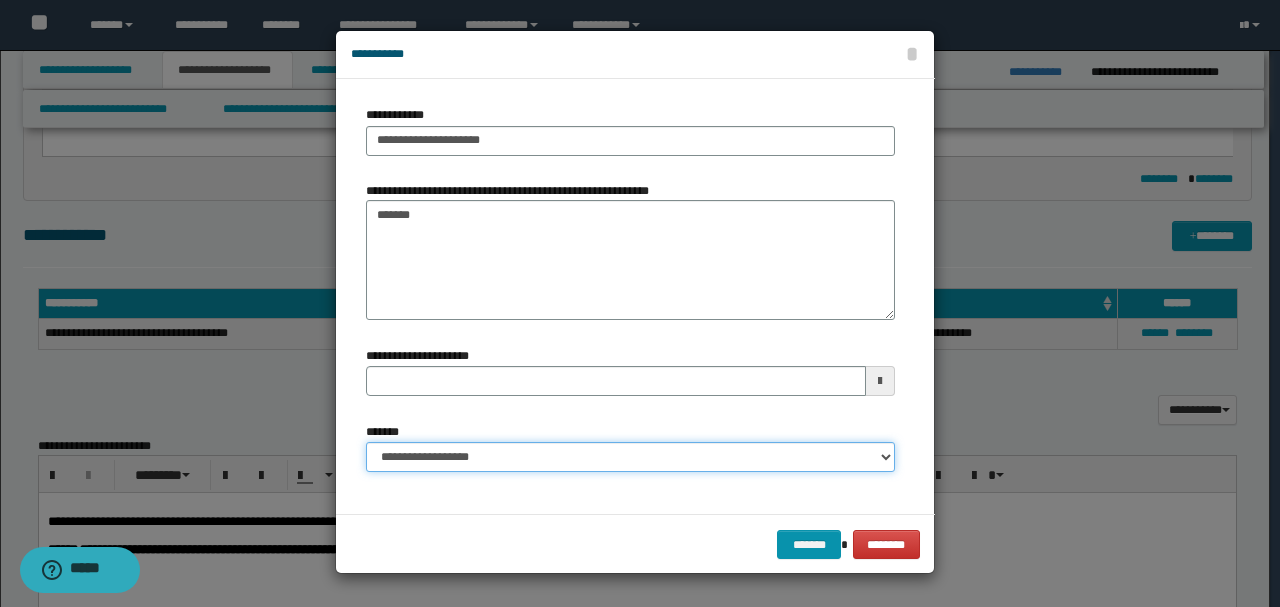 click on "**********" at bounding box center (630, 457) 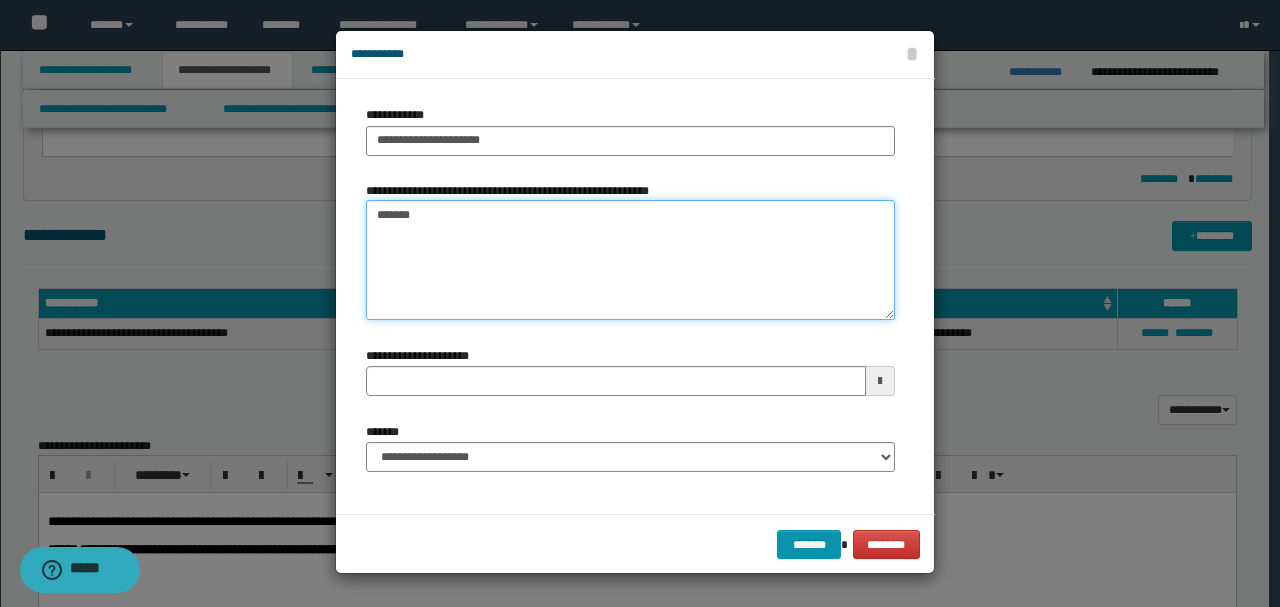 click on "*******" at bounding box center (630, 260) 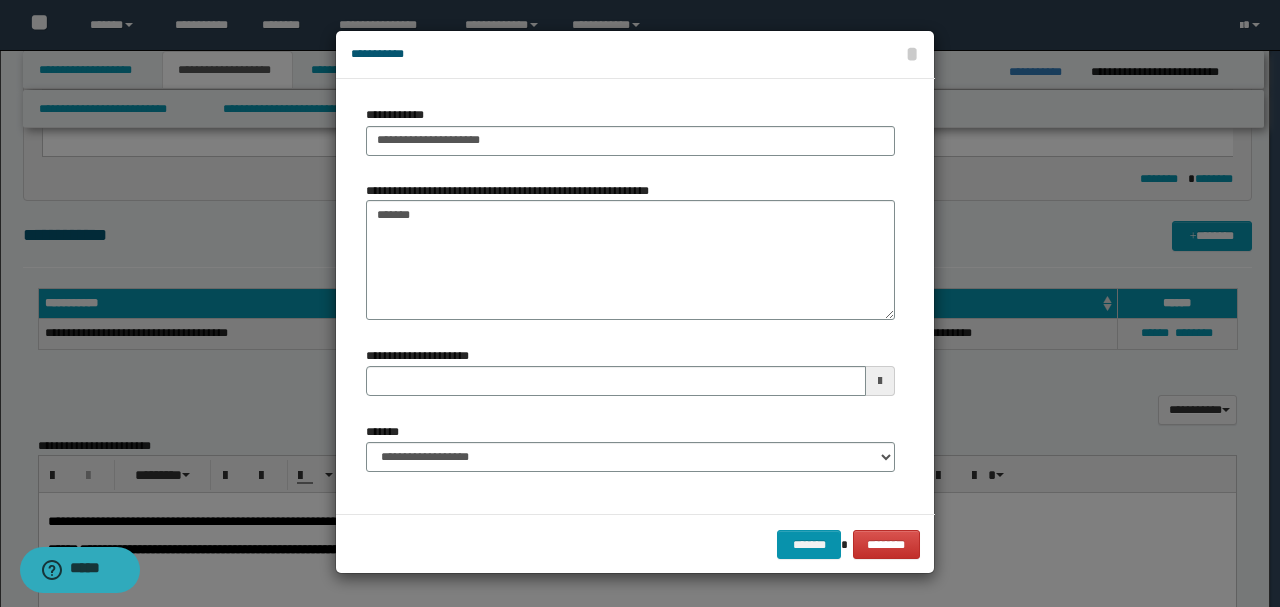 click on "*******
********" at bounding box center [635, 544] 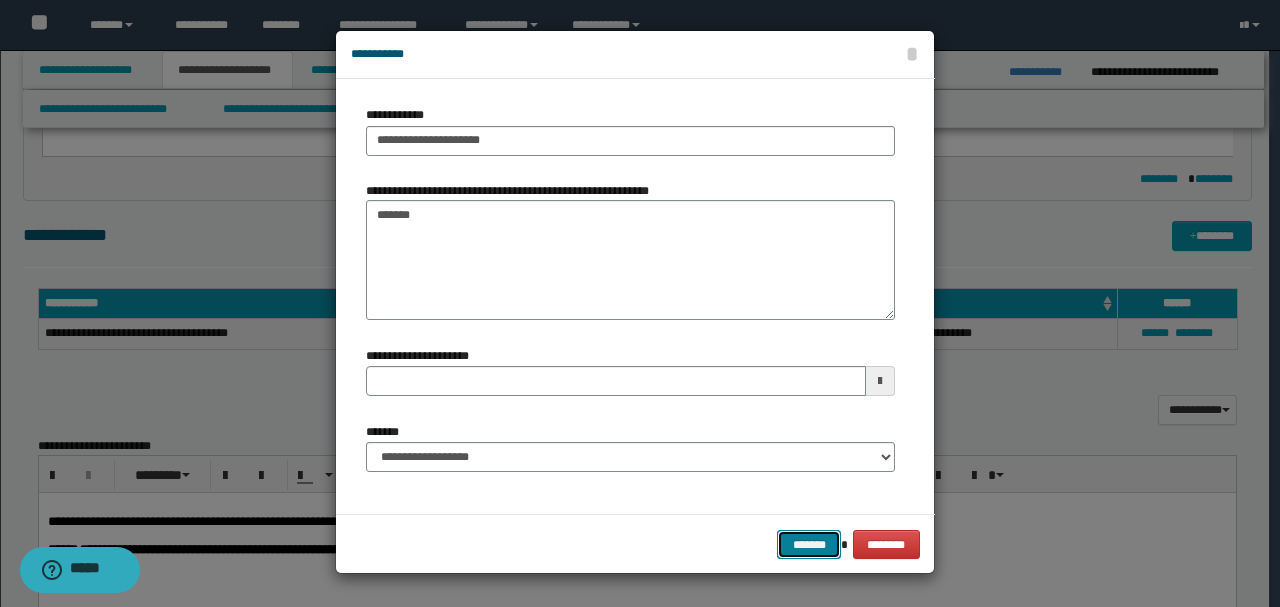 click on "*******" at bounding box center [809, 544] 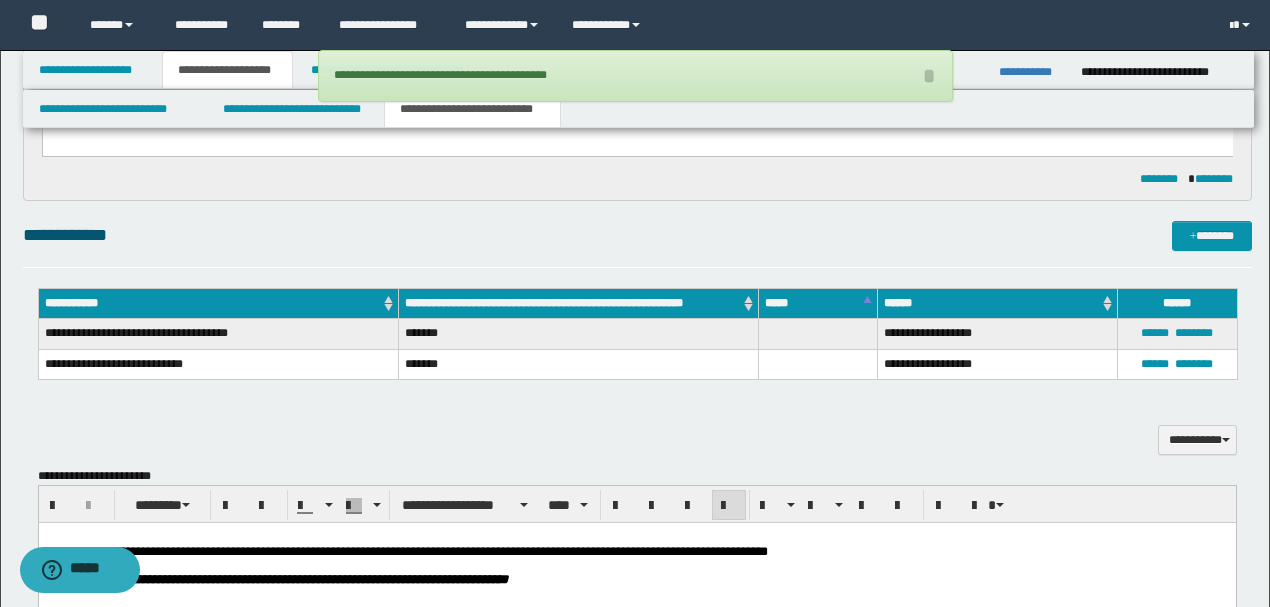 click on "**********" at bounding box center [637, 429] 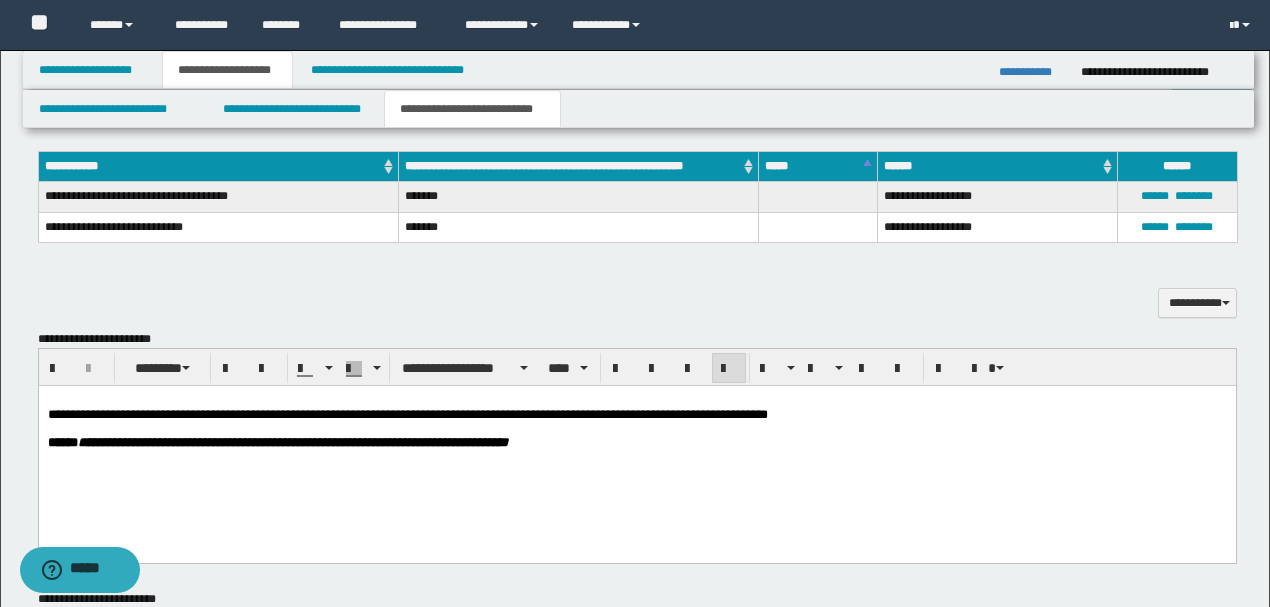 scroll, scrollTop: 532, scrollLeft: 0, axis: vertical 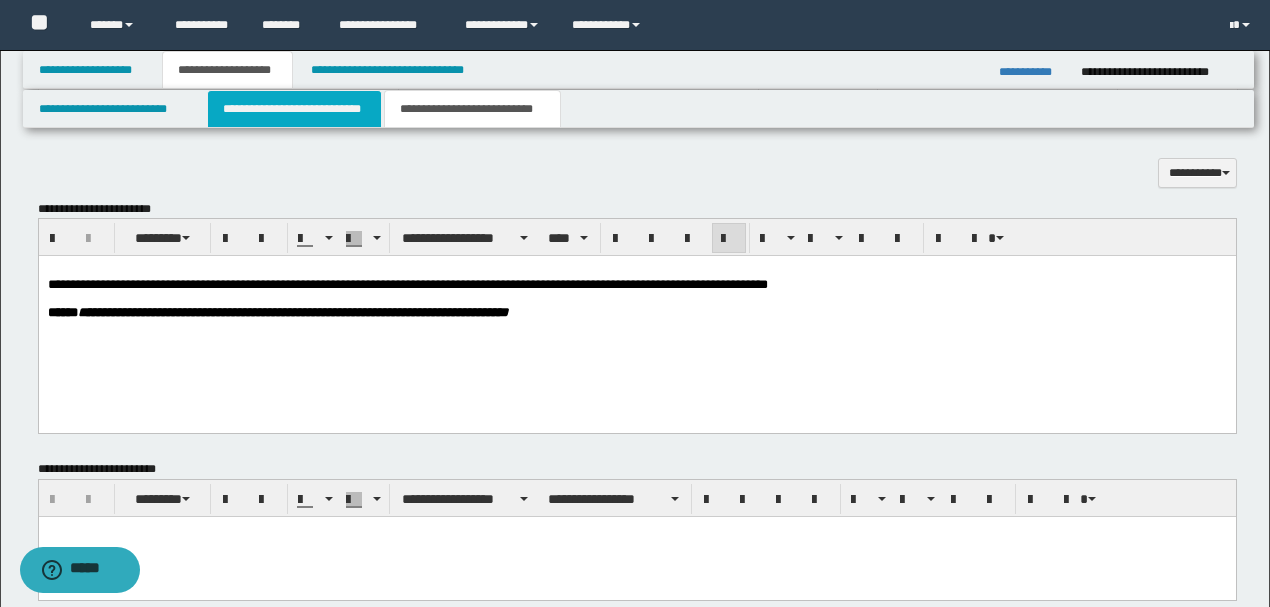 click on "**********" at bounding box center (294, 109) 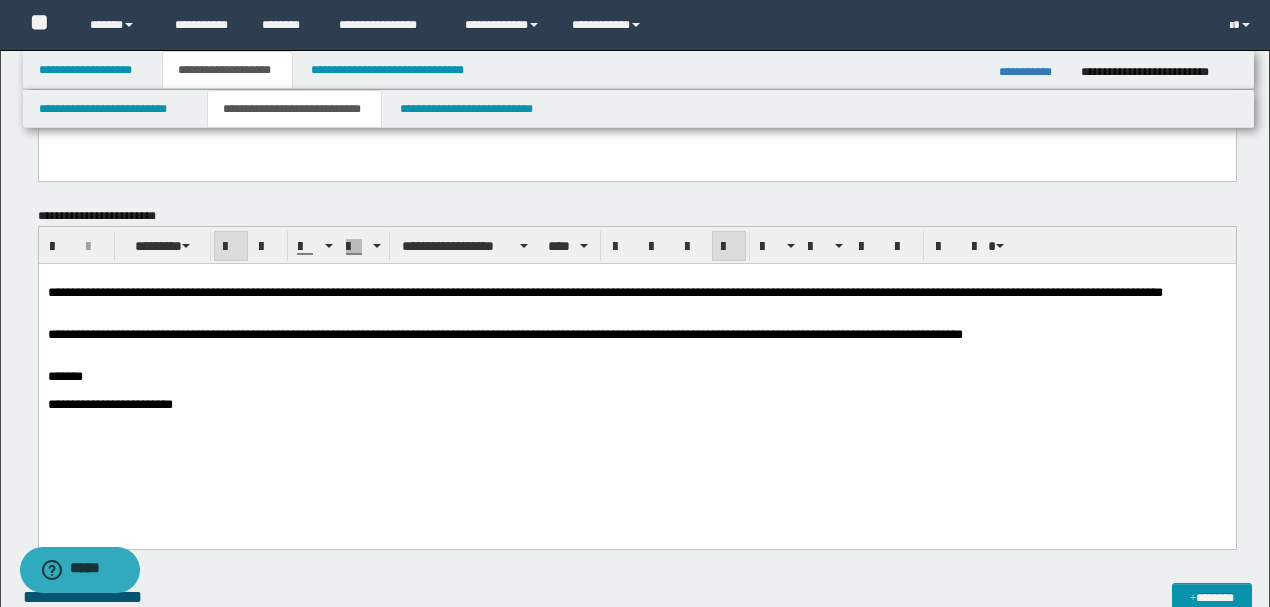 scroll, scrollTop: 1665, scrollLeft: 0, axis: vertical 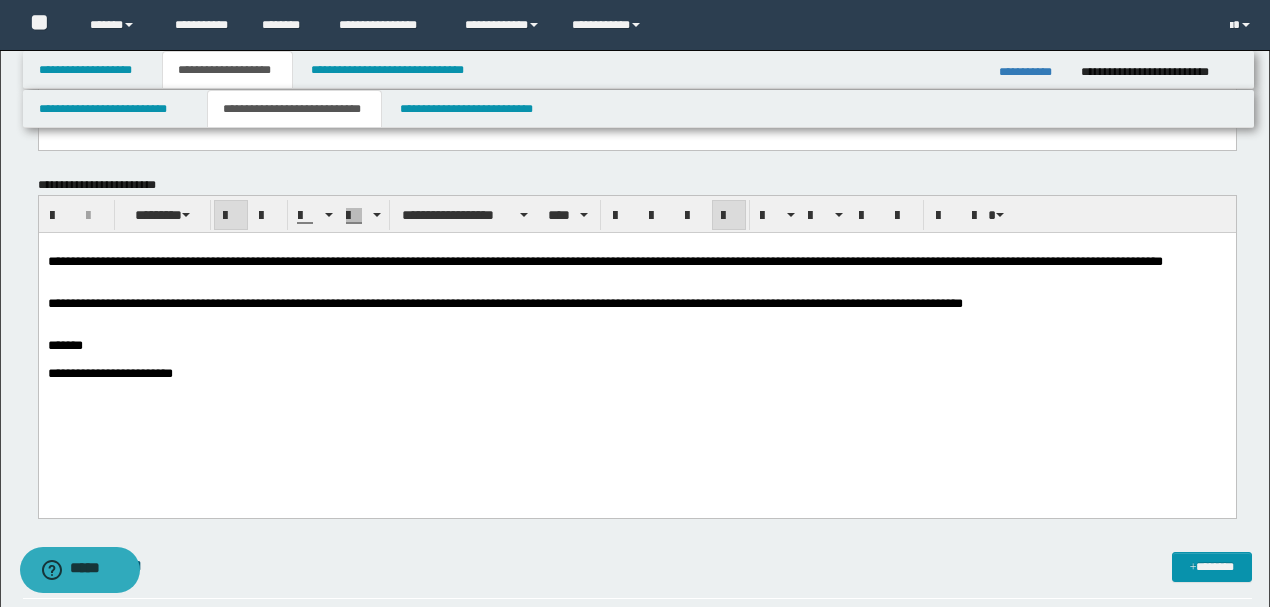 click on "*******" at bounding box center [636, 346] 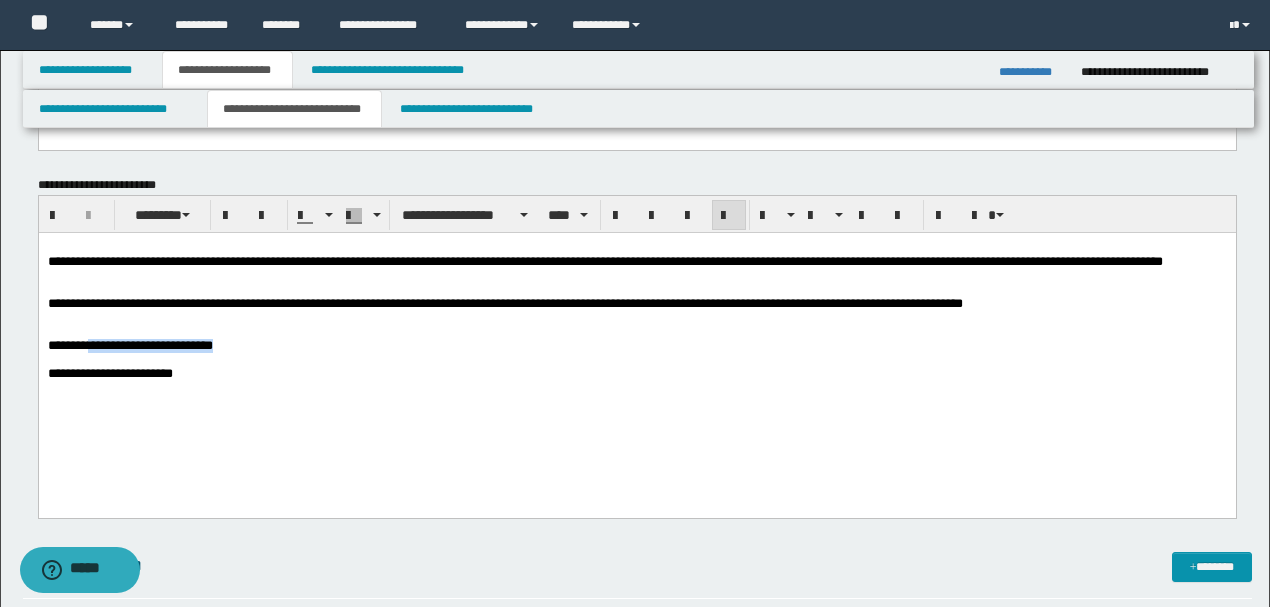 drag, startPoint x: 230, startPoint y: 369, endPoint x: 90, endPoint y: 373, distance: 140.05713 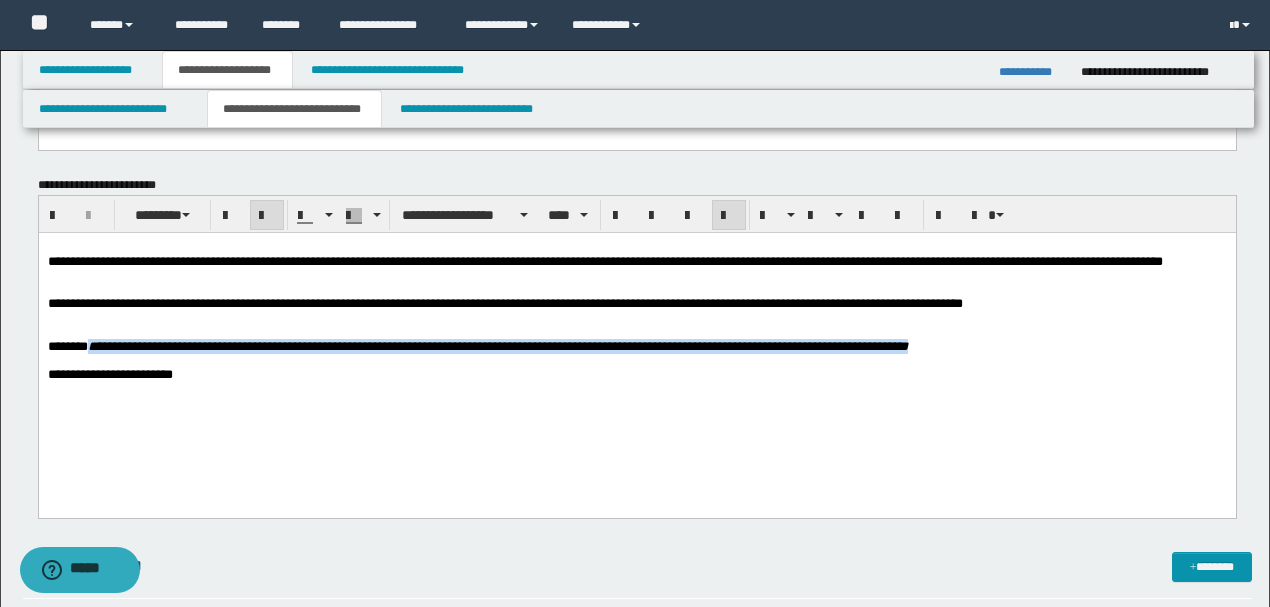drag, startPoint x: 1003, startPoint y: 368, endPoint x: 98, endPoint y: 373, distance: 905.0138 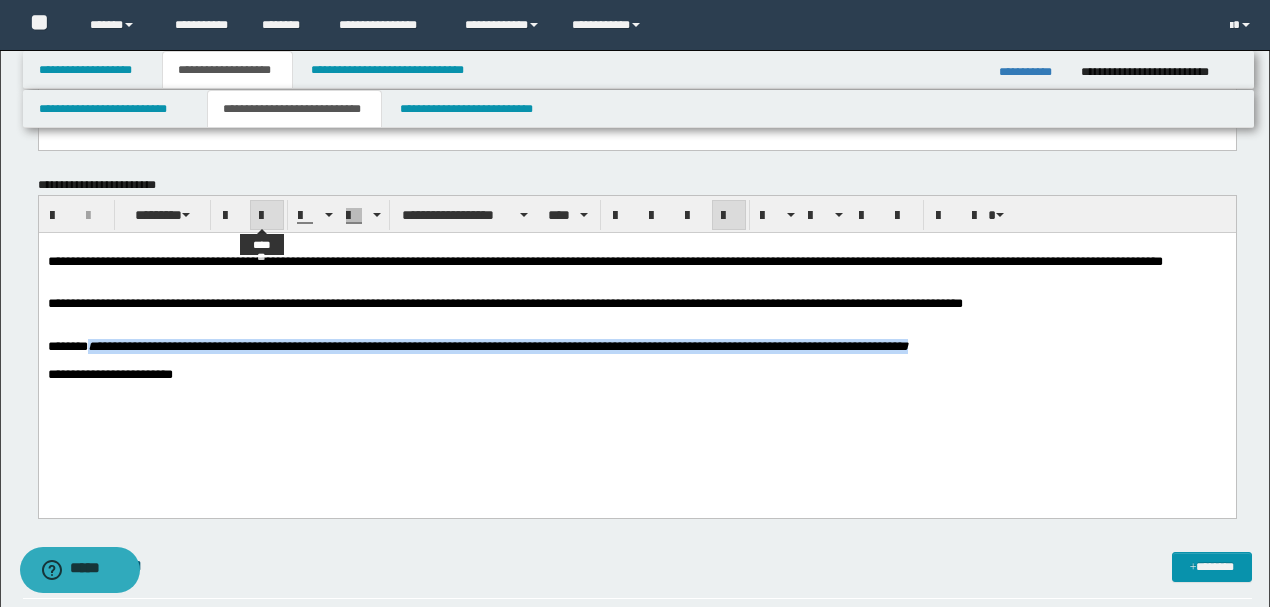 click at bounding box center [267, 216] 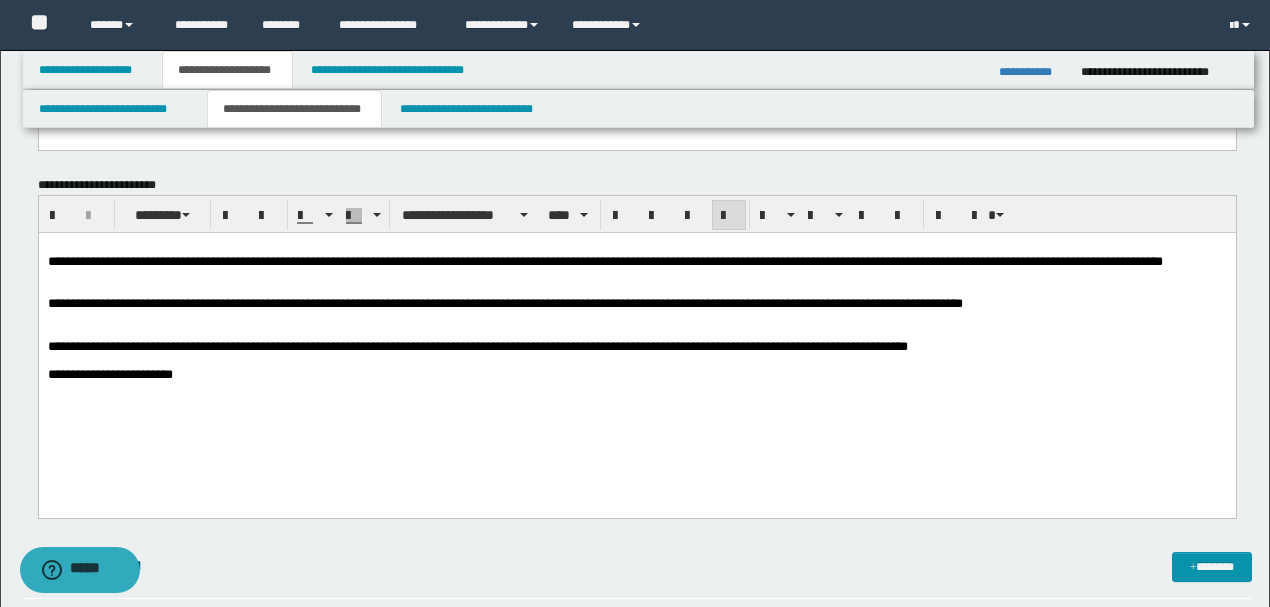 click on "**********" at bounding box center (497, 346) 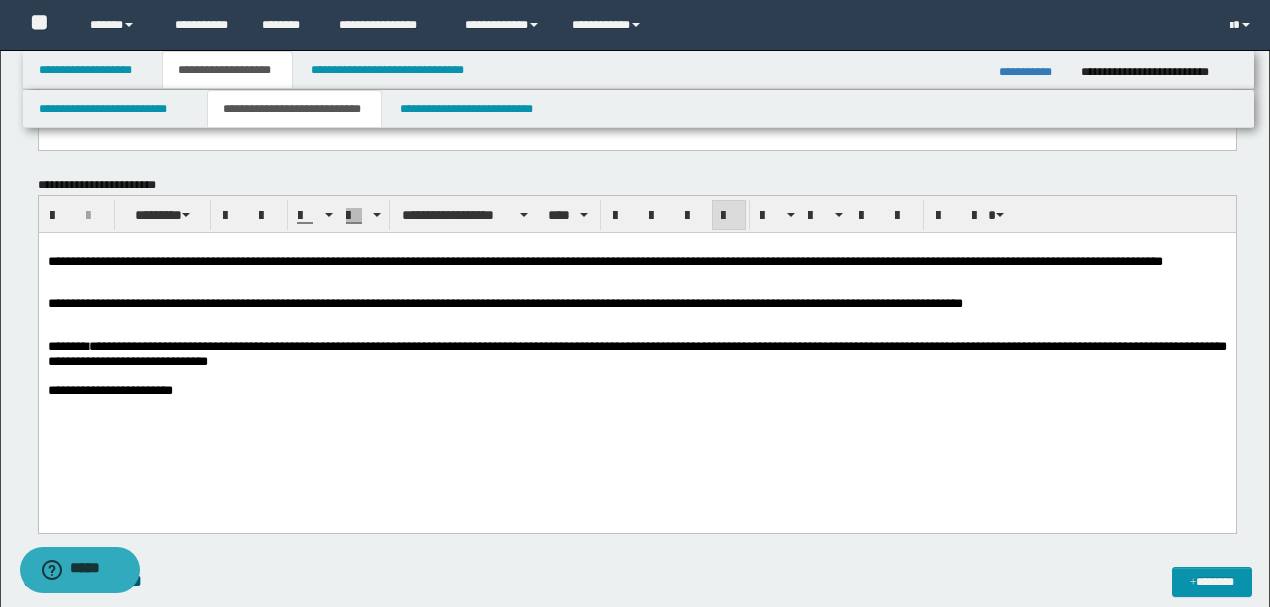 click on "**********" at bounding box center (636, 354) 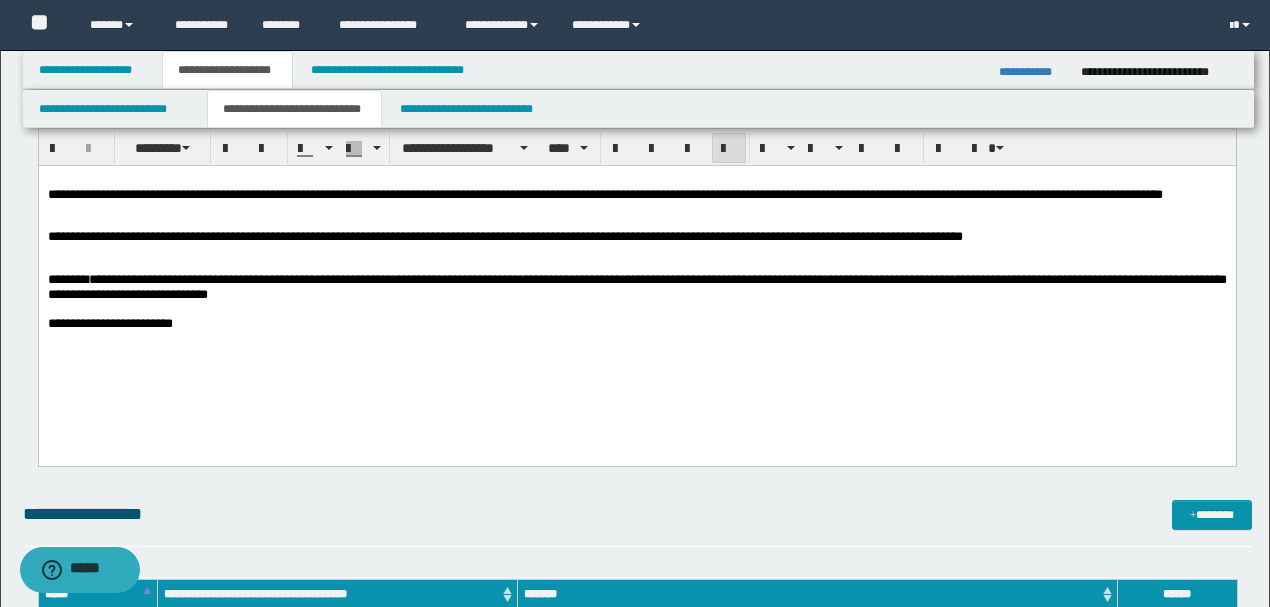 scroll, scrollTop: 1798, scrollLeft: 0, axis: vertical 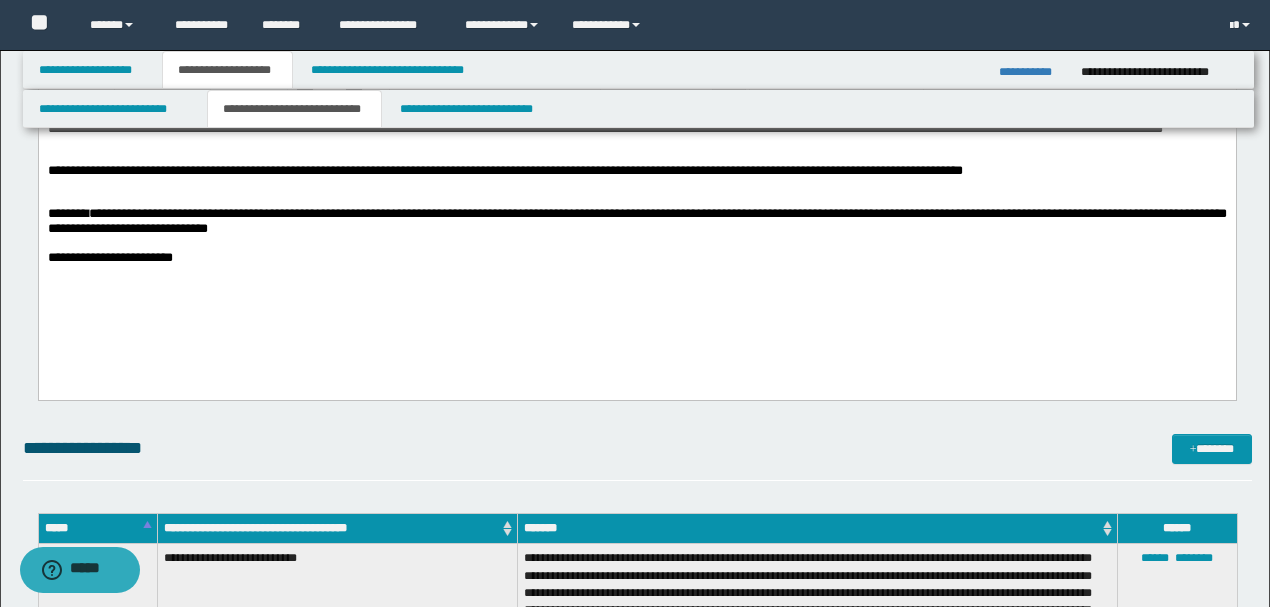 click on "**********" at bounding box center (636, 258) 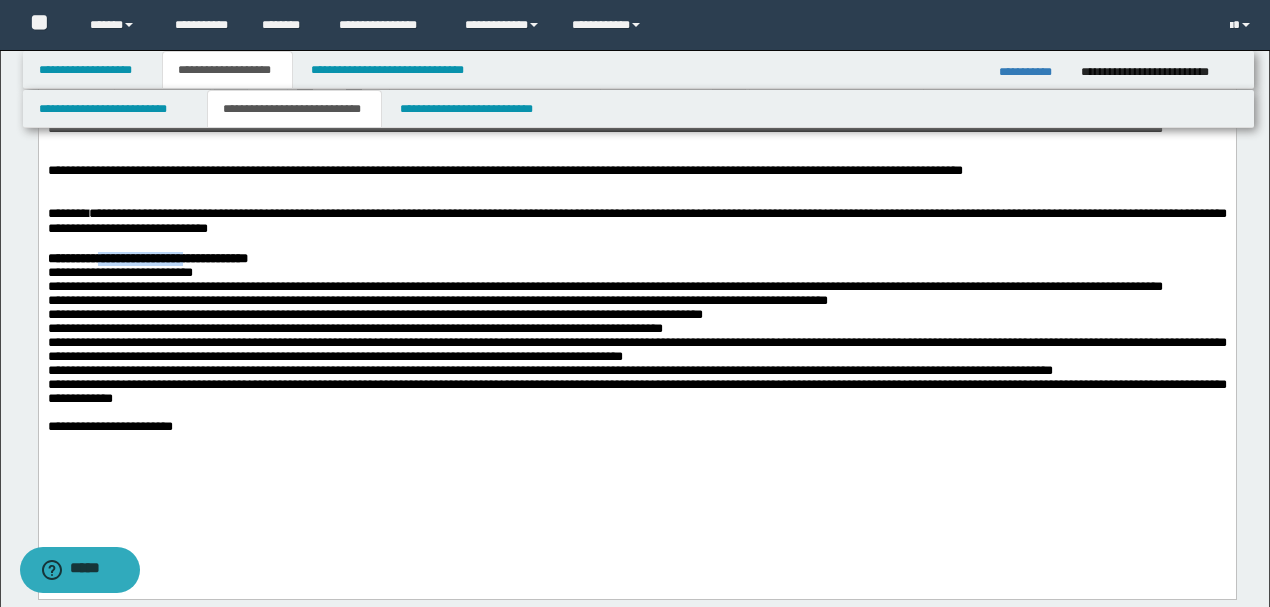 drag, startPoint x: 202, startPoint y: 282, endPoint x: 102, endPoint y: 283, distance: 100.005 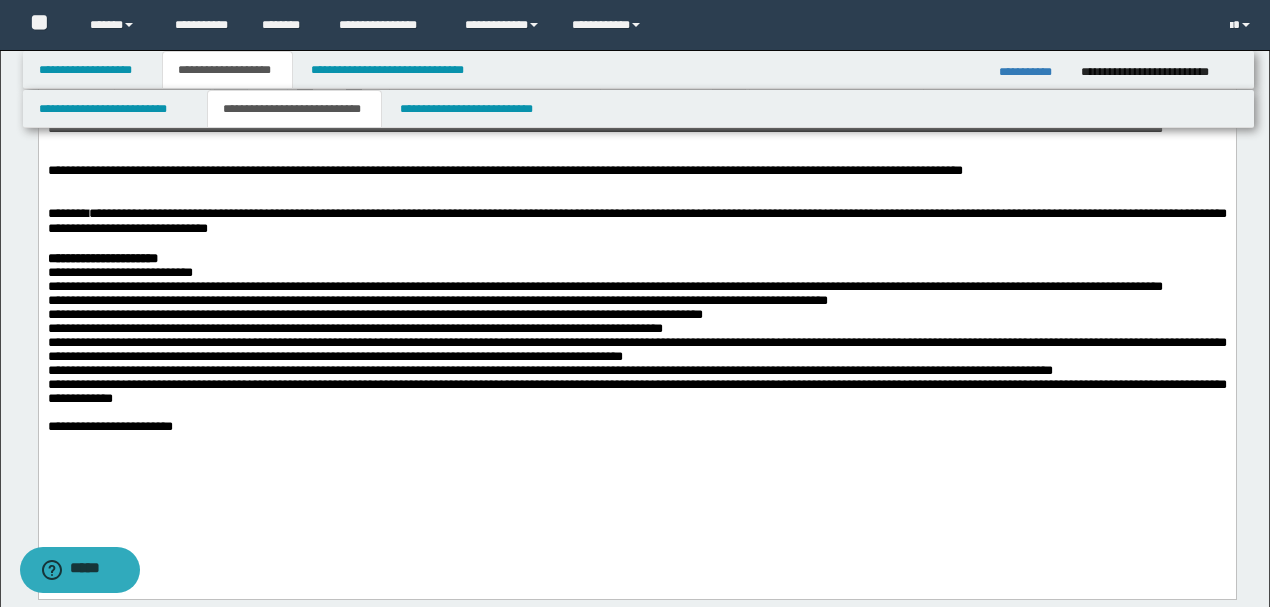 click on "**********" at bounding box center (636, 350) 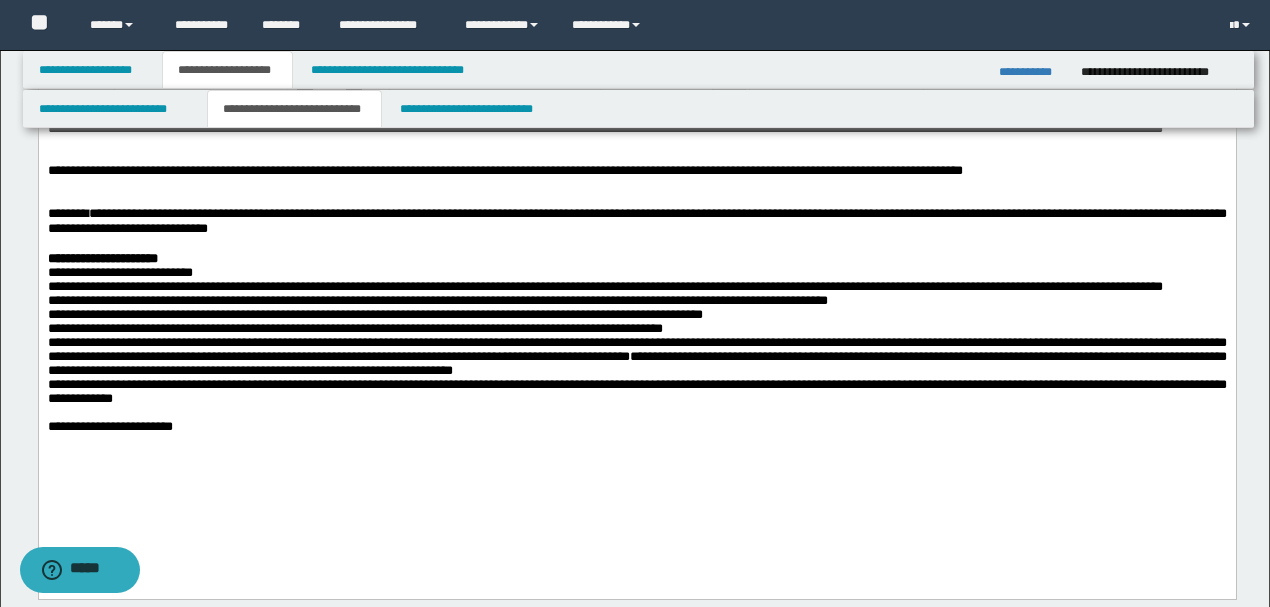 click on "**********" at bounding box center [636, 357] 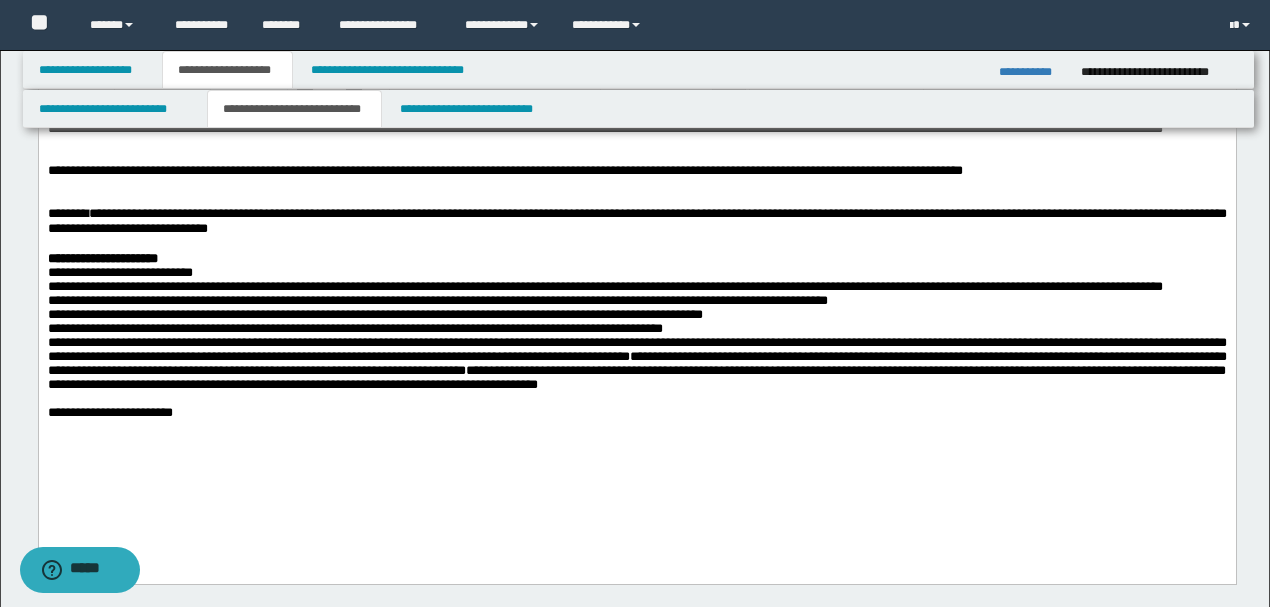 drag, startPoint x: 164, startPoint y: 326, endPoint x: 170, endPoint y: 342, distance: 17.088007 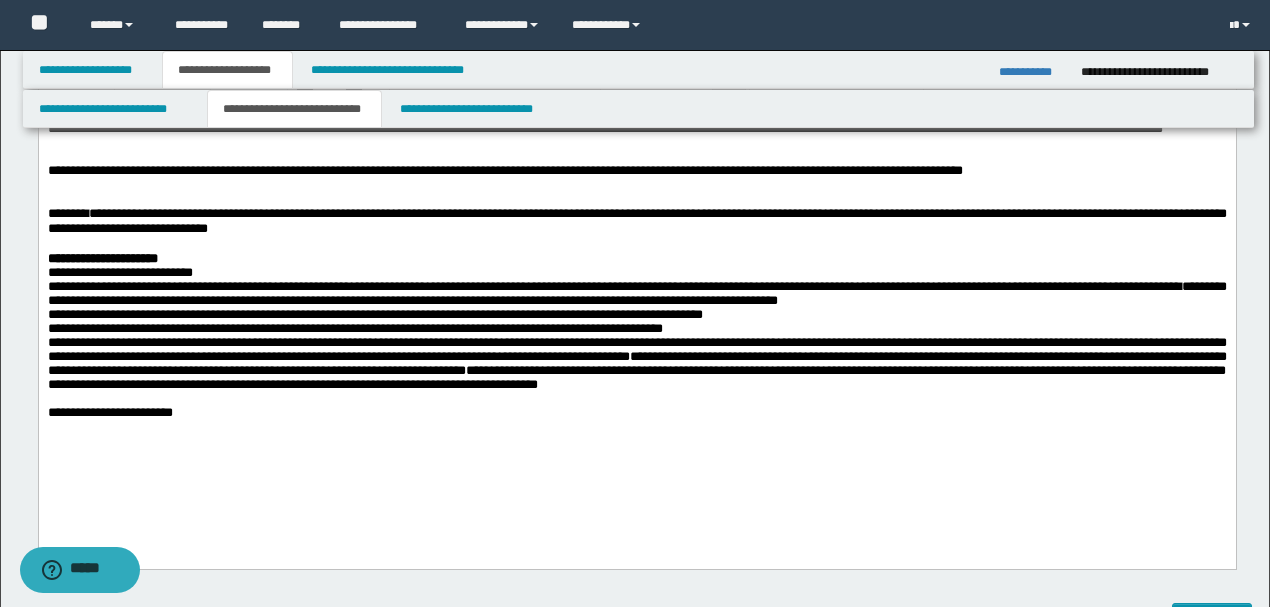 click on "**********" at bounding box center [636, 294] 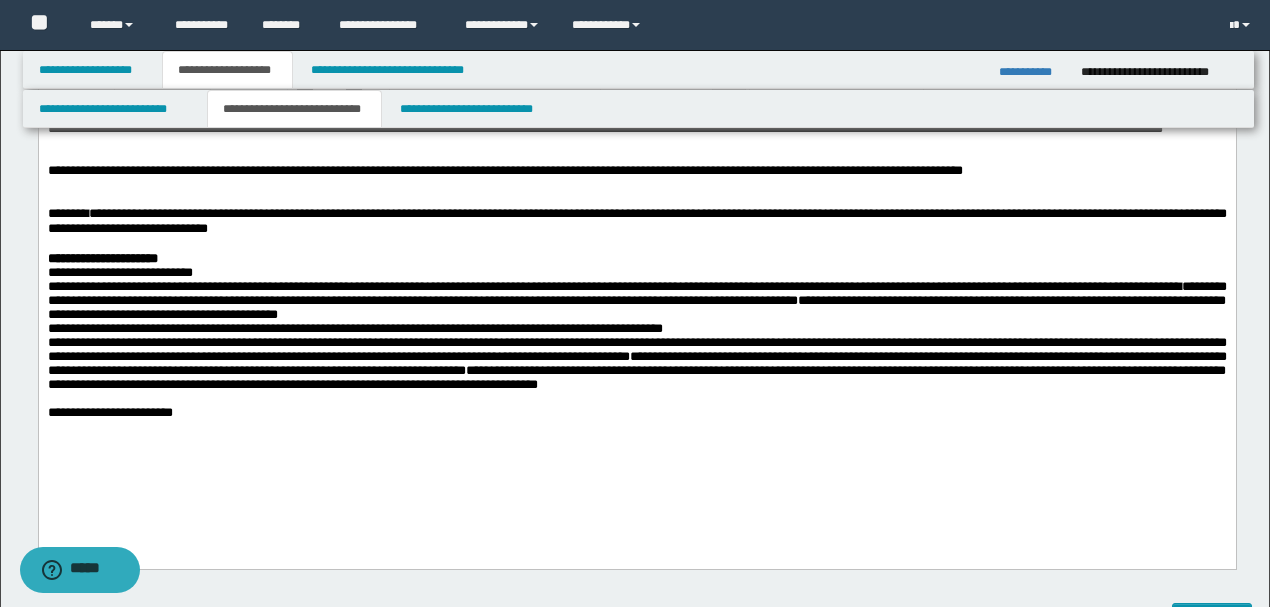 click on "**********" at bounding box center (636, 301) 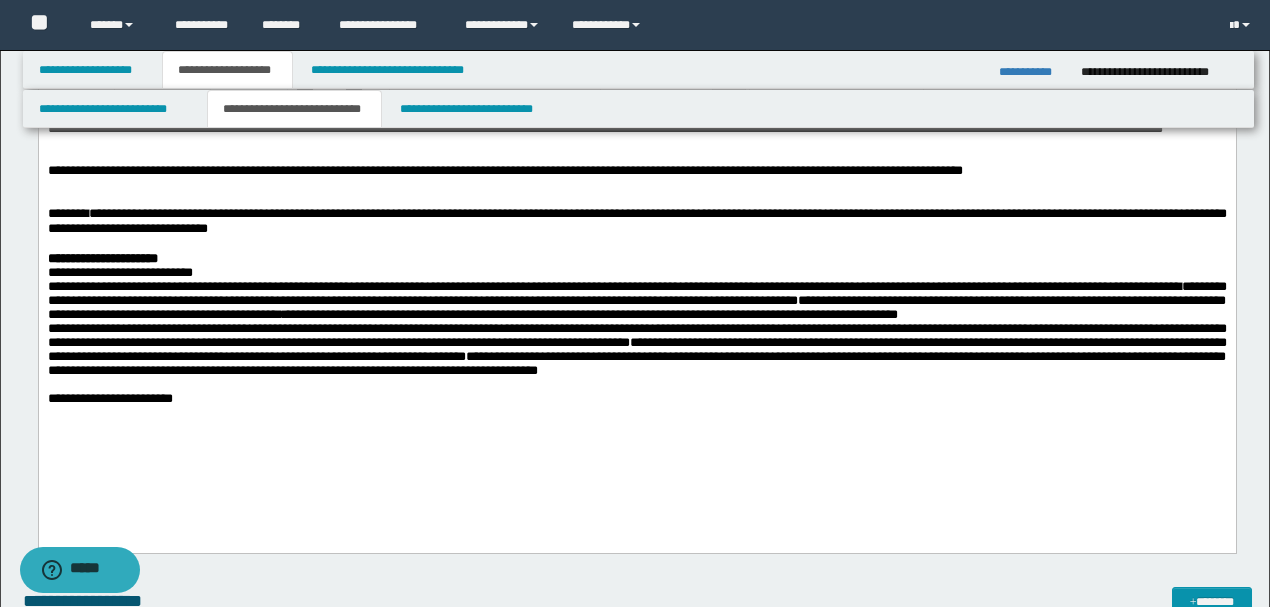 click on "**********" at bounding box center [636, 273] 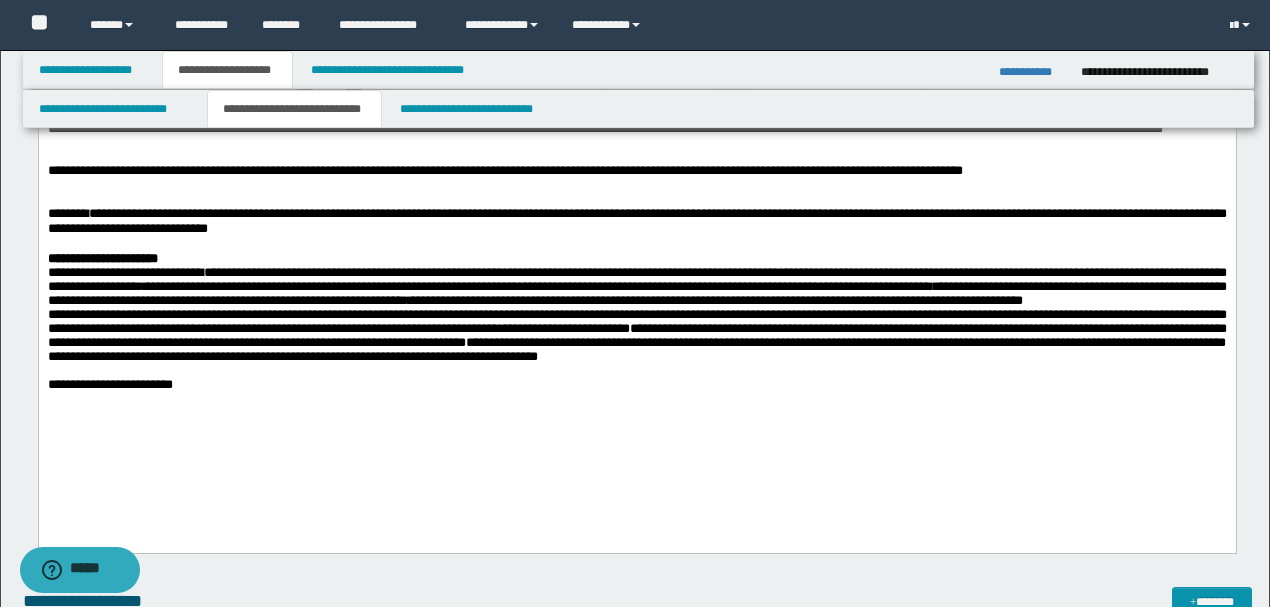 click on "**********" at bounding box center [636, 287] 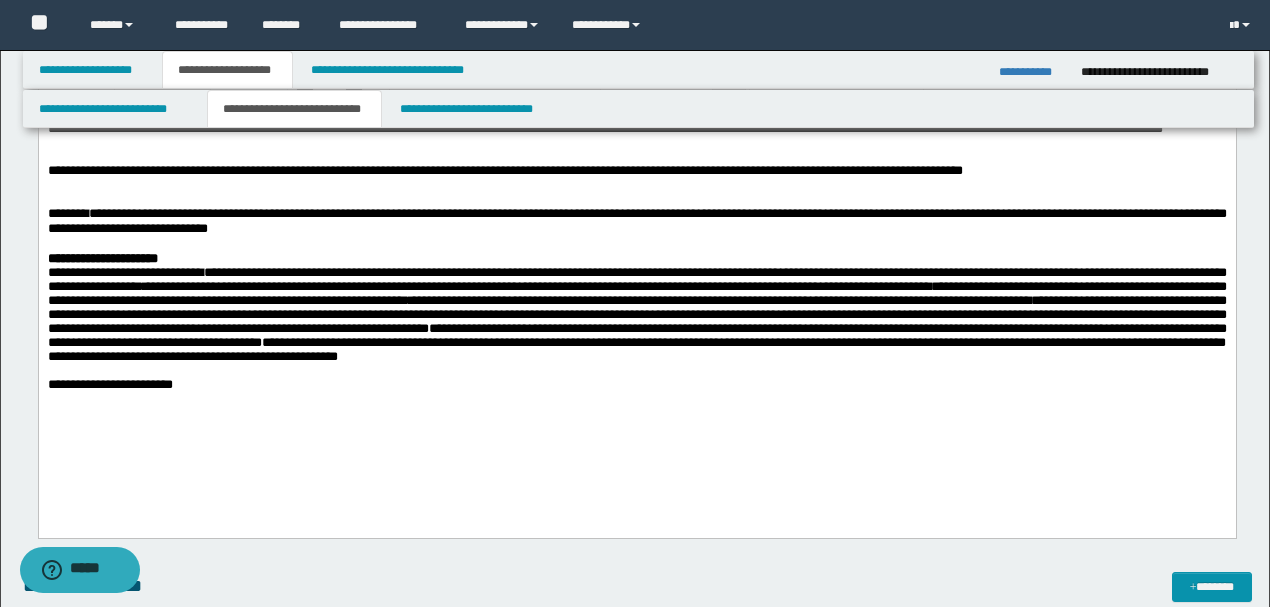 click on "**********" at bounding box center [636, 385] 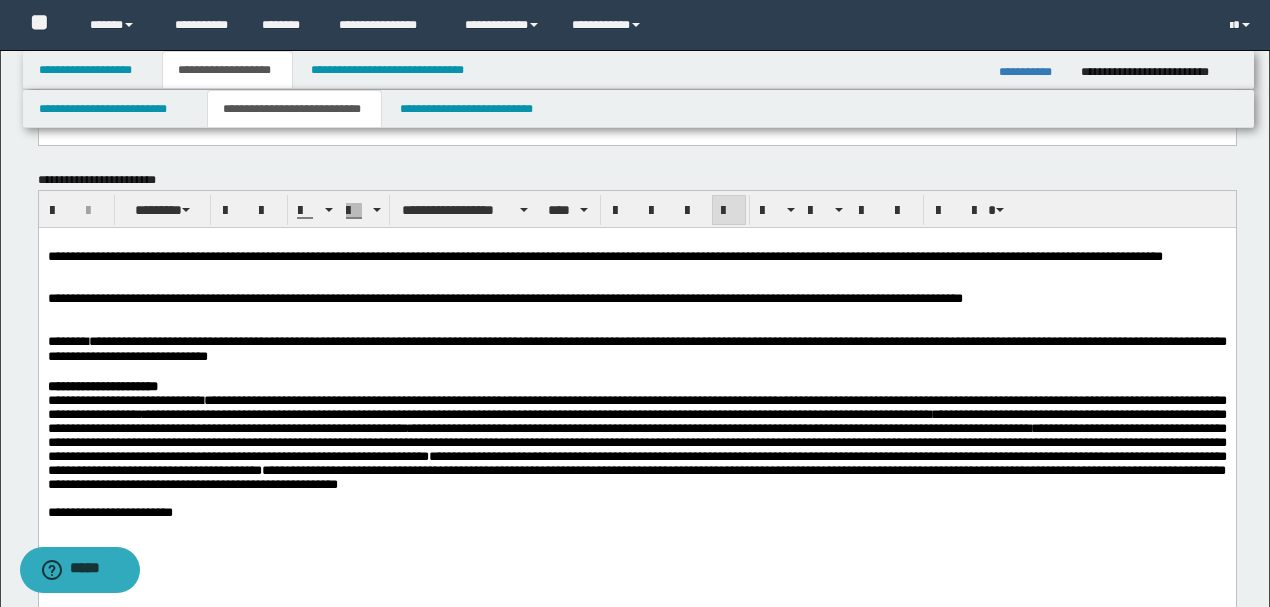 scroll, scrollTop: 1665, scrollLeft: 0, axis: vertical 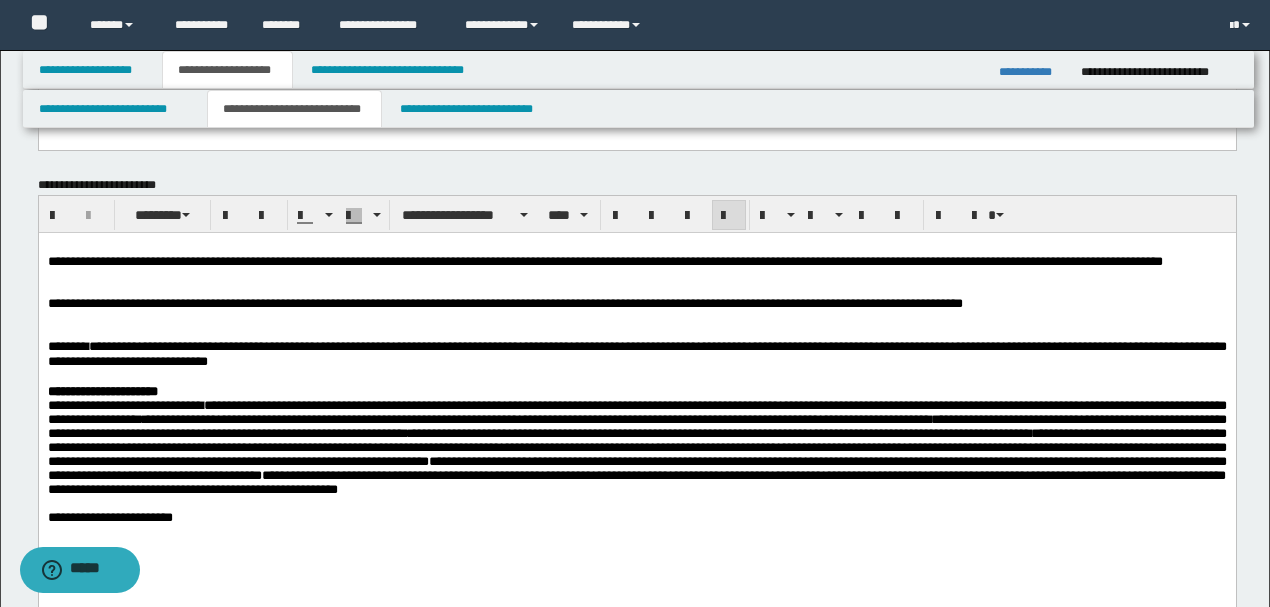click on "**********" at bounding box center (636, 392) 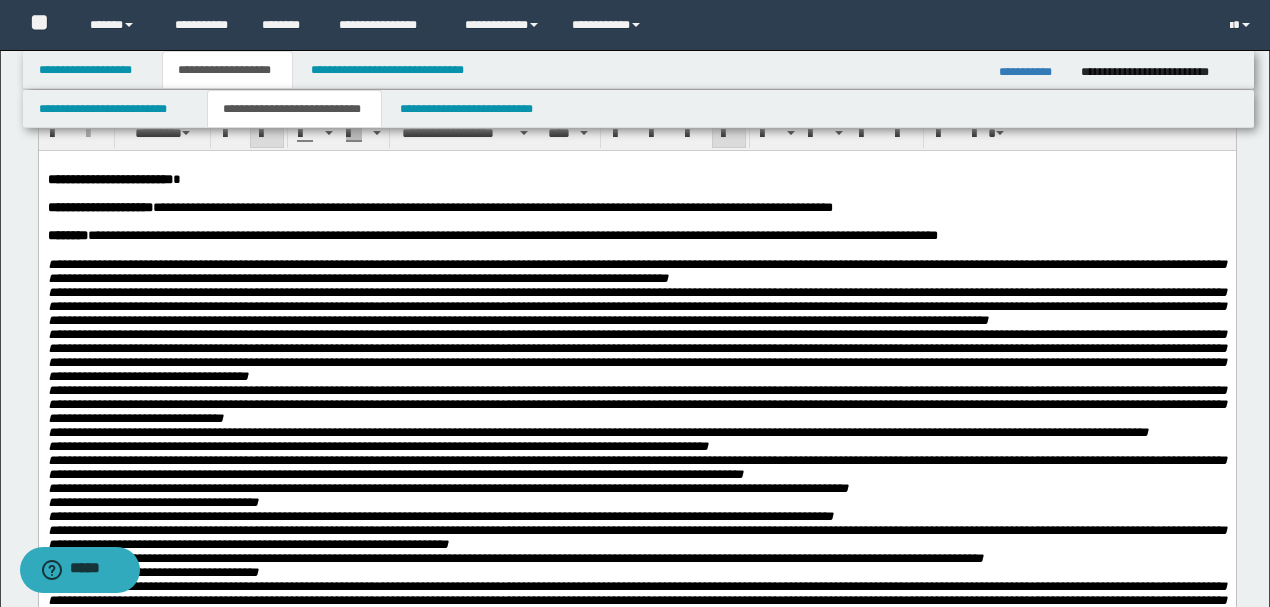 scroll, scrollTop: 0, scrollLeft: 0, axis: both 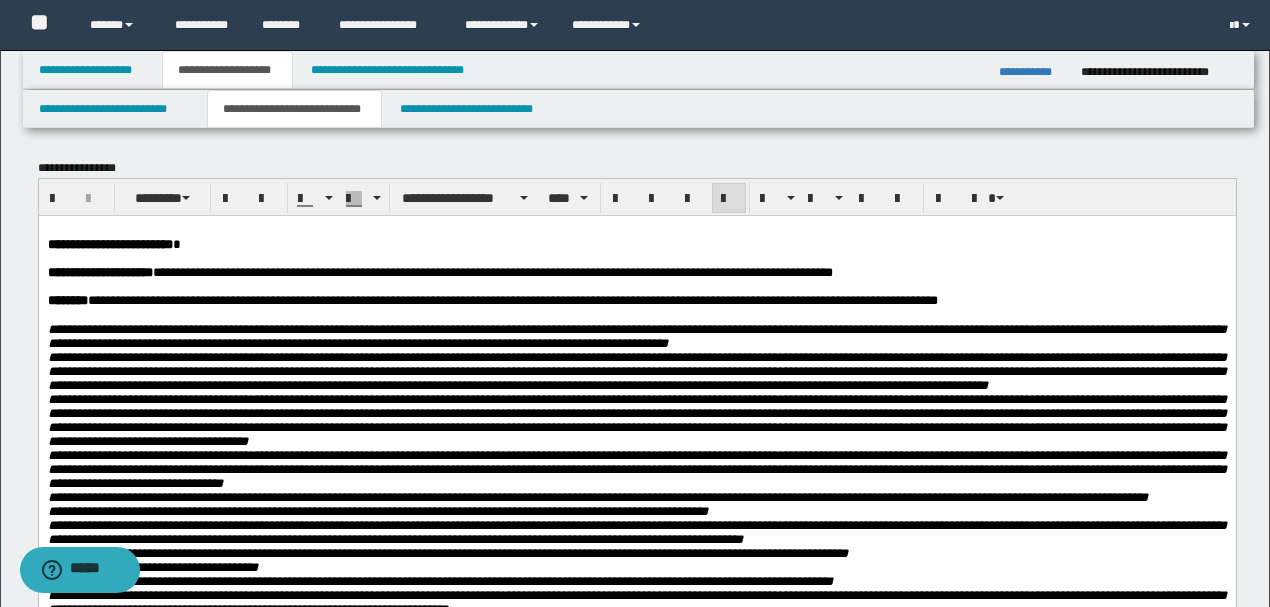 click at bounding box center (636, 286) 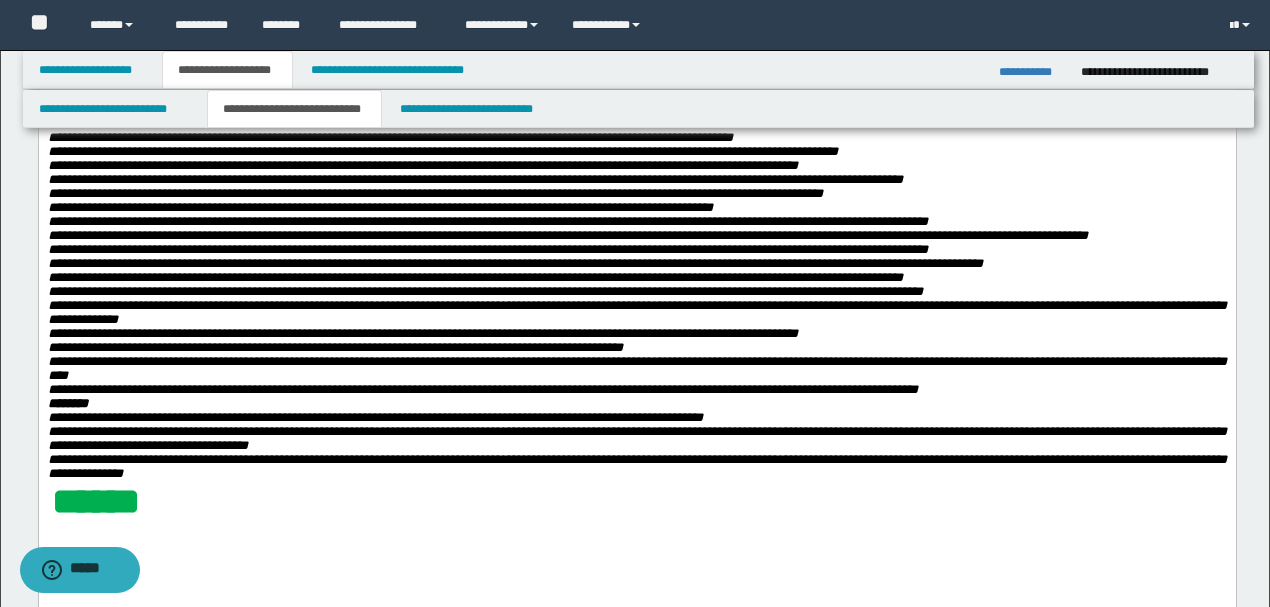 scroll, scrollTop: 1066, scrollLeft: 0, axis: vertical 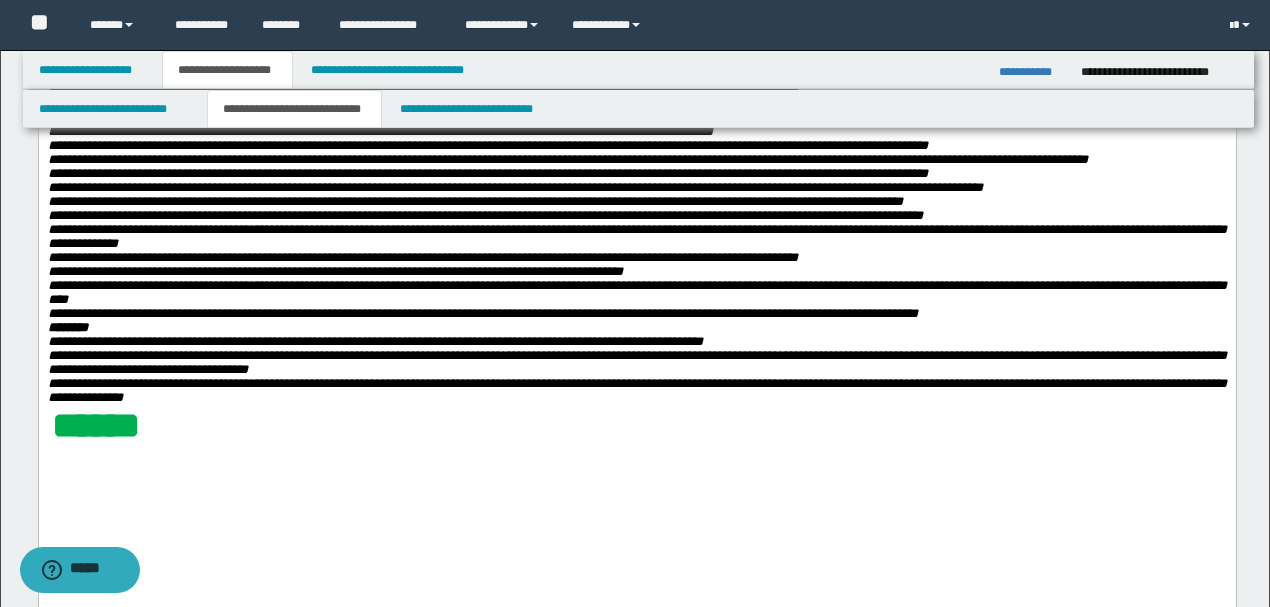 click on "**********" at bounding box center (487, 173) 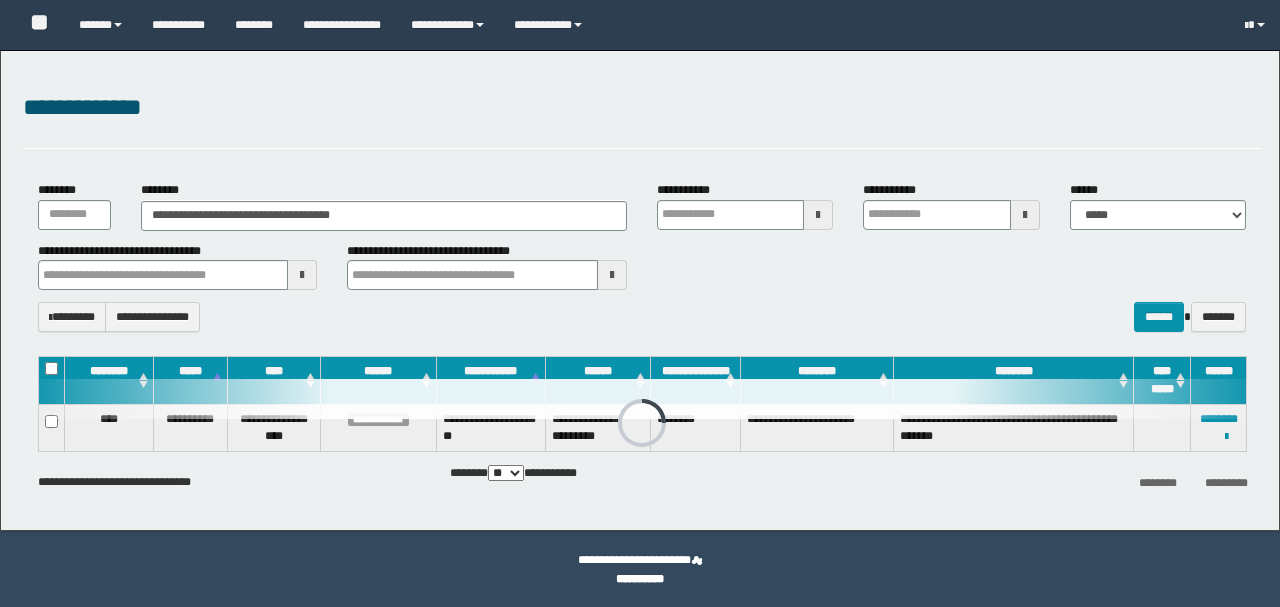 click on "**********" at bounding box center (642, 119) 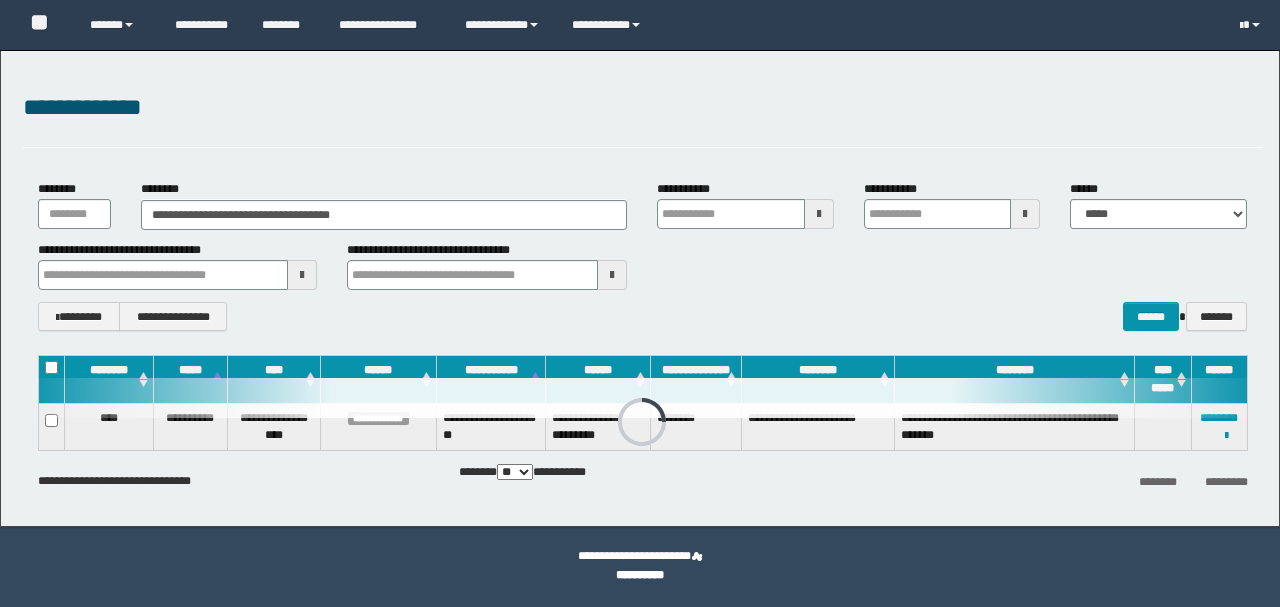 scroll, scrollTop: 0, scrollLeft: 0, axis: both 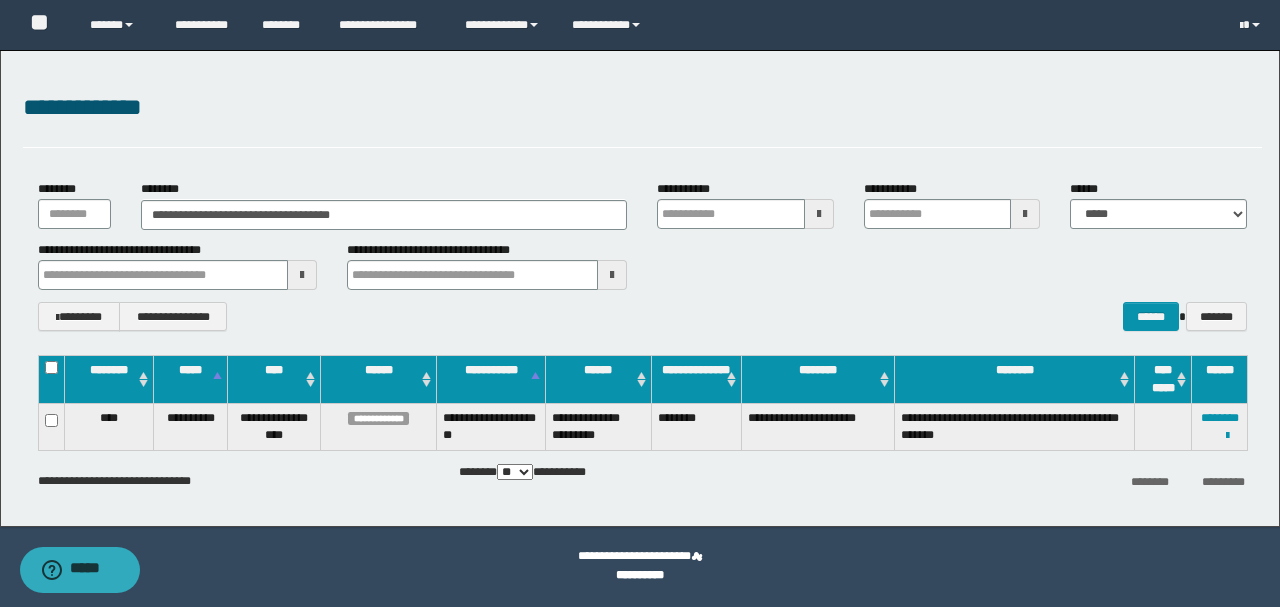click on "**********" at bounding box center [642, 118] 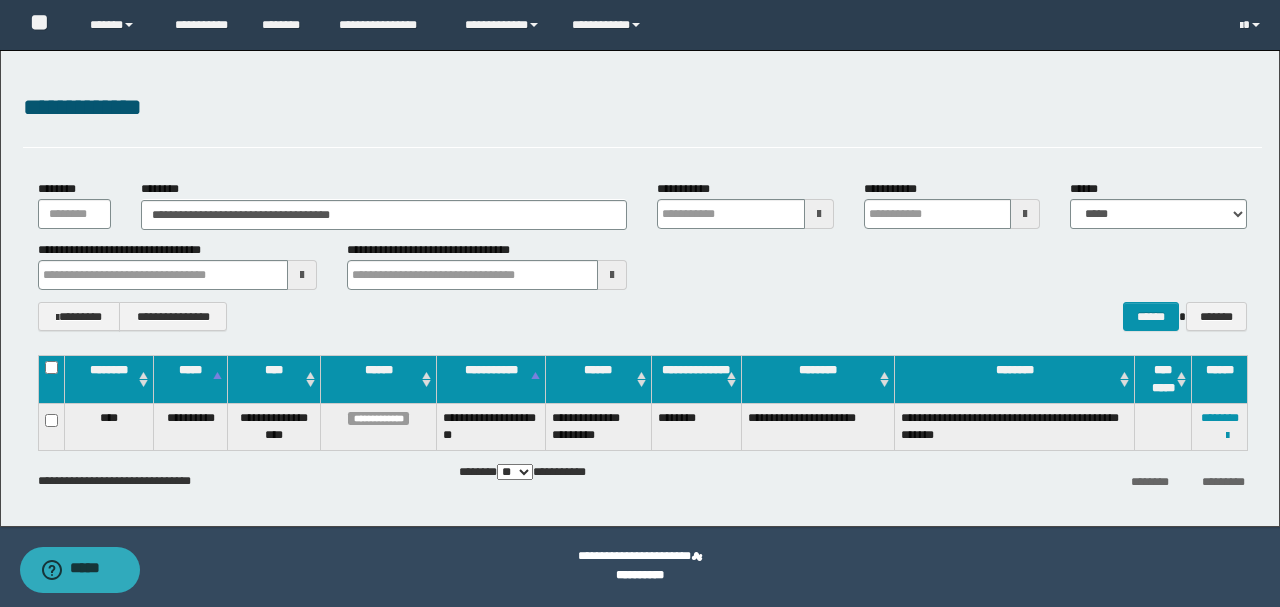 click on "**********" at bounding box center (642, 118) 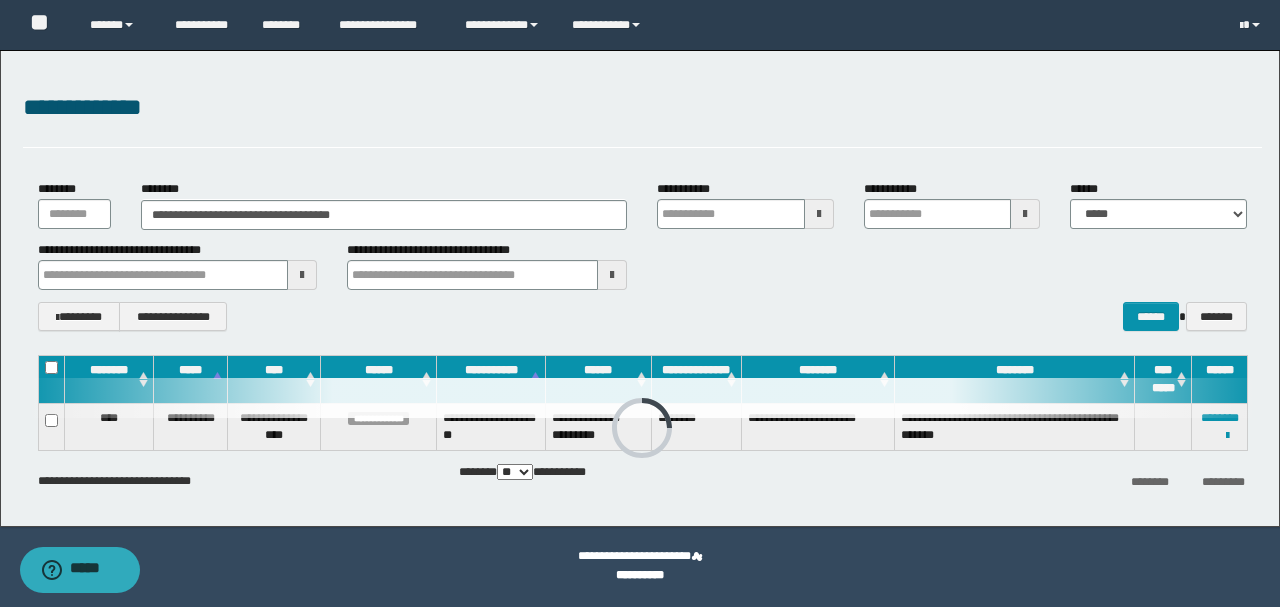click on "**********" at bounding box center (642, 118) 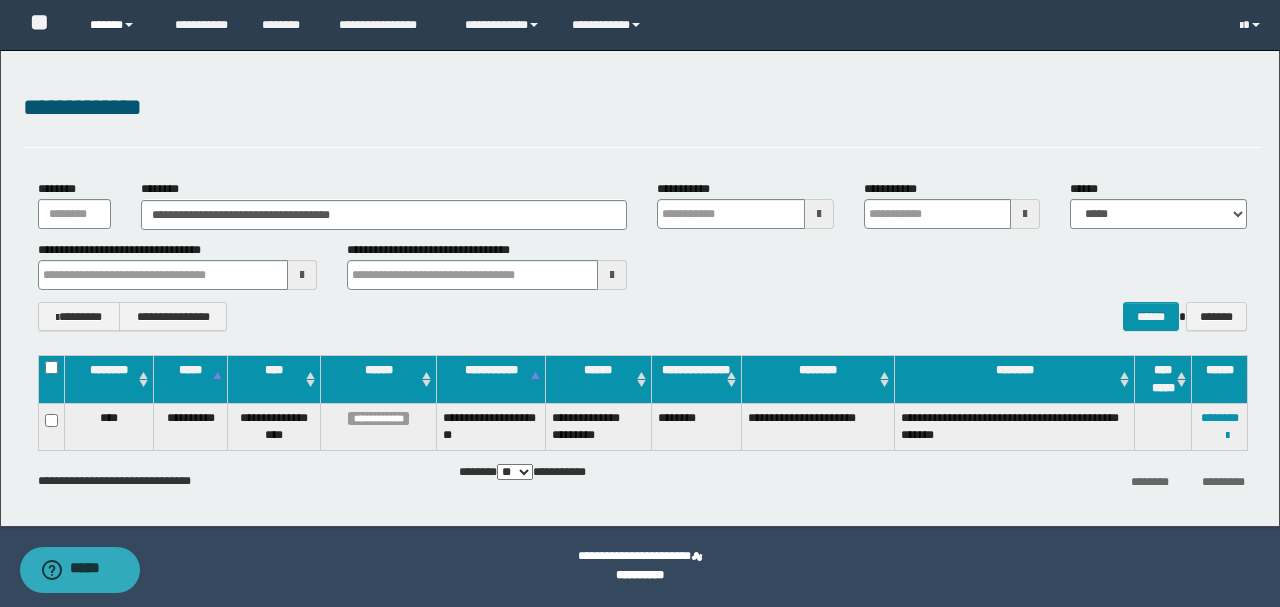 click on "******" at bounding box center [117, 25] 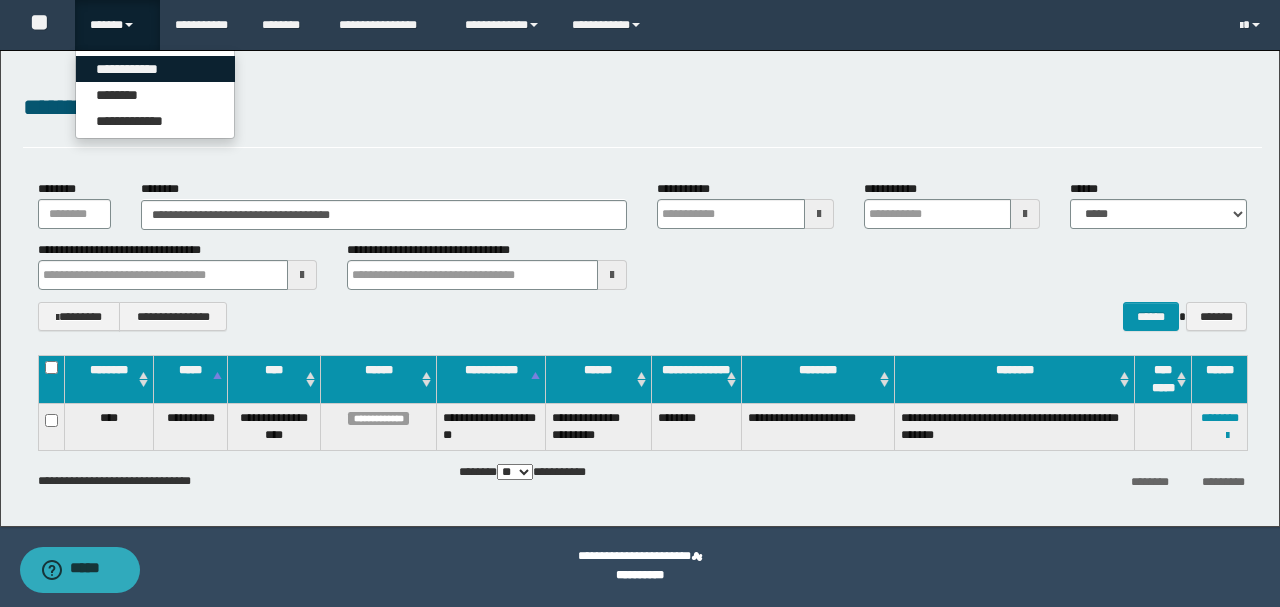 click on "**********" at bounding box center [155, 69] 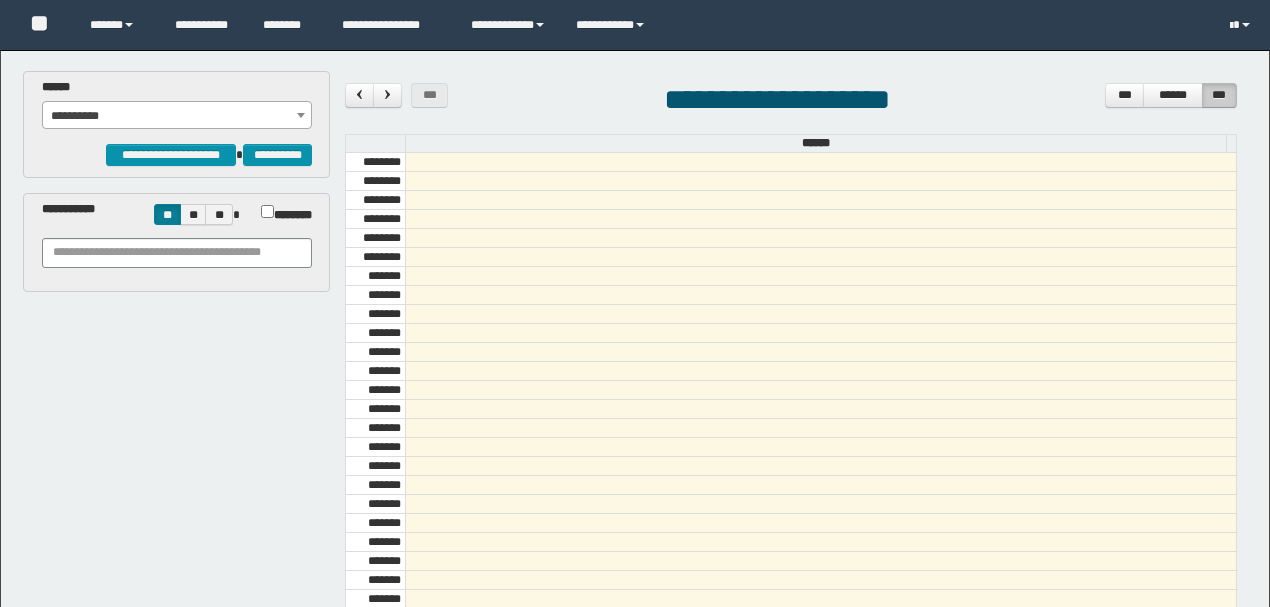 scroll, scrollTop: 0, scrollLeft: 0, axis: both 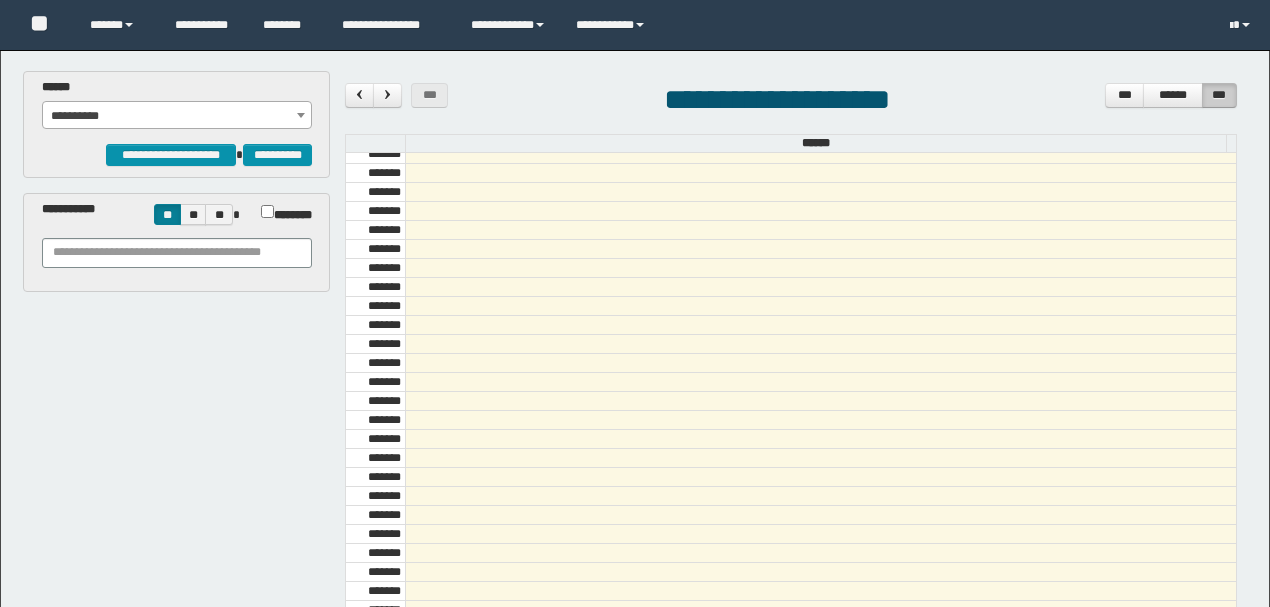 click on "**********" at bounding box center [177, 116] 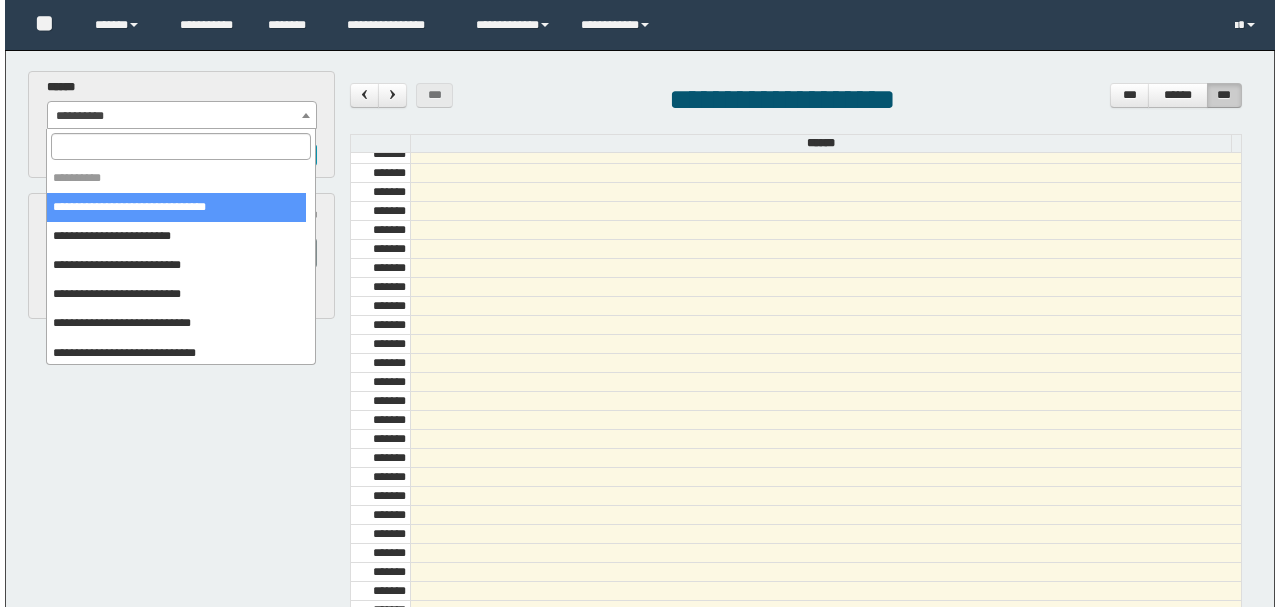 scroll, scrollTop: 0, scrollLeft: 0, axis: both 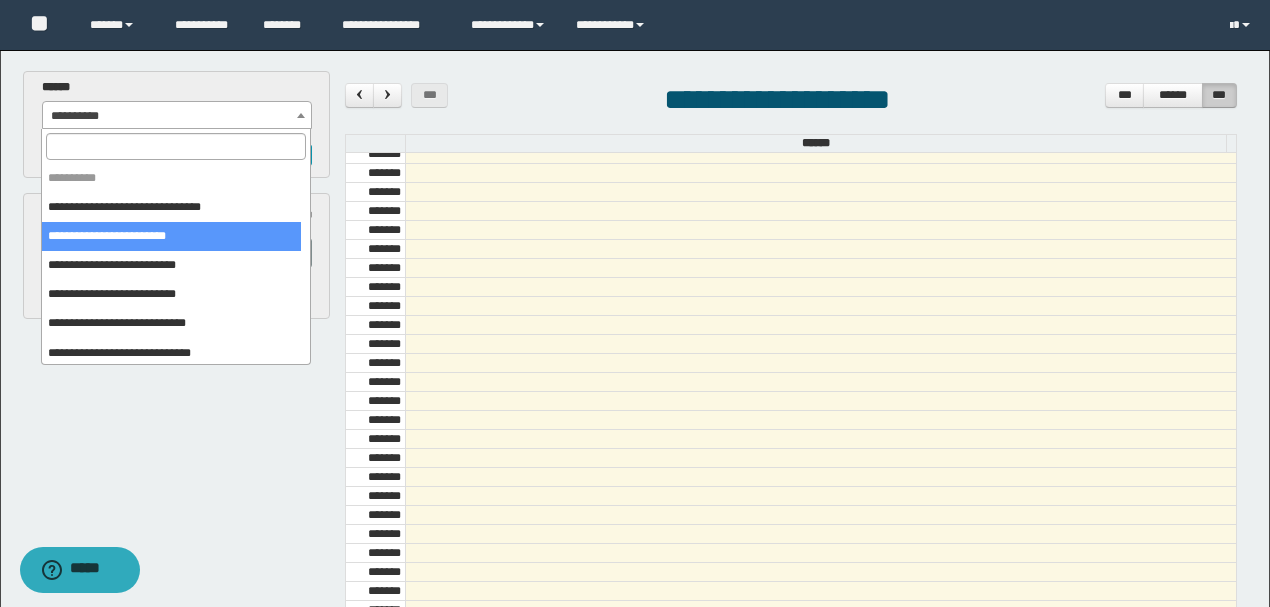select on "*****" 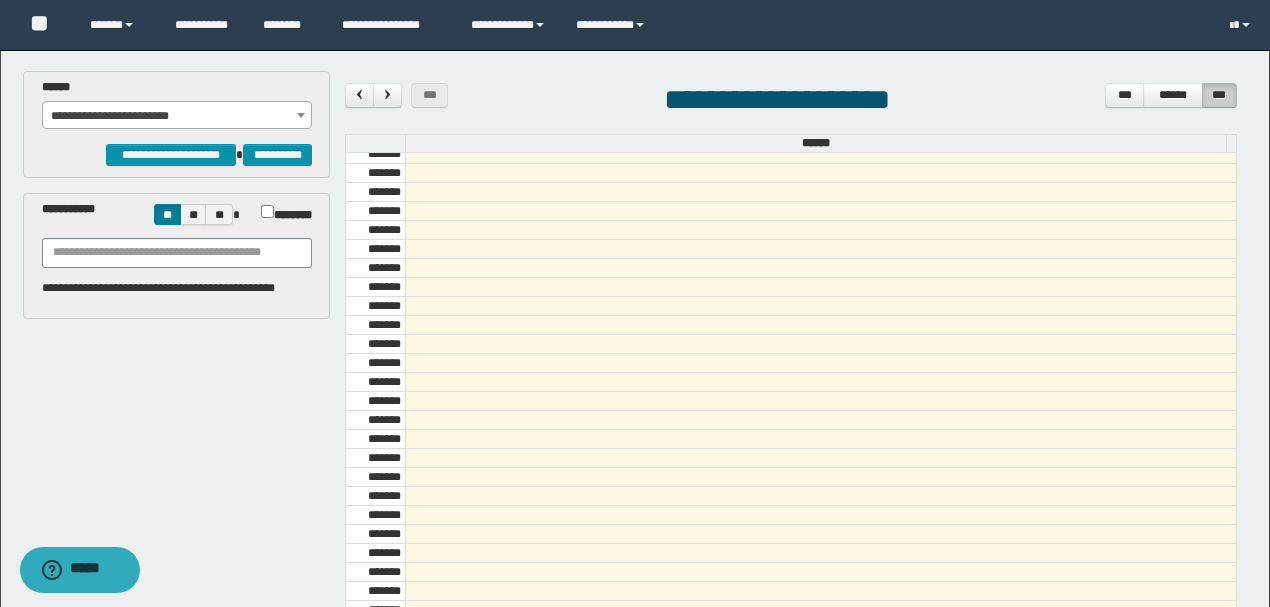 click on "***" at bounding box center [1124, 95] 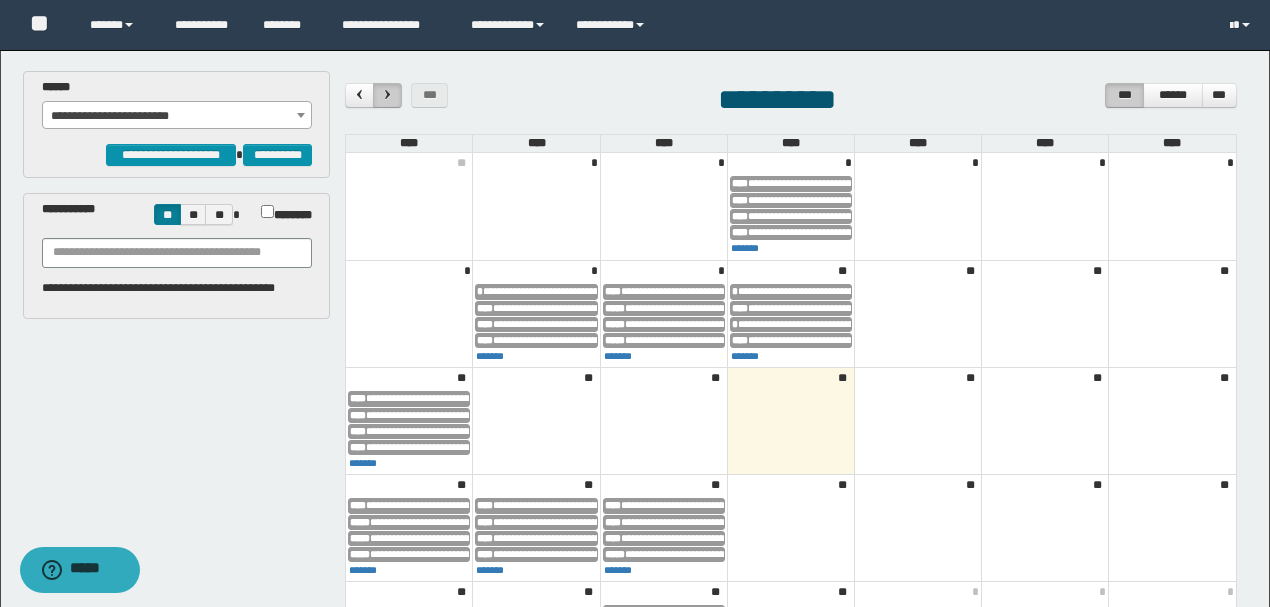 click at bounding box center (387, 95) 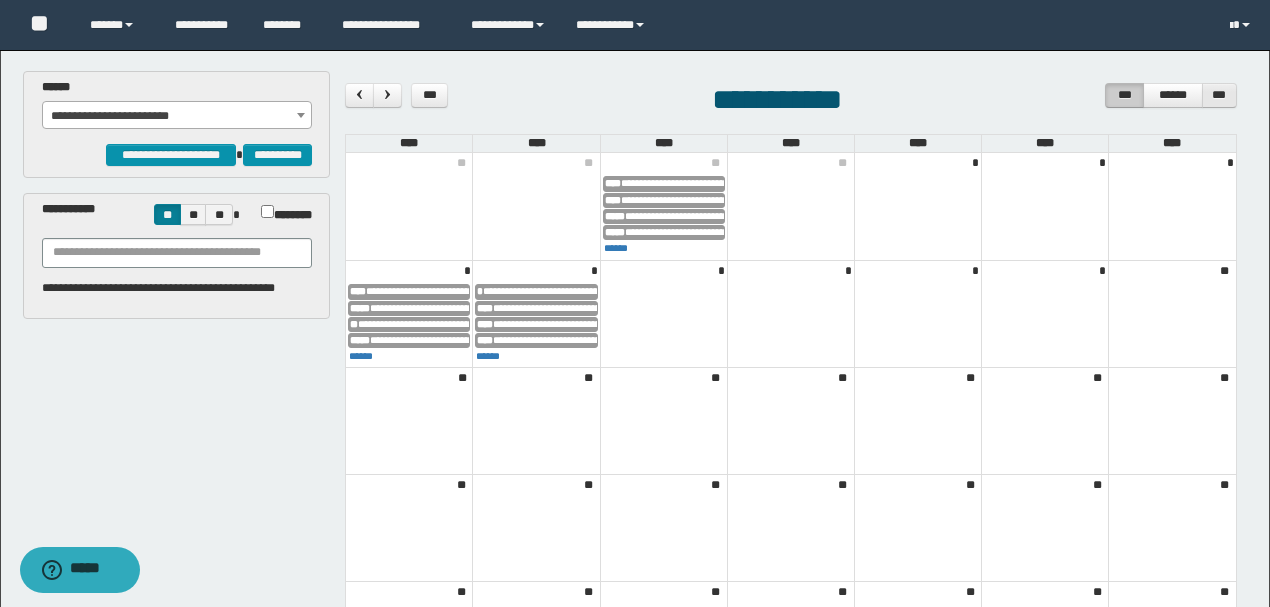 click on "***" at bounding box center [1219, 95] 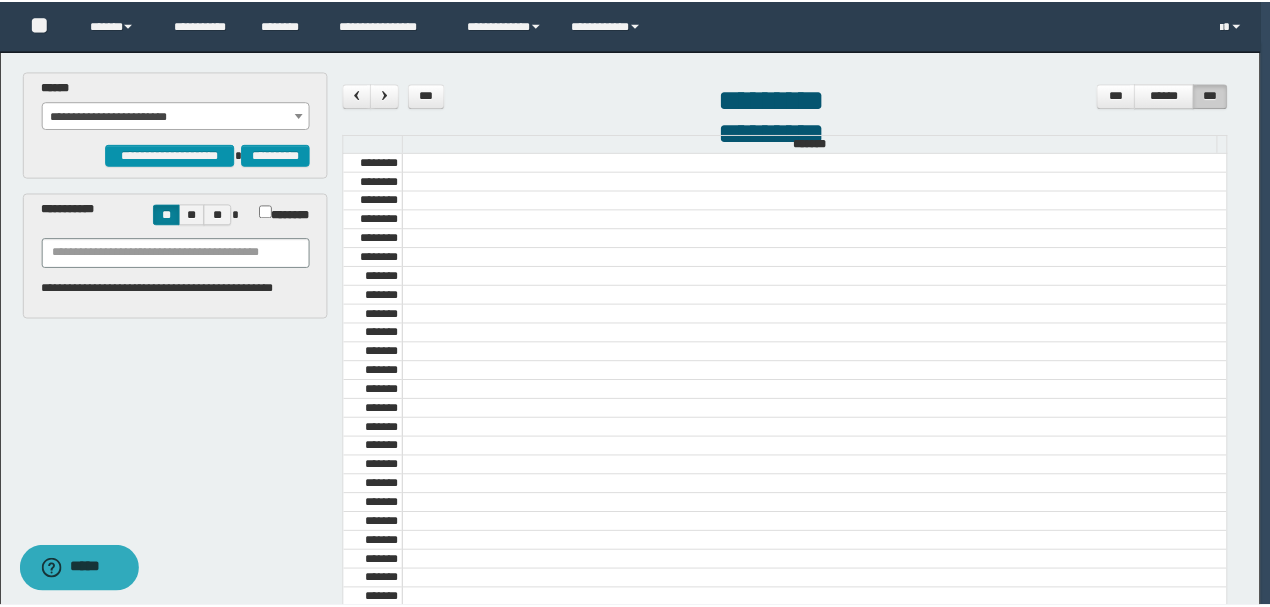 scroll, scrollTop: 673, scrollLeft: 0, axis: vertical 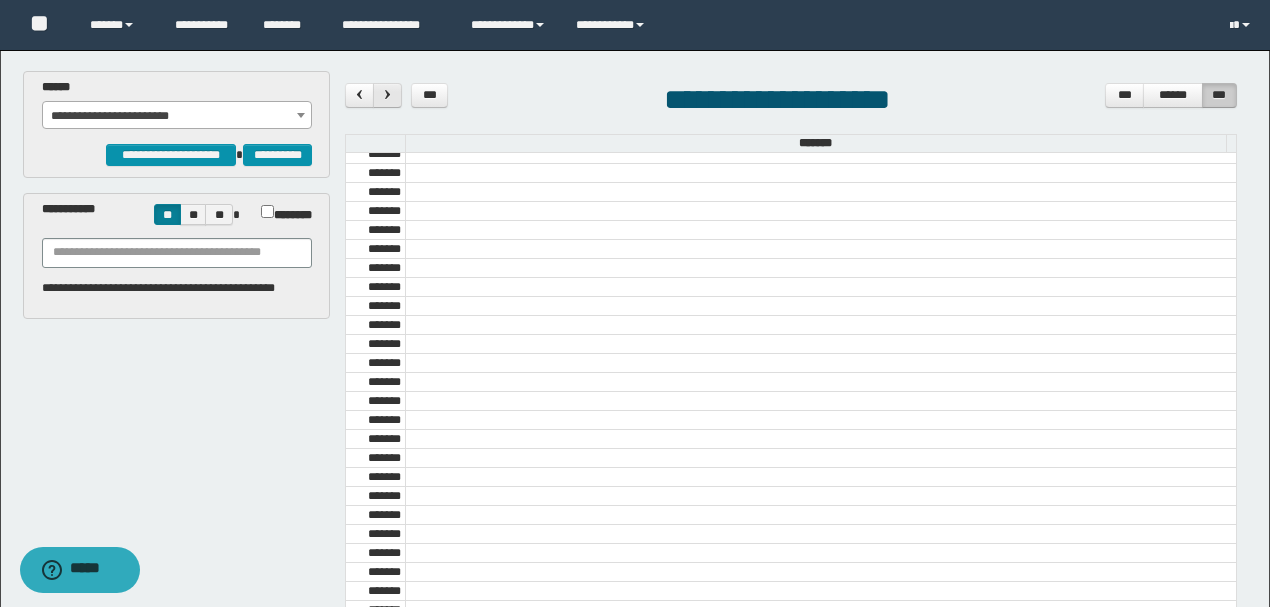 click at bounding box center (388, 94) 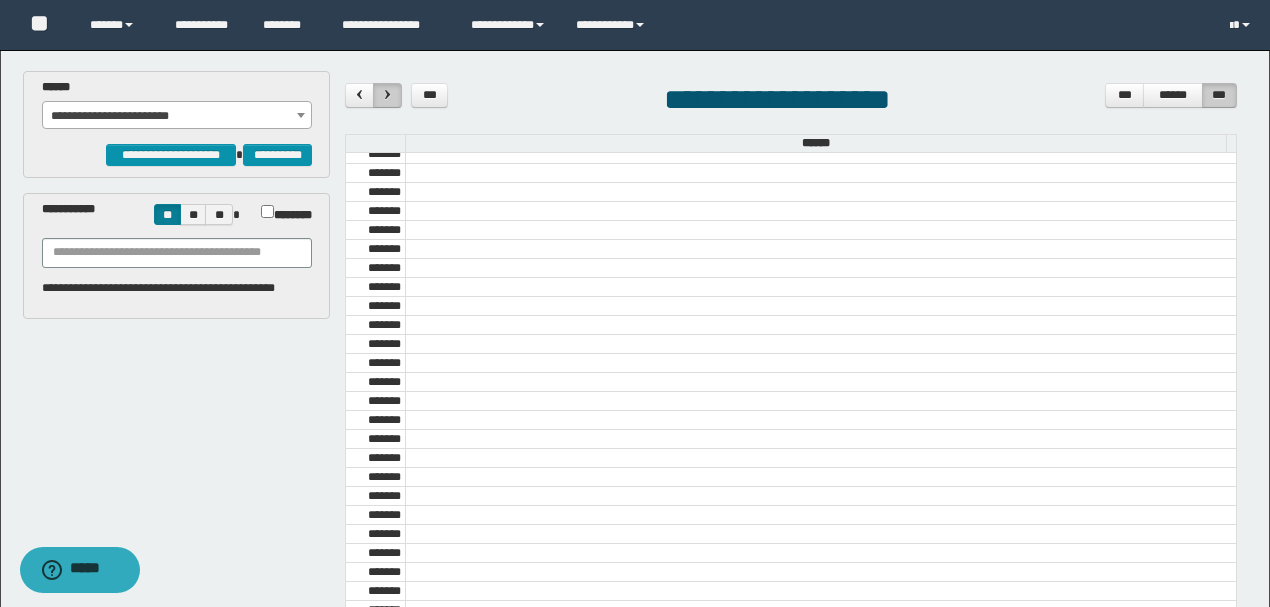 click at bounding box center [388, 94] 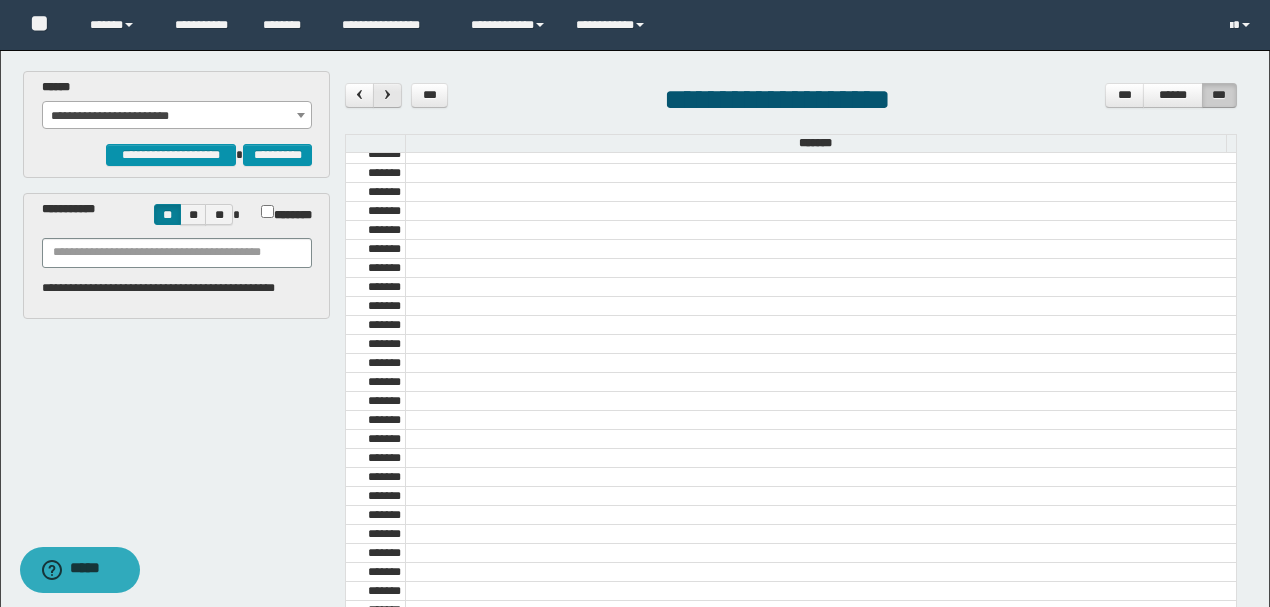 click at bounding box center (388, 94) 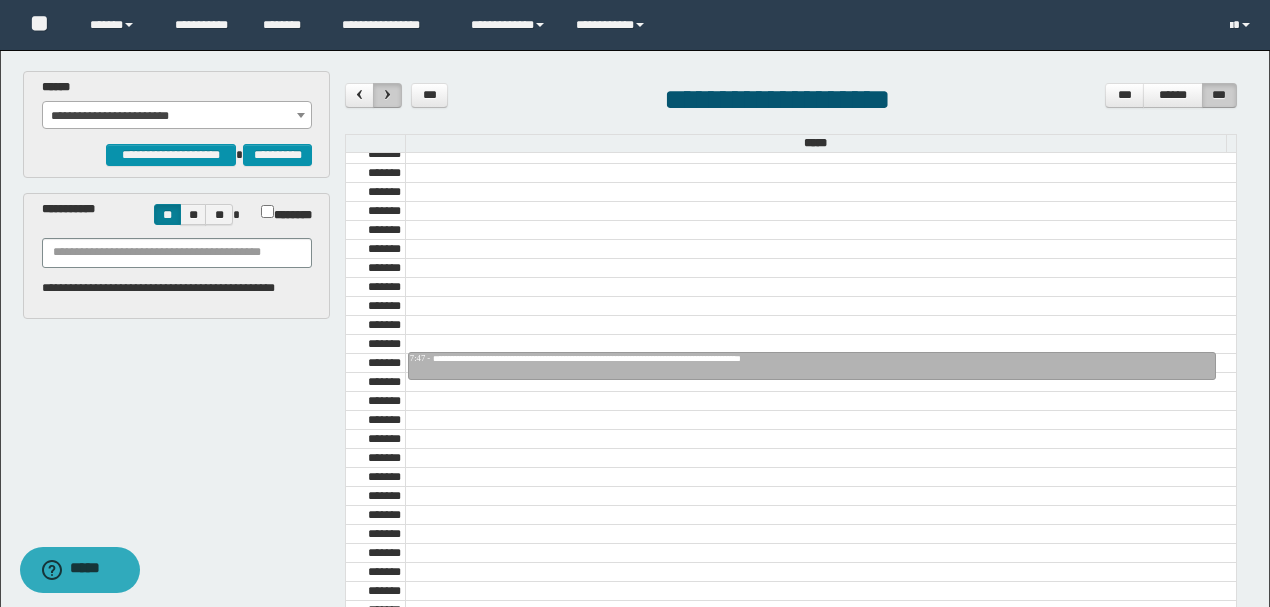 click at bounding box center [388, 94] 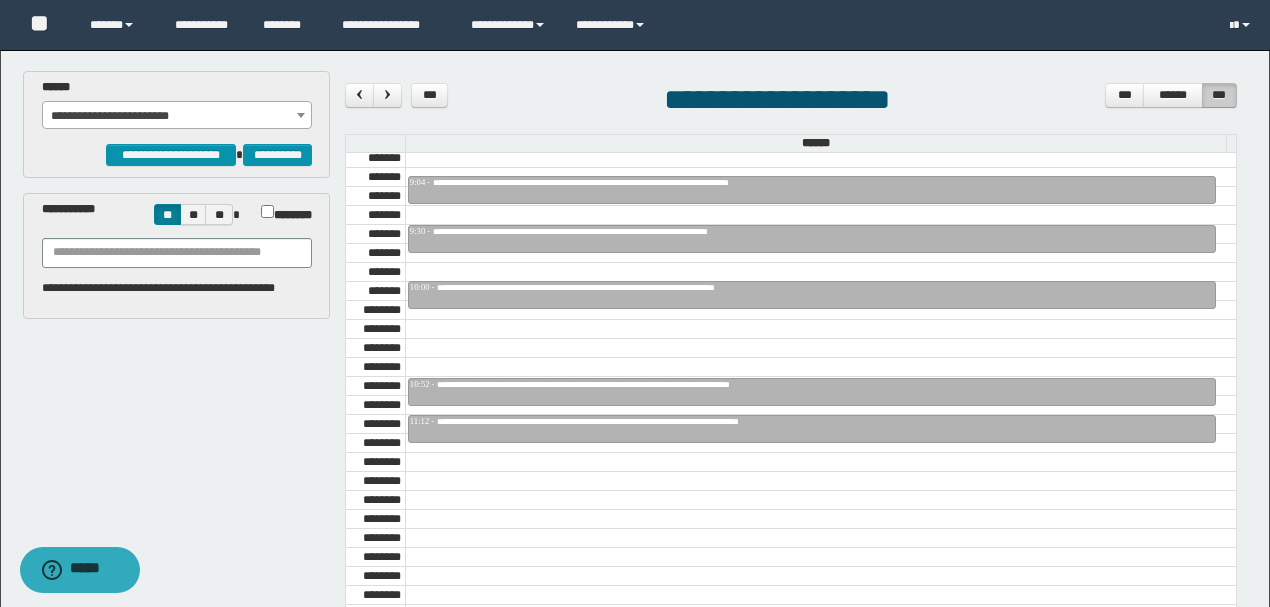 scroll, scrollTop: 1073, scrollLeft: 0, axis: vertical 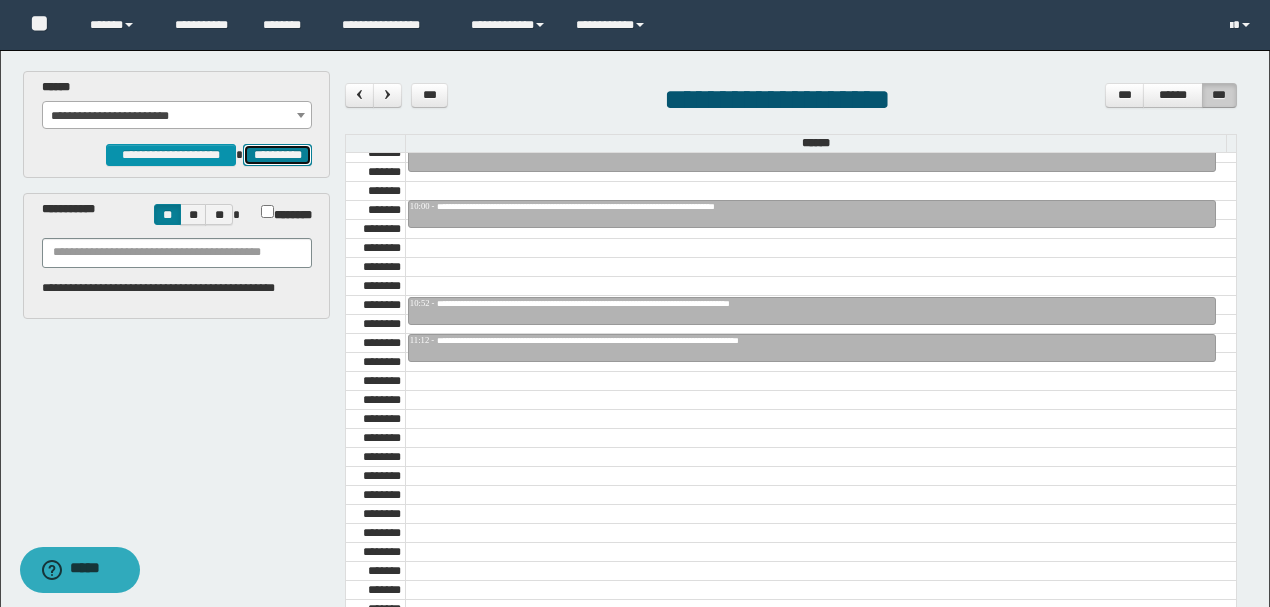 click on "**********" at bounding box center (277, 154) 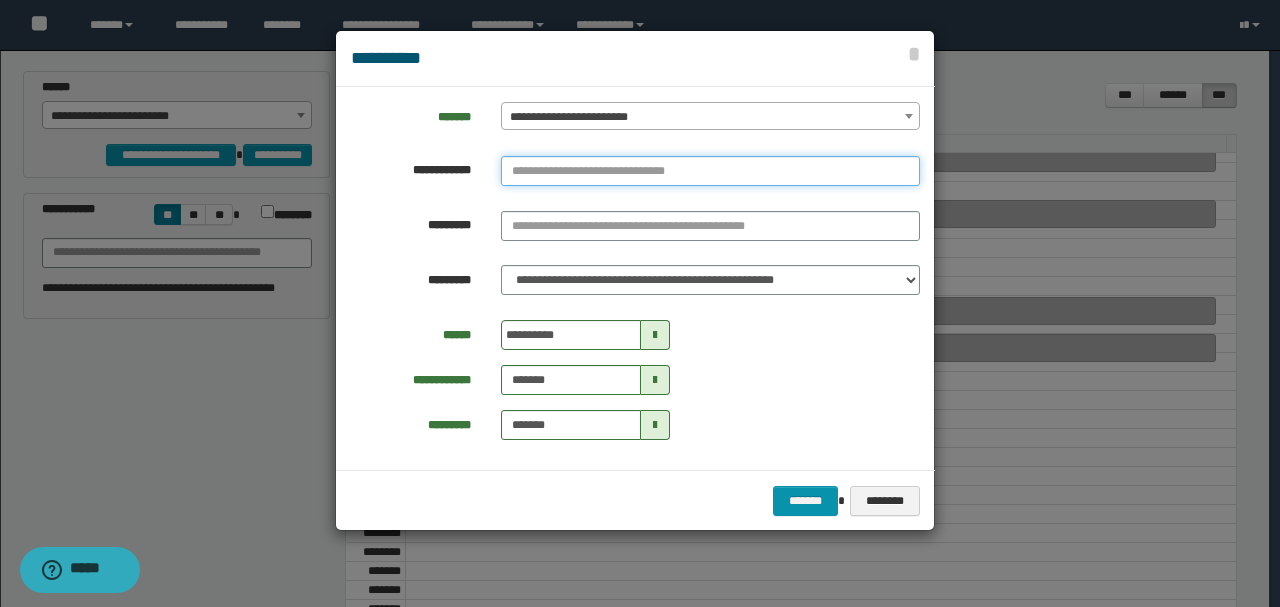 click at bounding box center (710, 171) 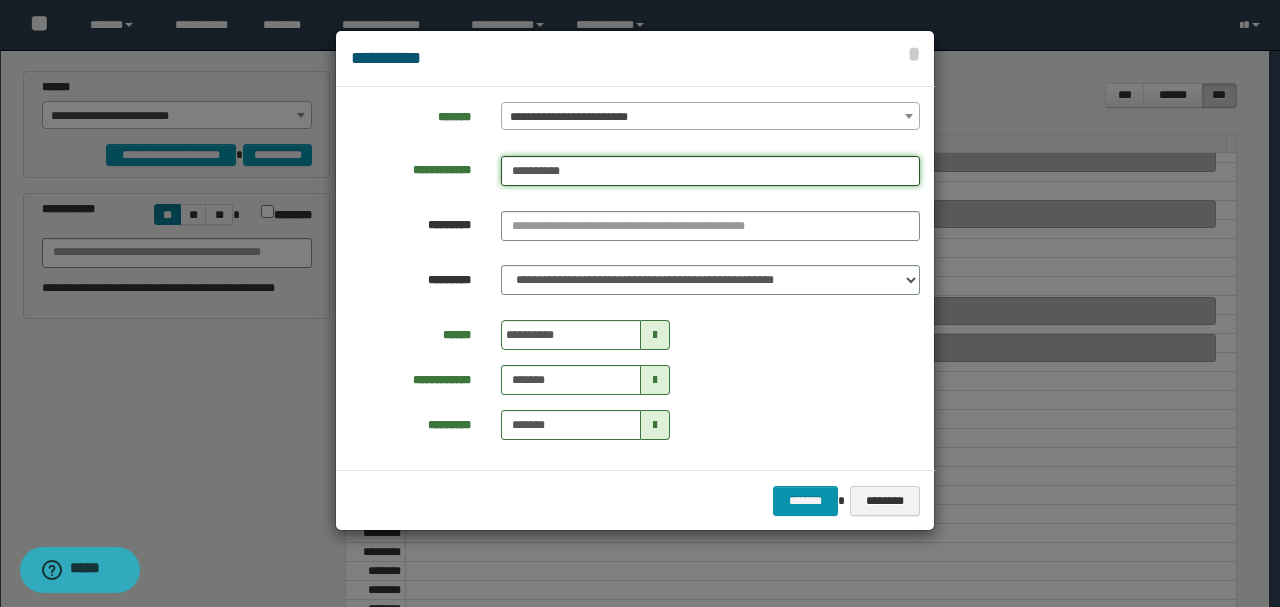 type on "**********" 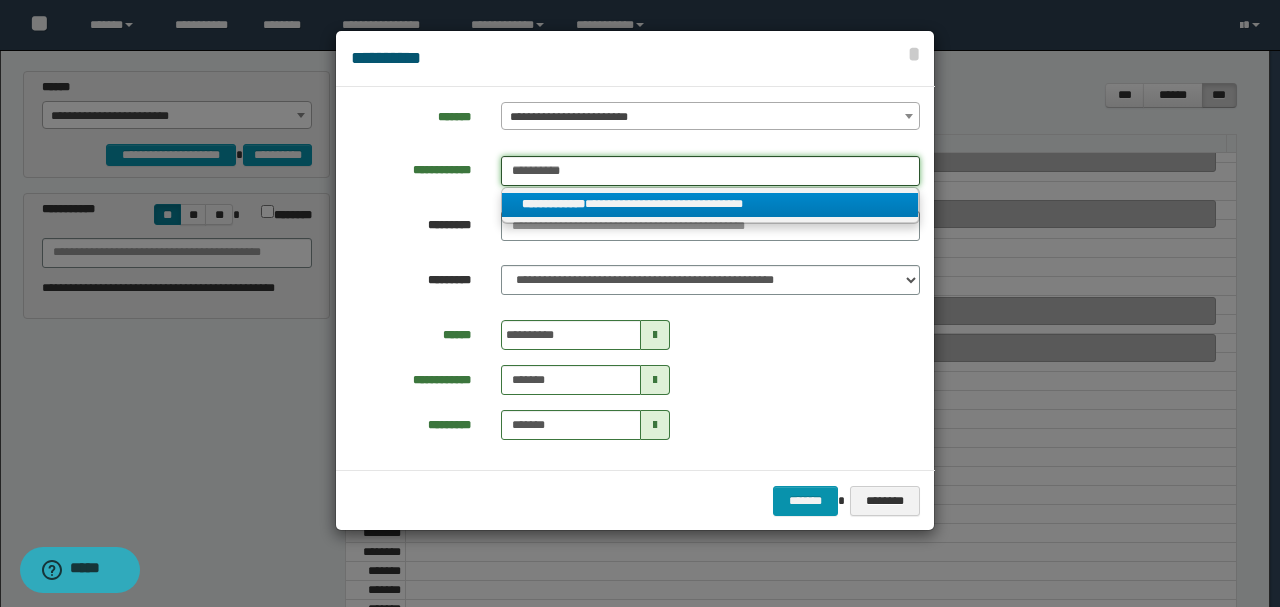 type on "**********" 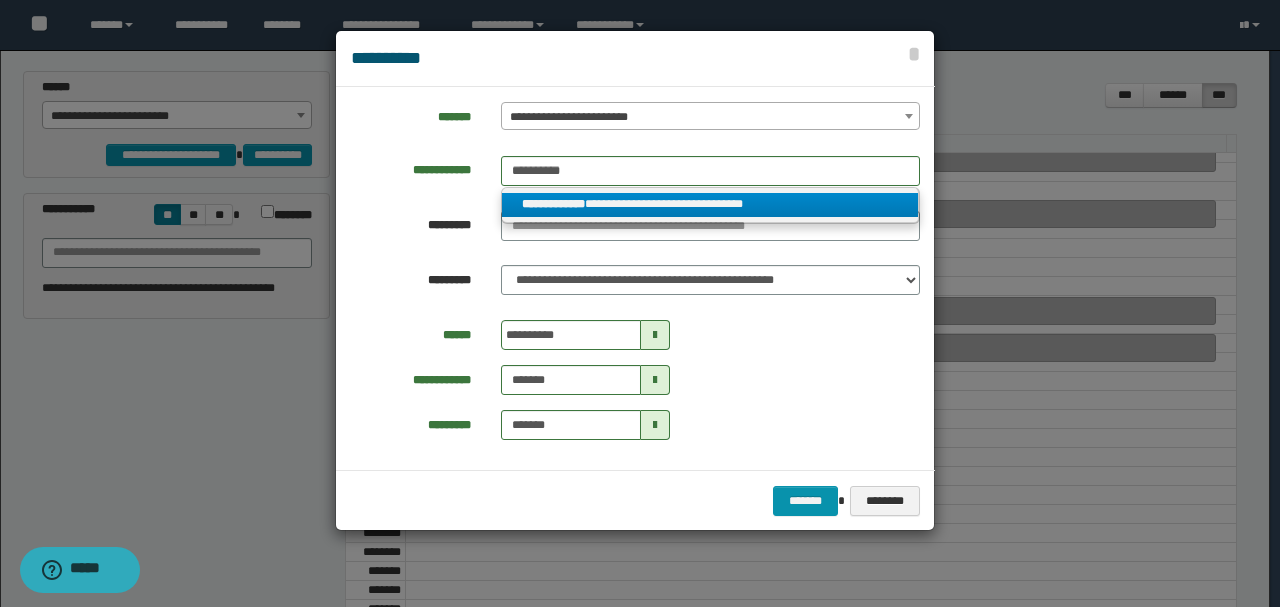 click on "**********" at bounding box center [710, 204] 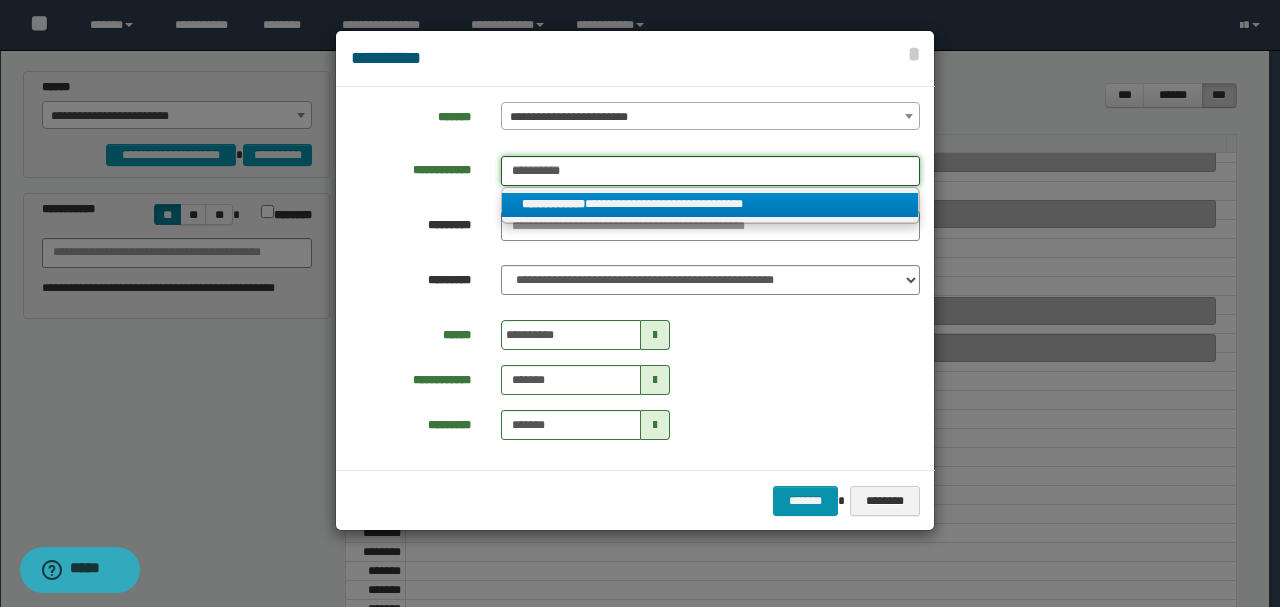 type 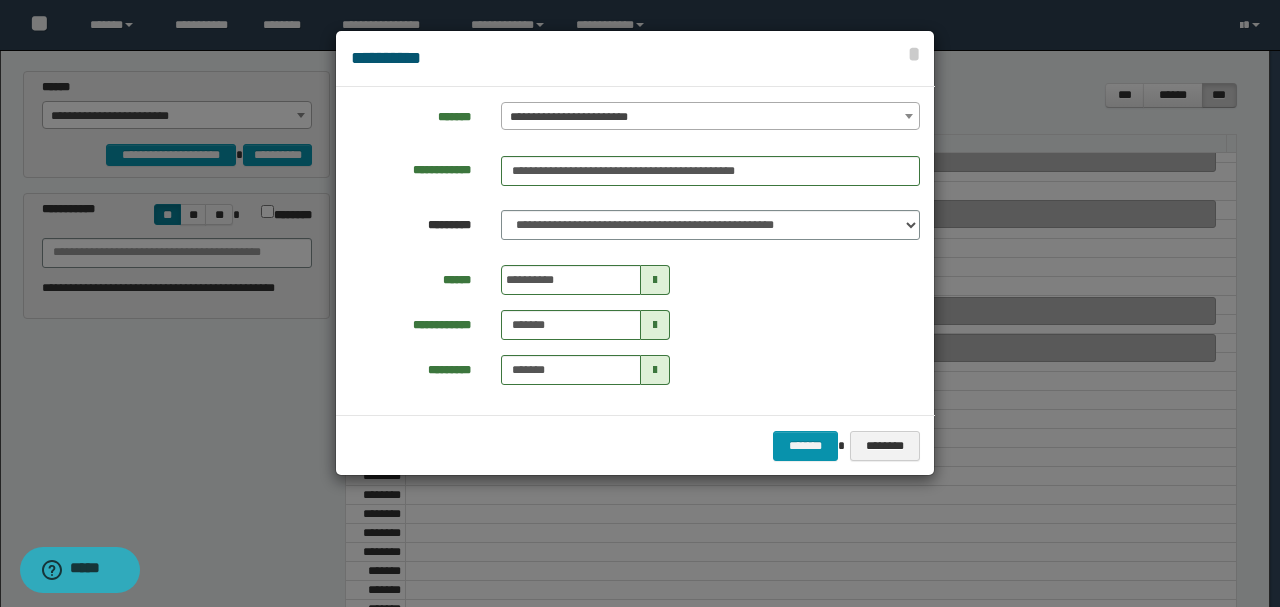 click at bounding box center (655, 280) 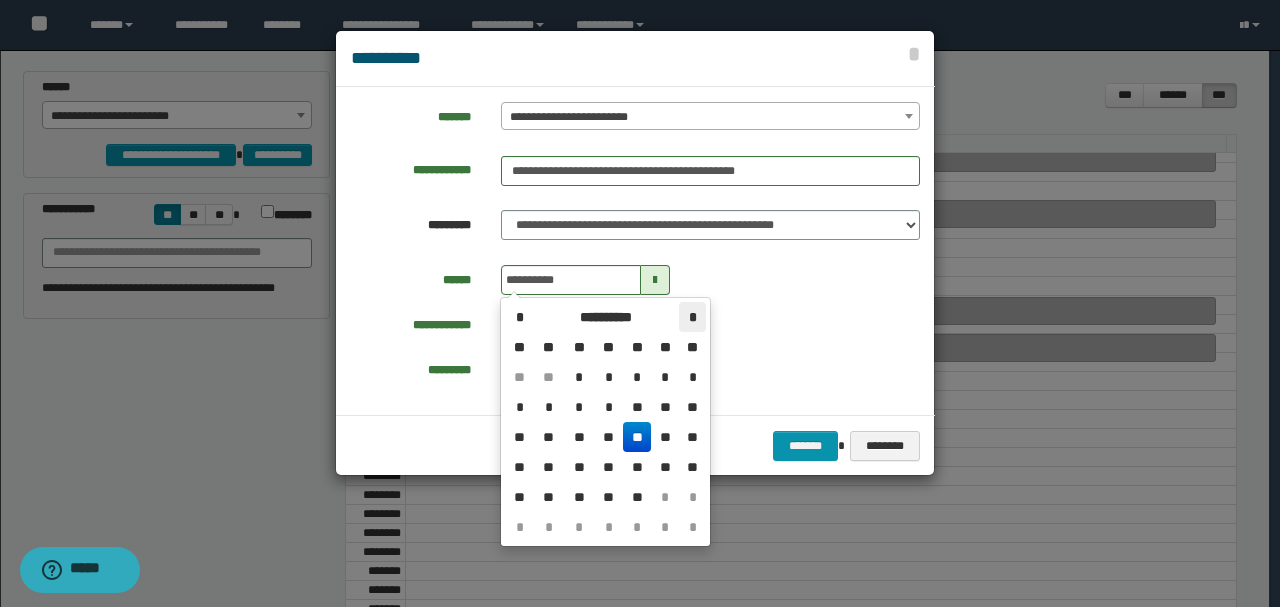 click on "*" at bounding box center (692, 317) 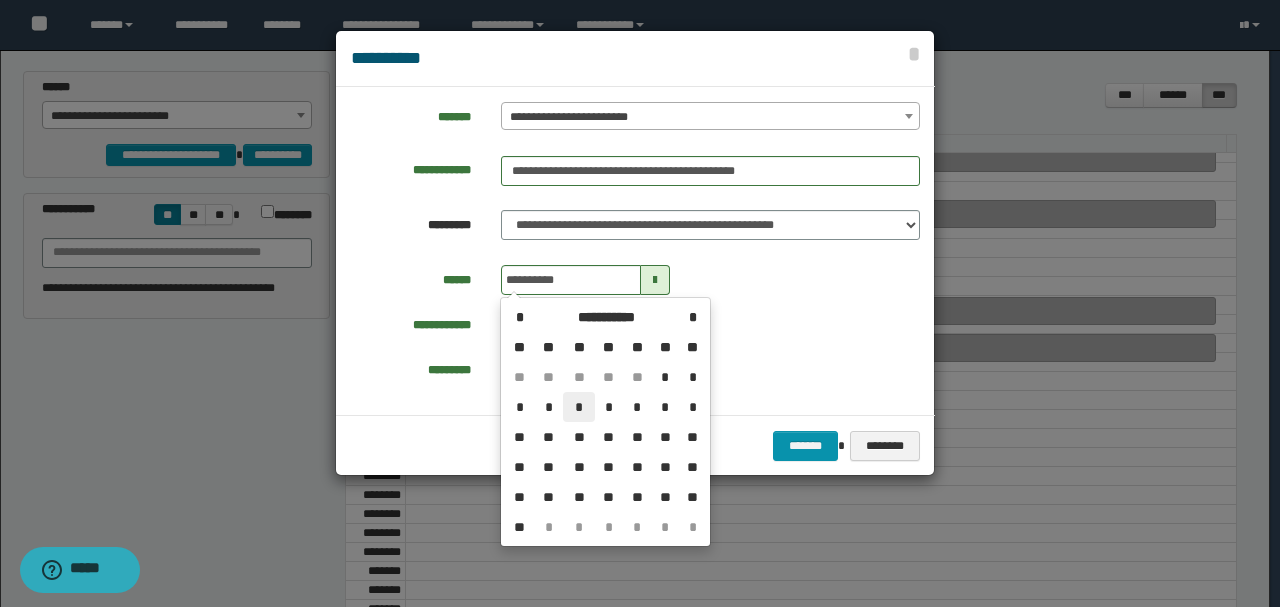 click on "*" at bounding box center (579, 407) 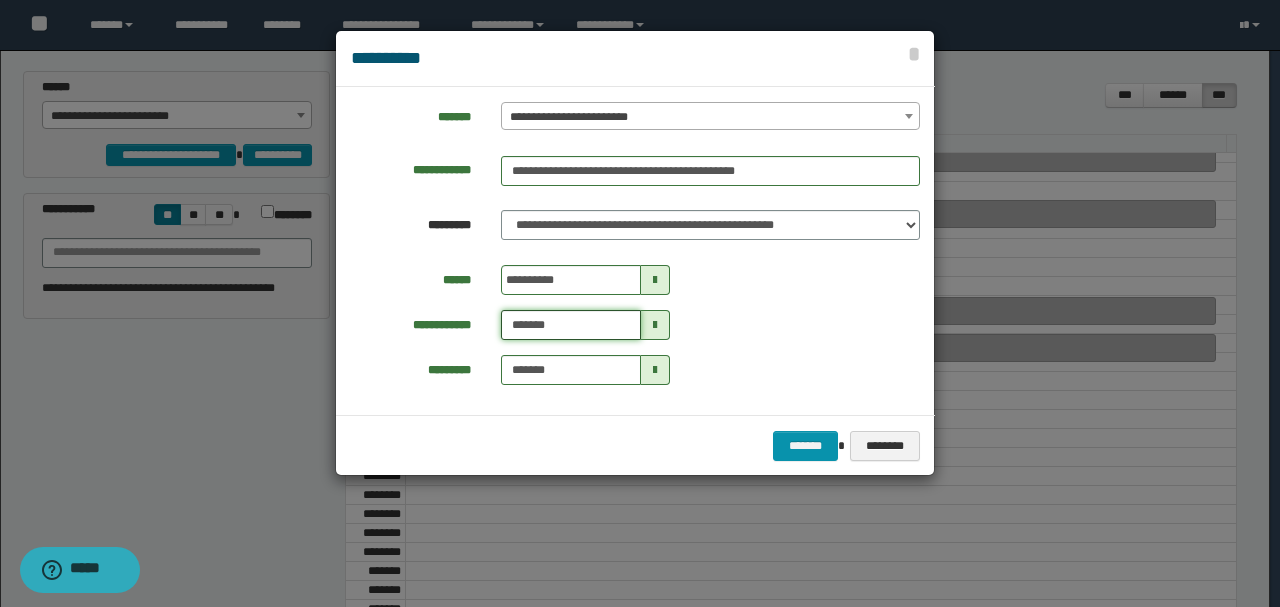 click on "*******" at bounding box center [571, 325] 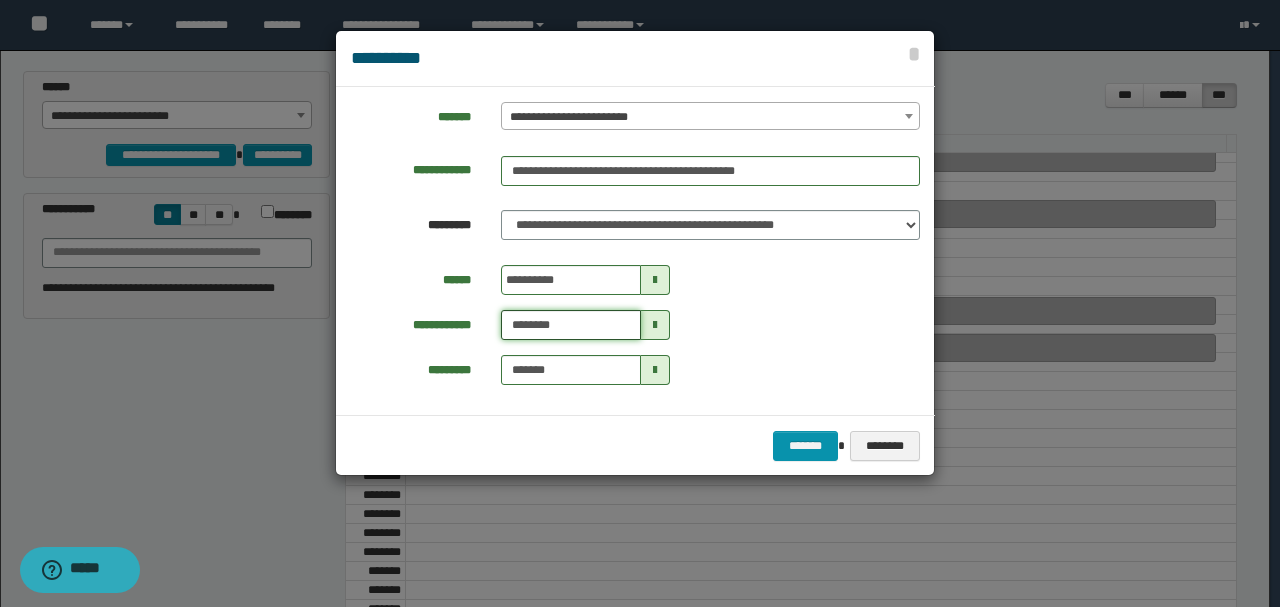type on "********" 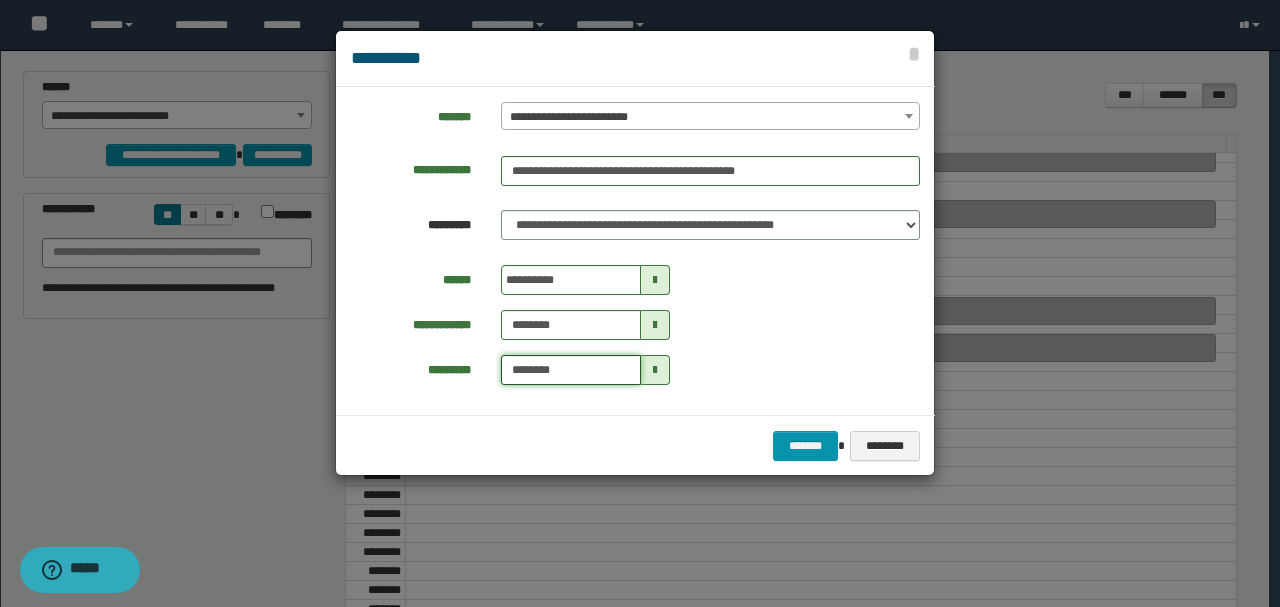type on "********" 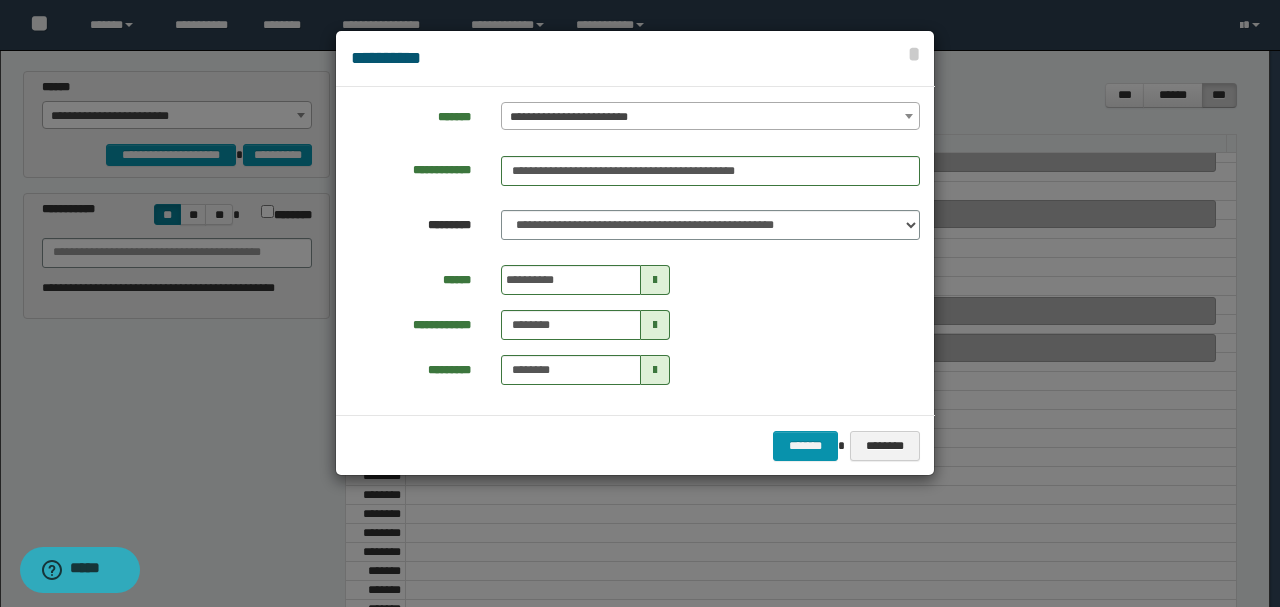 click on "**********" at bounding box center (635, 325) 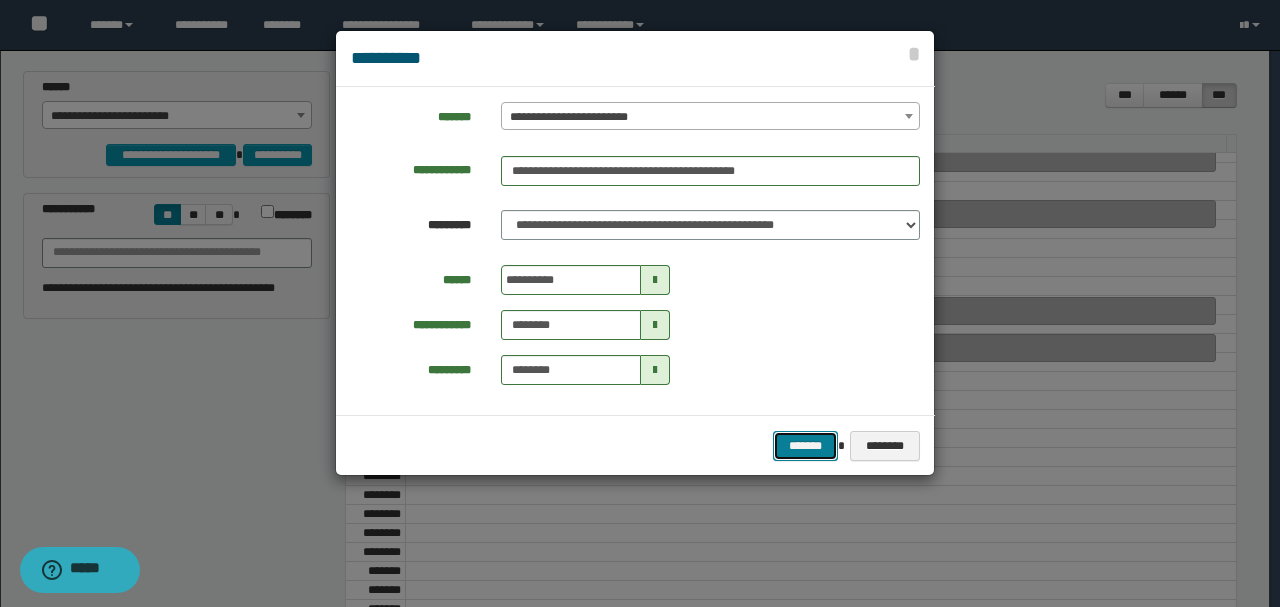 click on "*******" at bounding box center (805, 445) 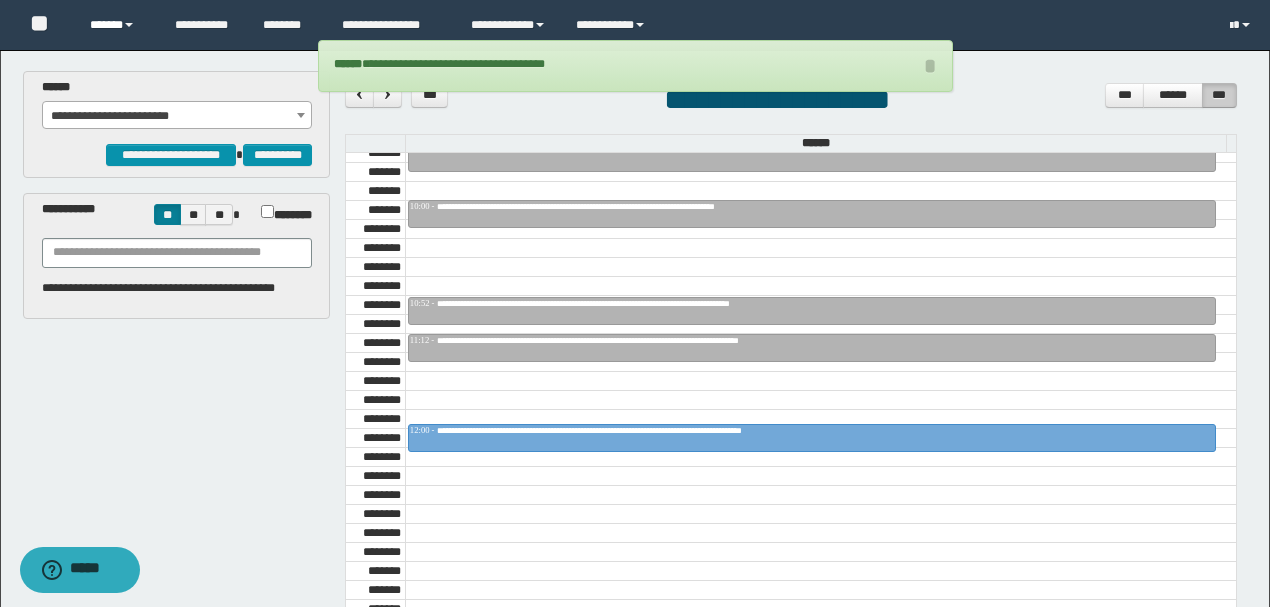 click at bounding box center [129, 25] 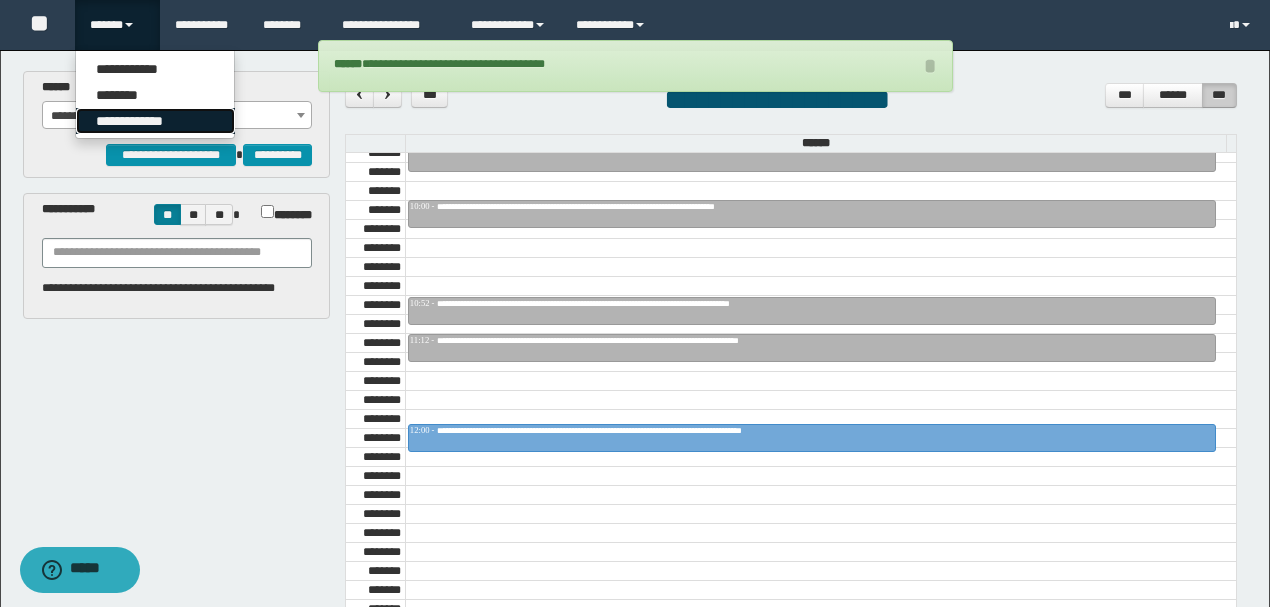 click on "**********" at bounding box center (155, 121) 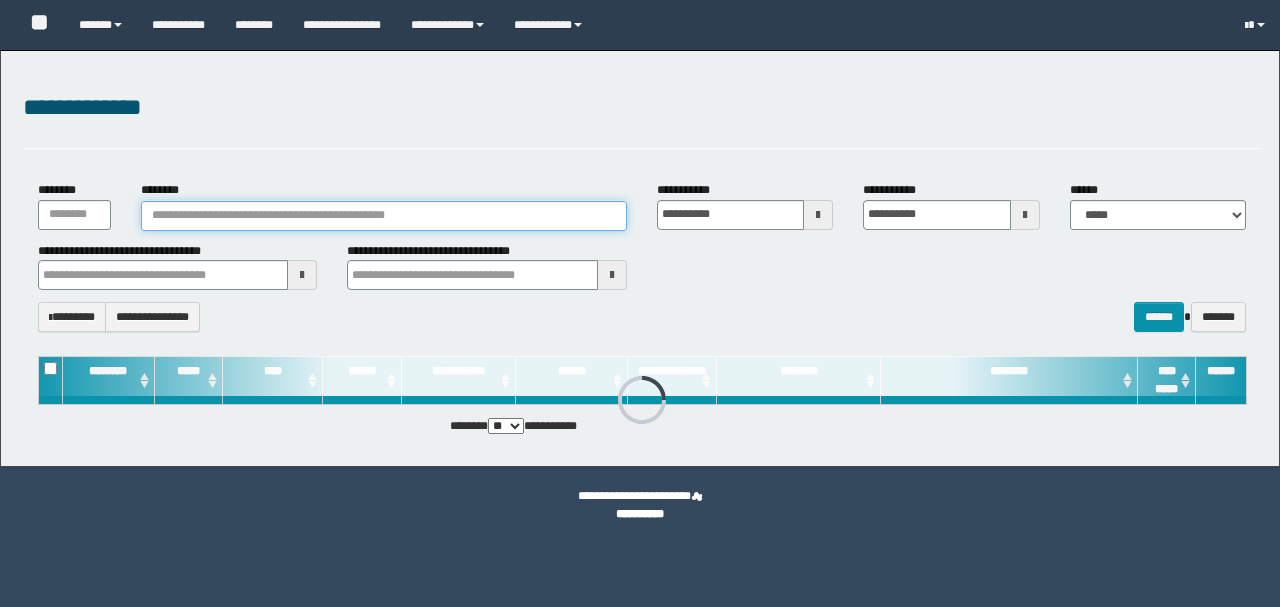 click on "********" at bounding box center (384, 216) 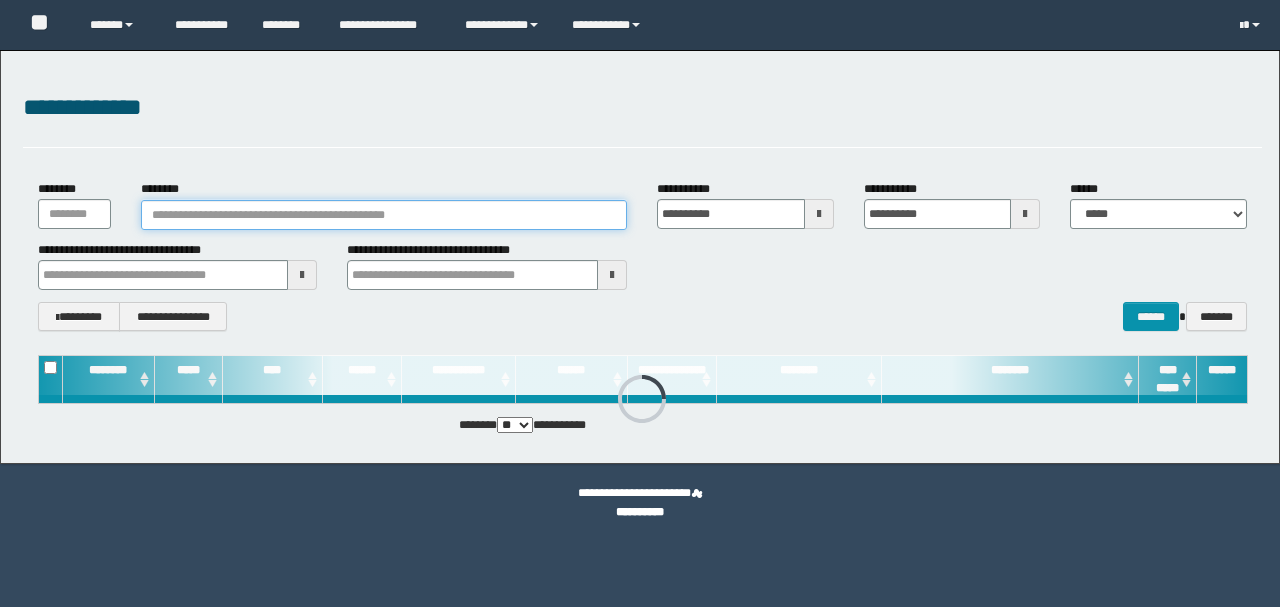 scroll, scrollTop: 0, scrollLeft: 0, axis: both 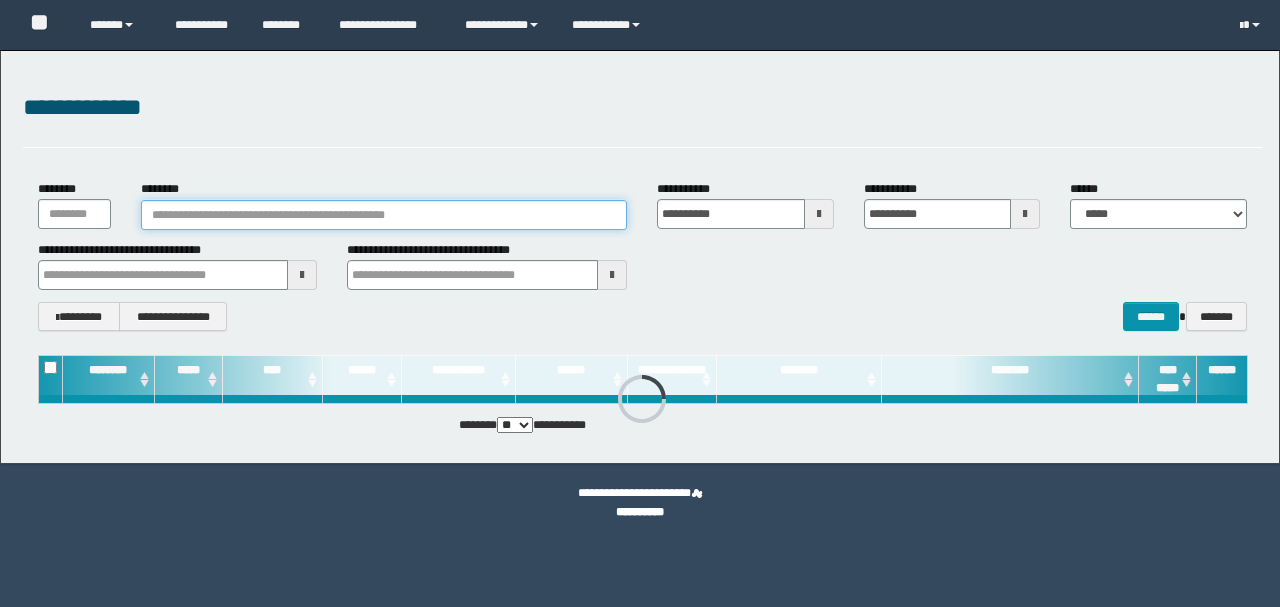 paste on "**********" 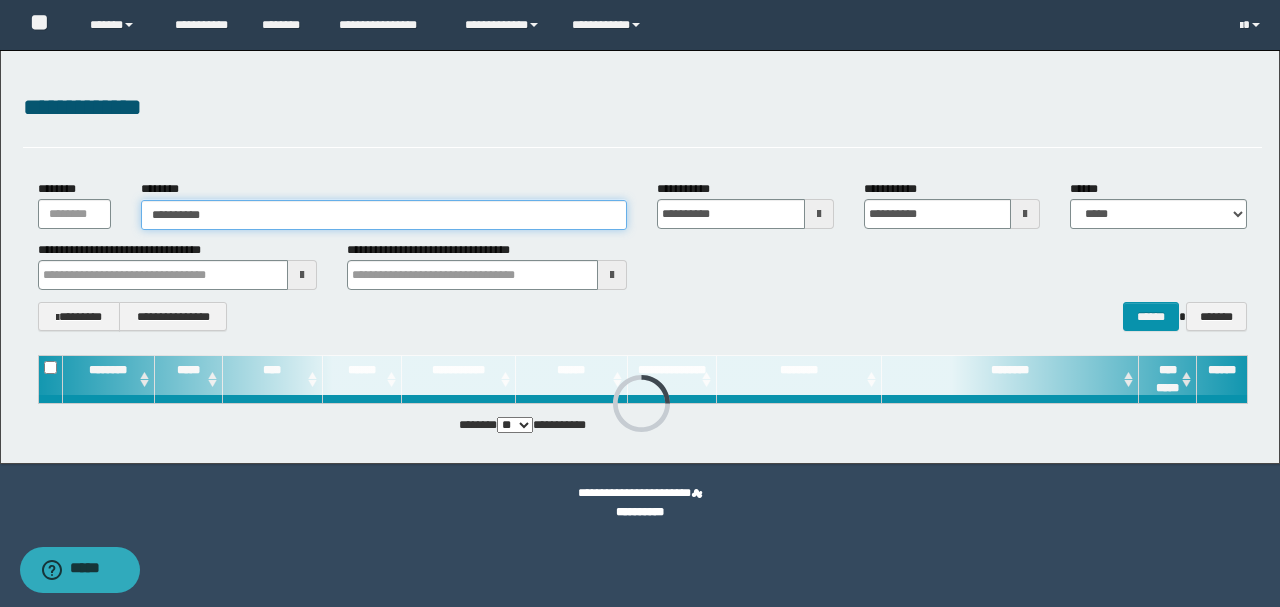 type on "**********" 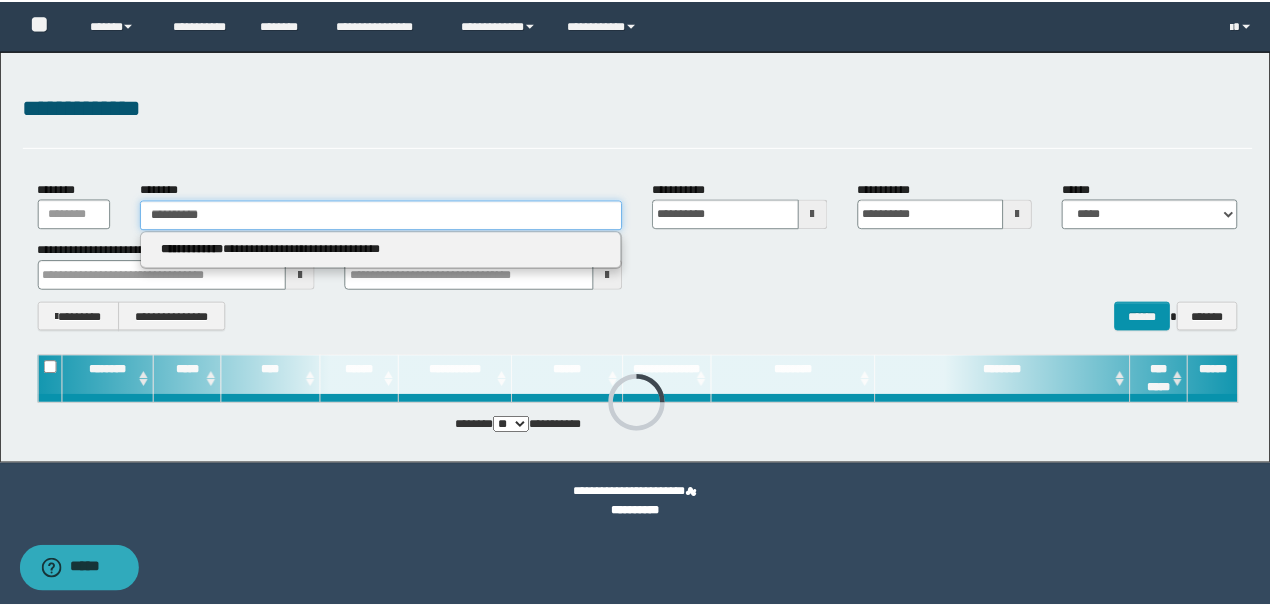 scroll, scrollTop: 0, scrollLeft: 0, axis: both 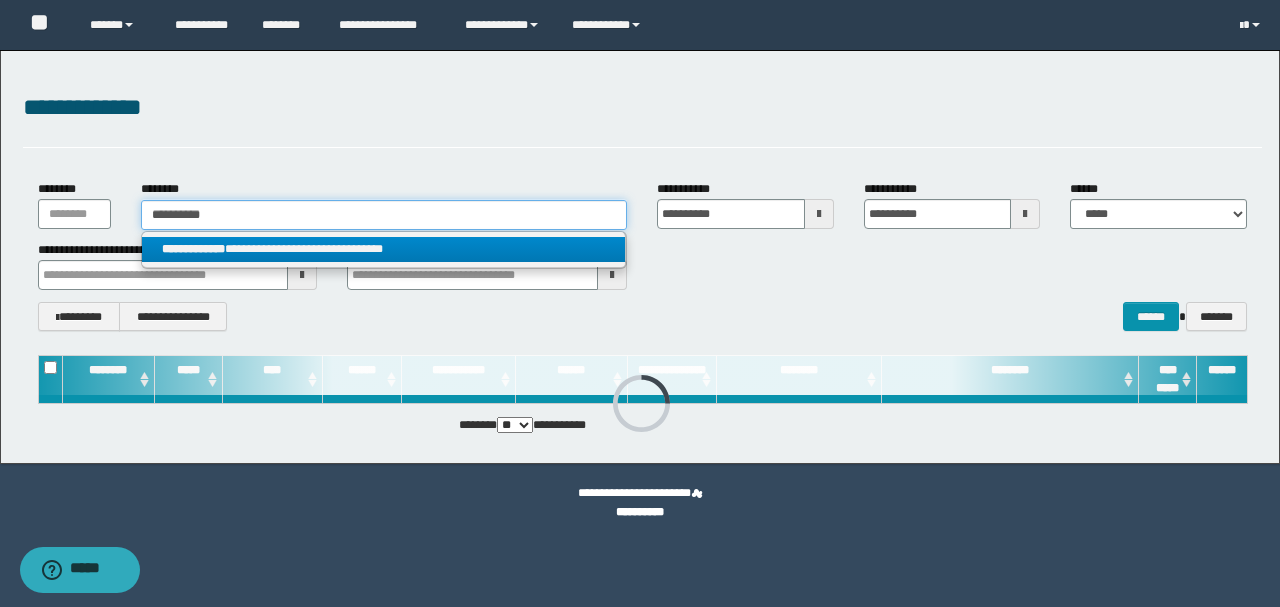 type on "**********" 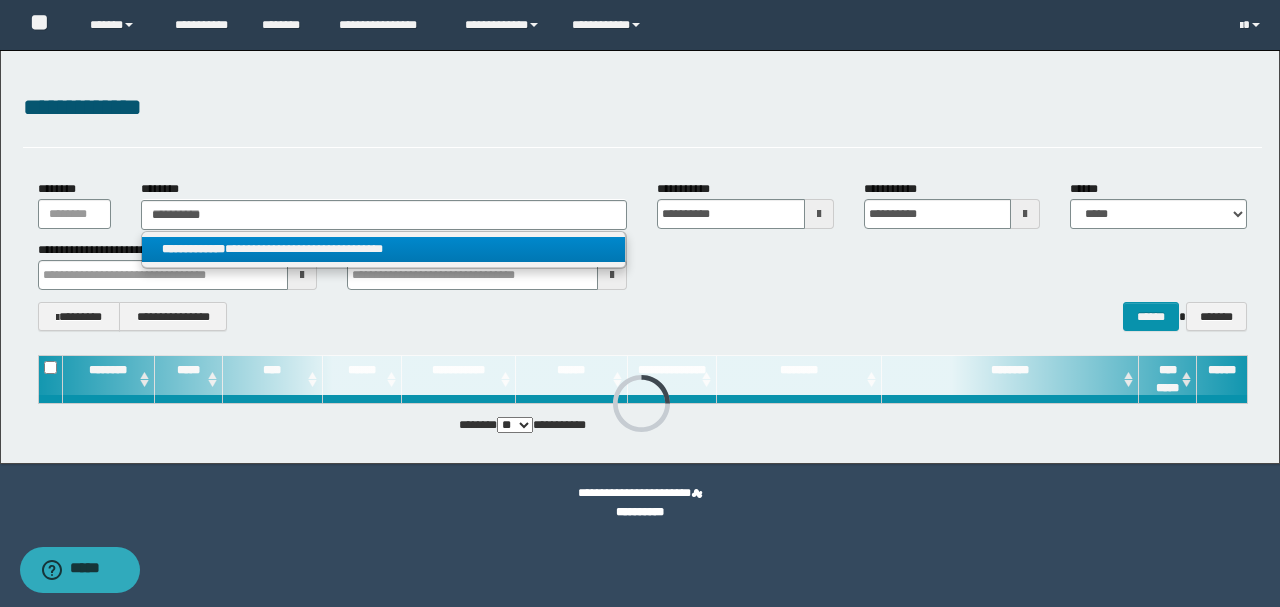 click on "**********" at bounding box center (384, 249) 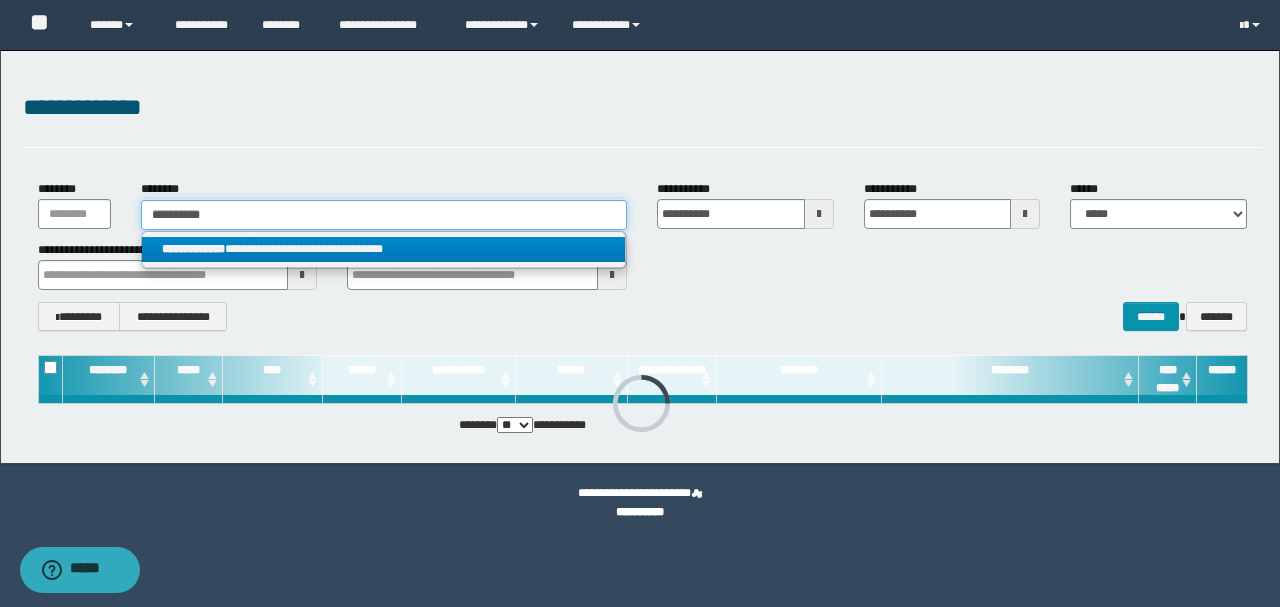 type 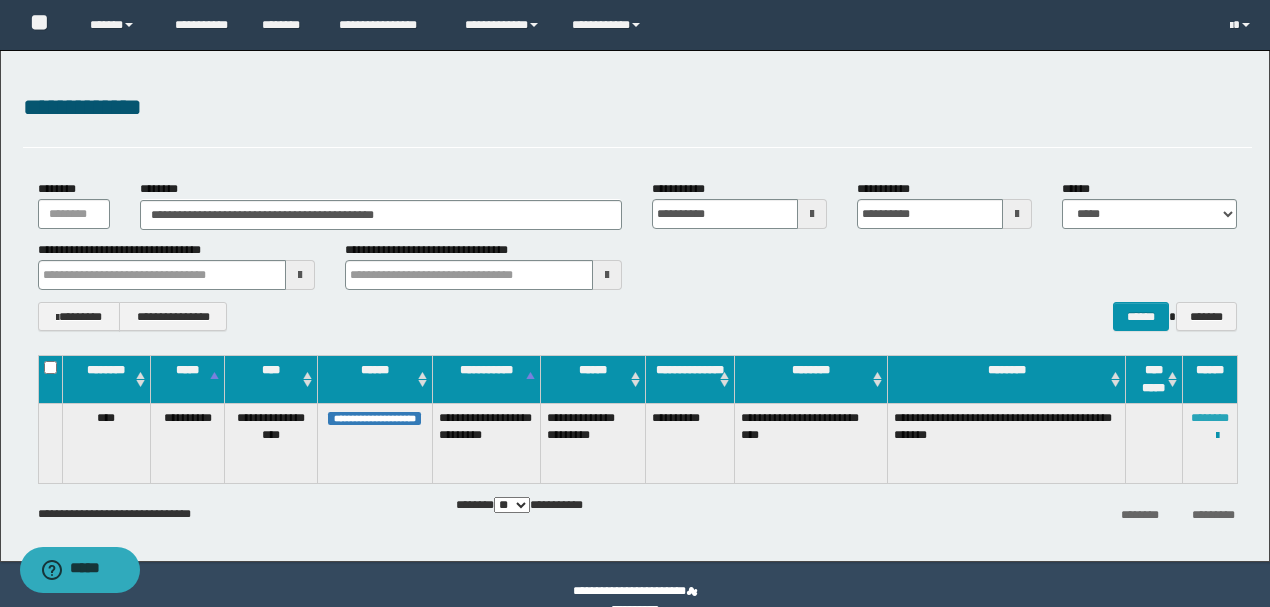 click on "********" at bounding box center [1210, 418] 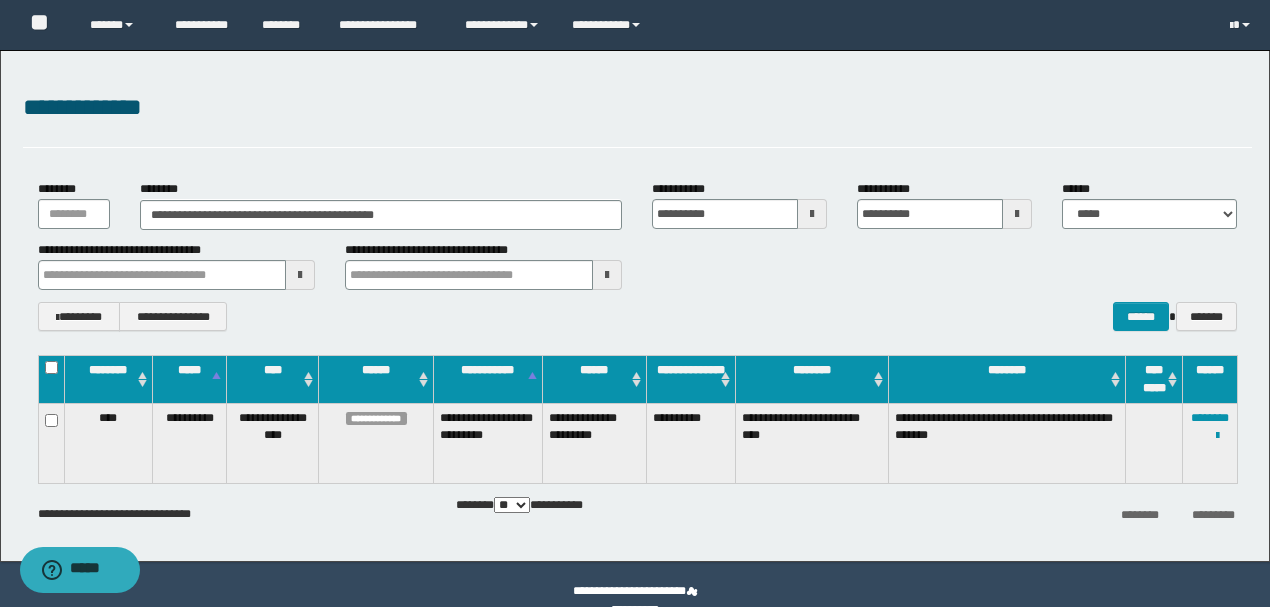 click on "**********" at bounding box center [635, 306] 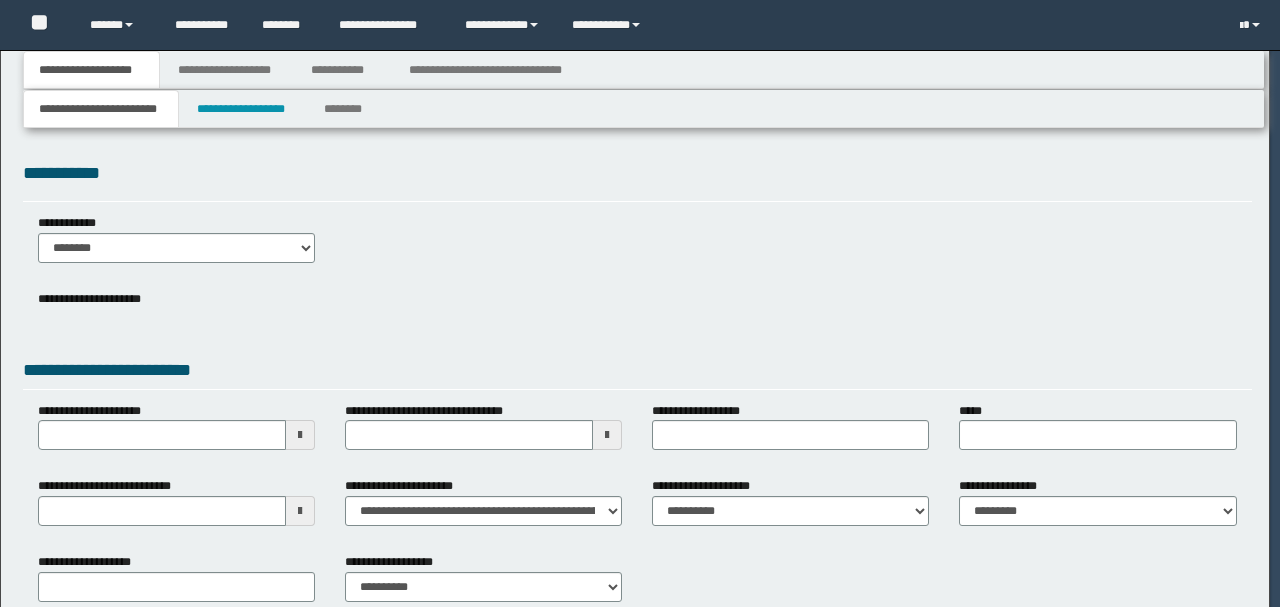 scroll, scrollTop: 0, scrollLeft: 0, axis: both 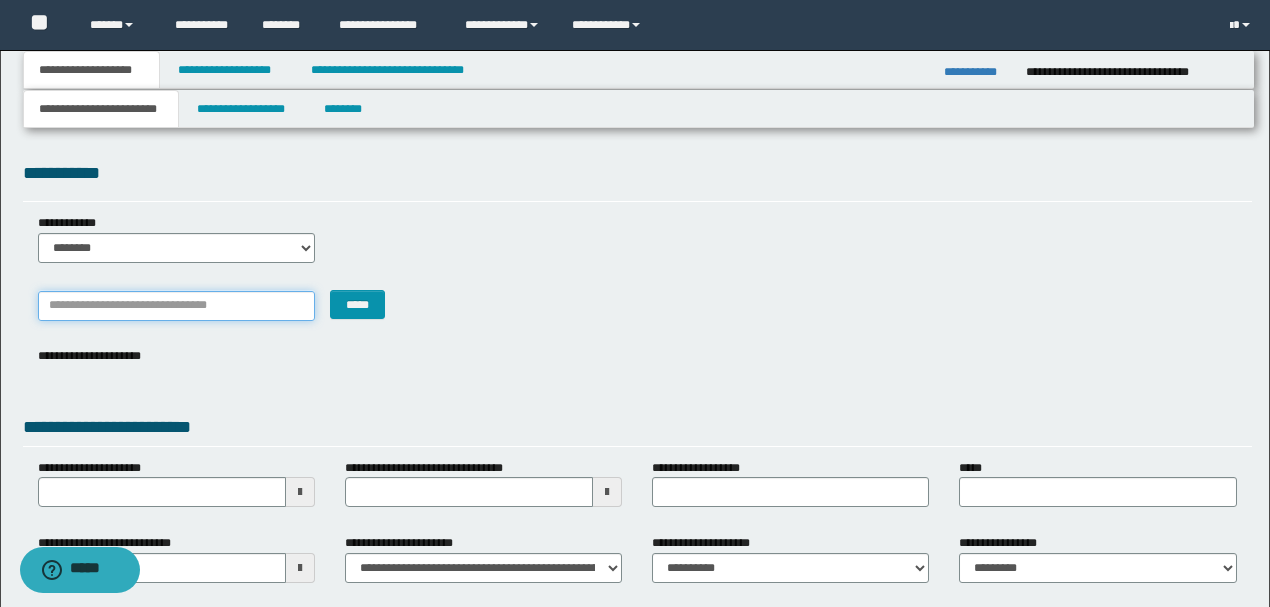 click on "*******" at bounding box center [176, 306] 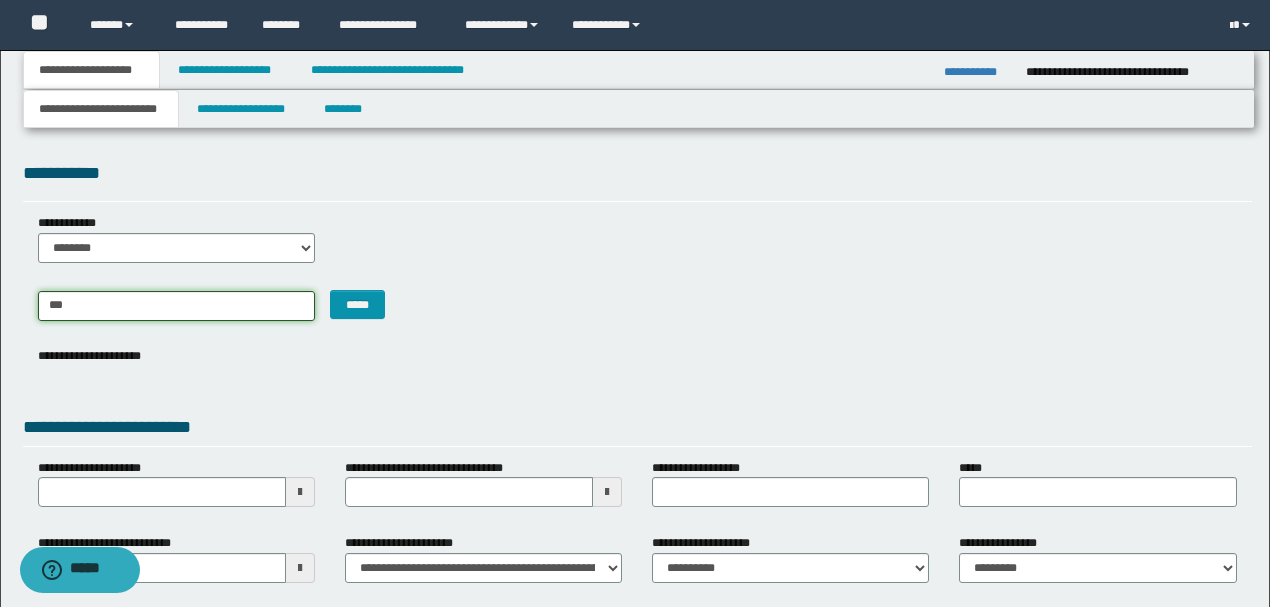 type on "****" 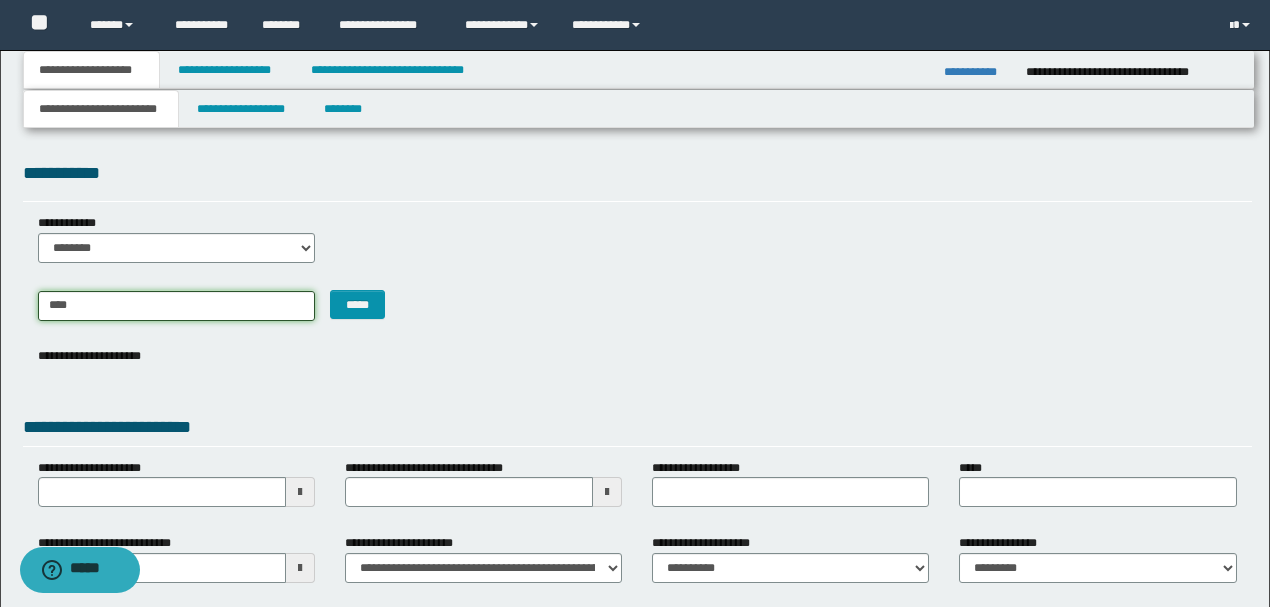 type on "*******" 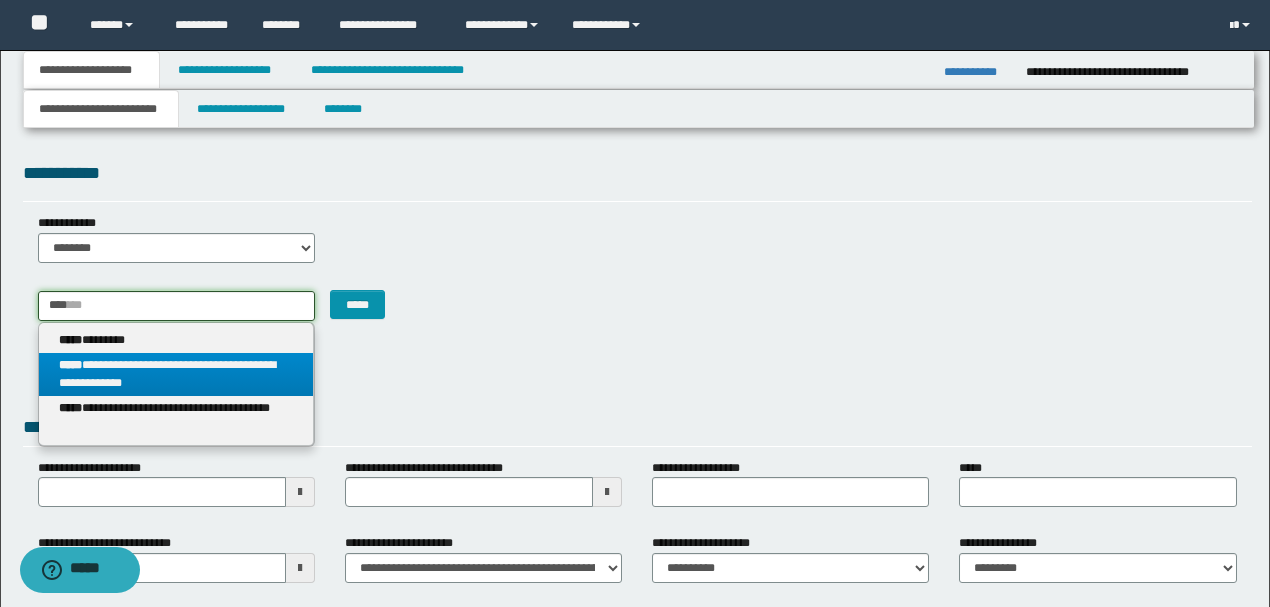 type on "****" 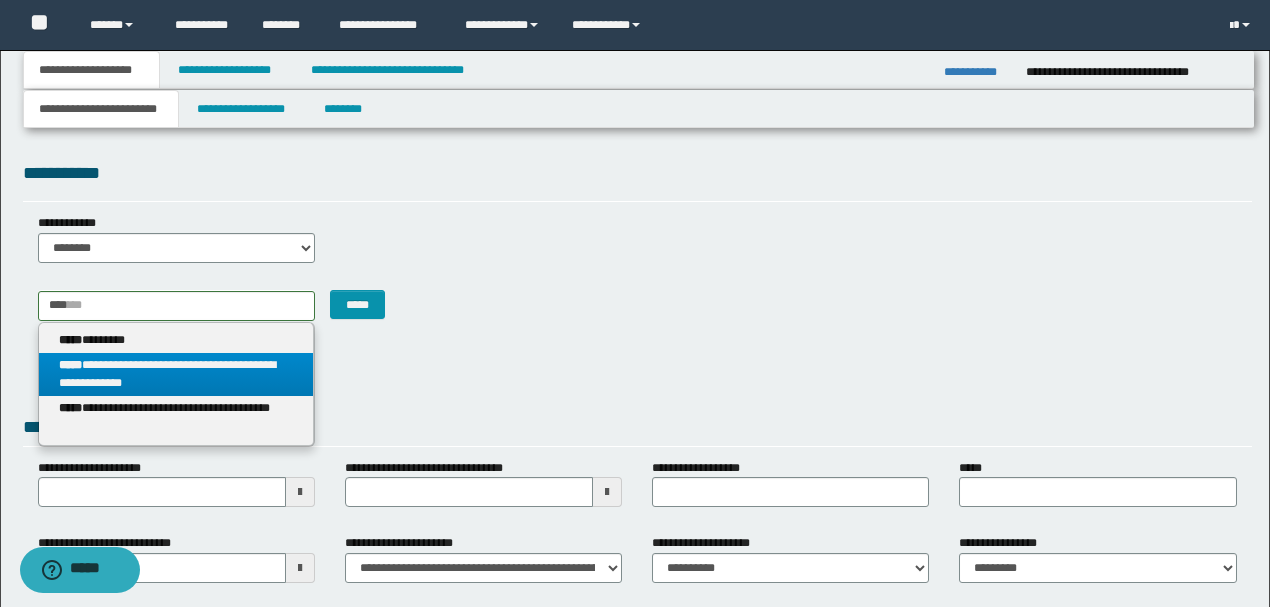 click on "**********" at bounding box center (176, 375) 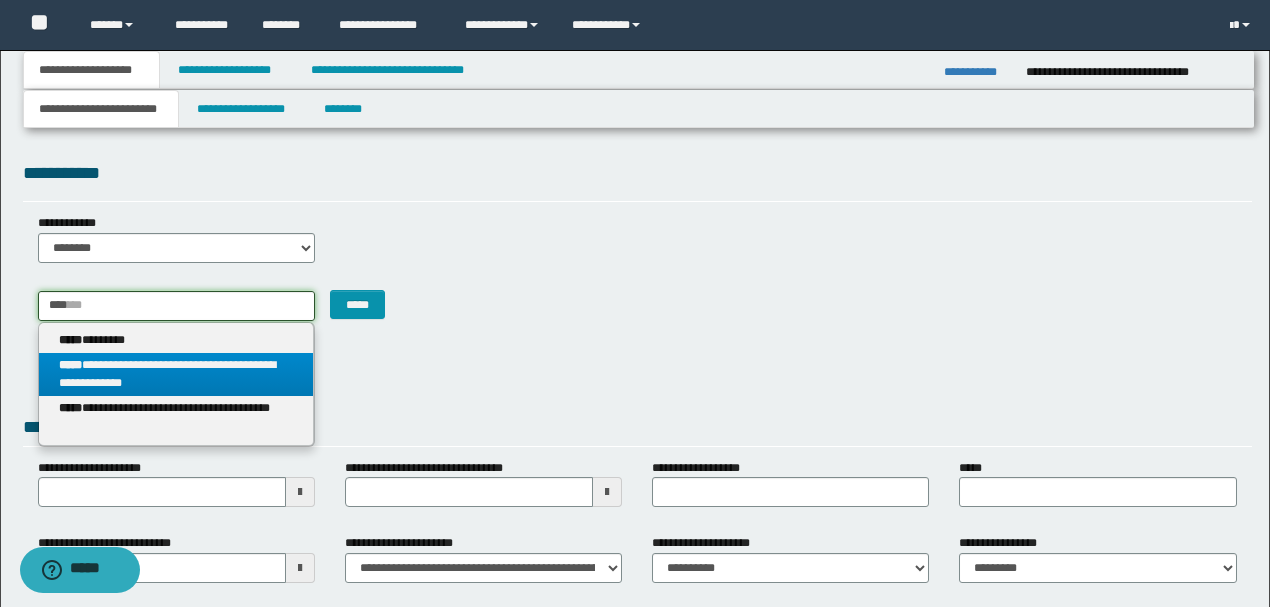 type 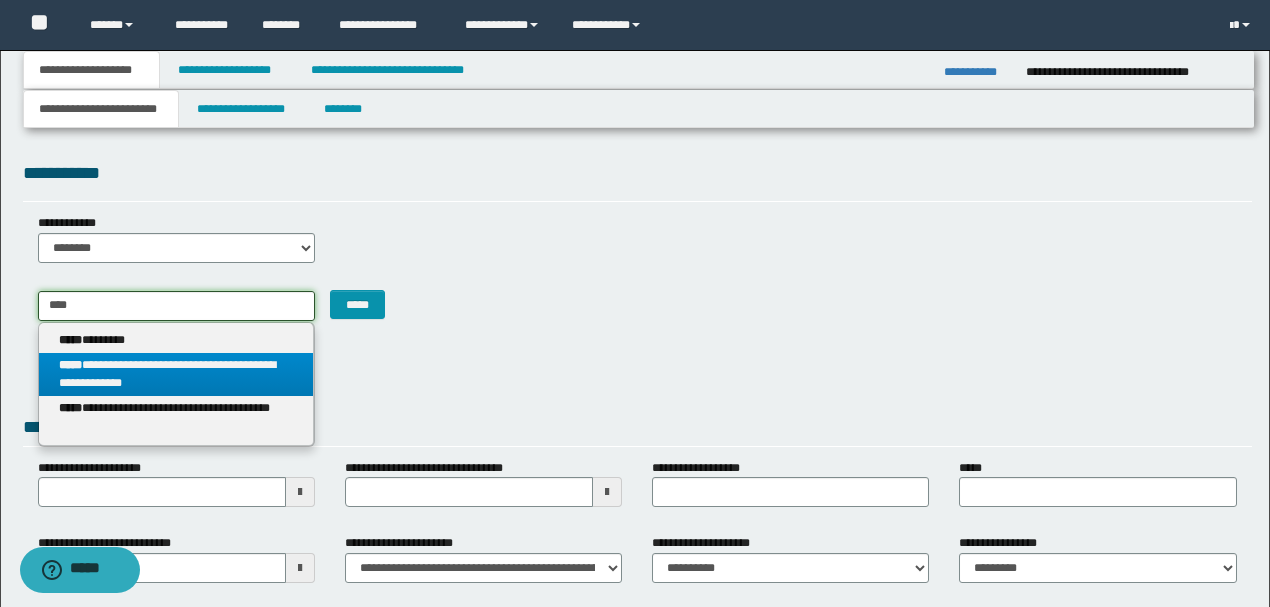 type on "**********" 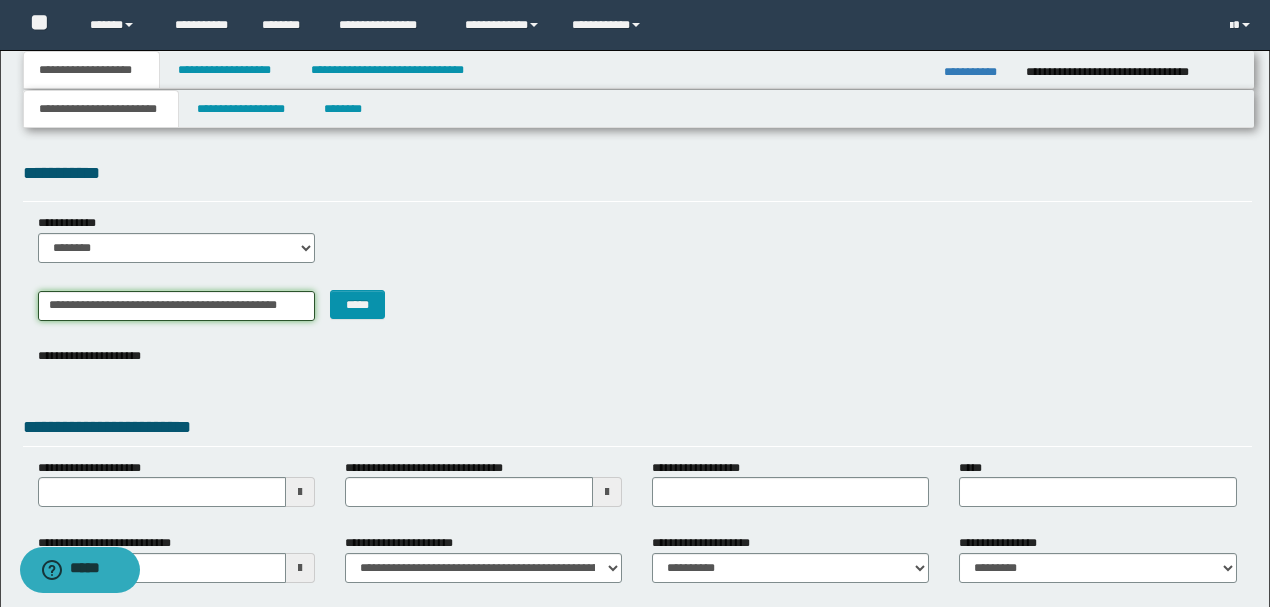 scroll, scrollTop: 0, scrollLeft: 42, axis: horizontal 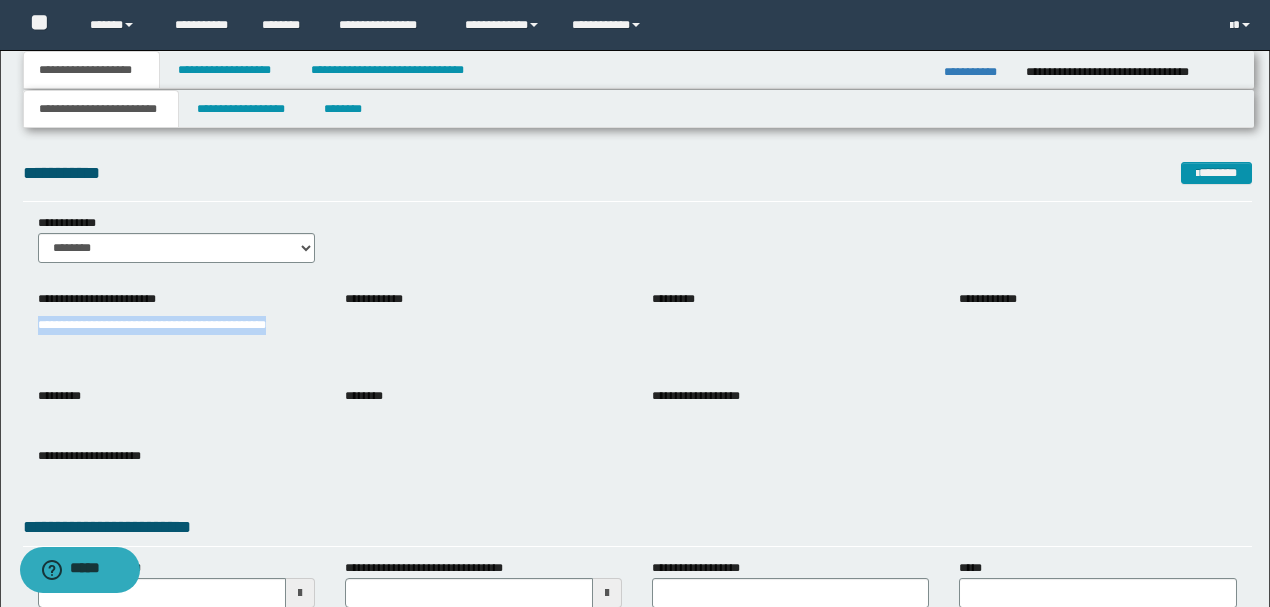 drag, startPoint x: 70, startPoint y: 346, endPoint x: 35, endPoint y: 322, distance: 42.43819 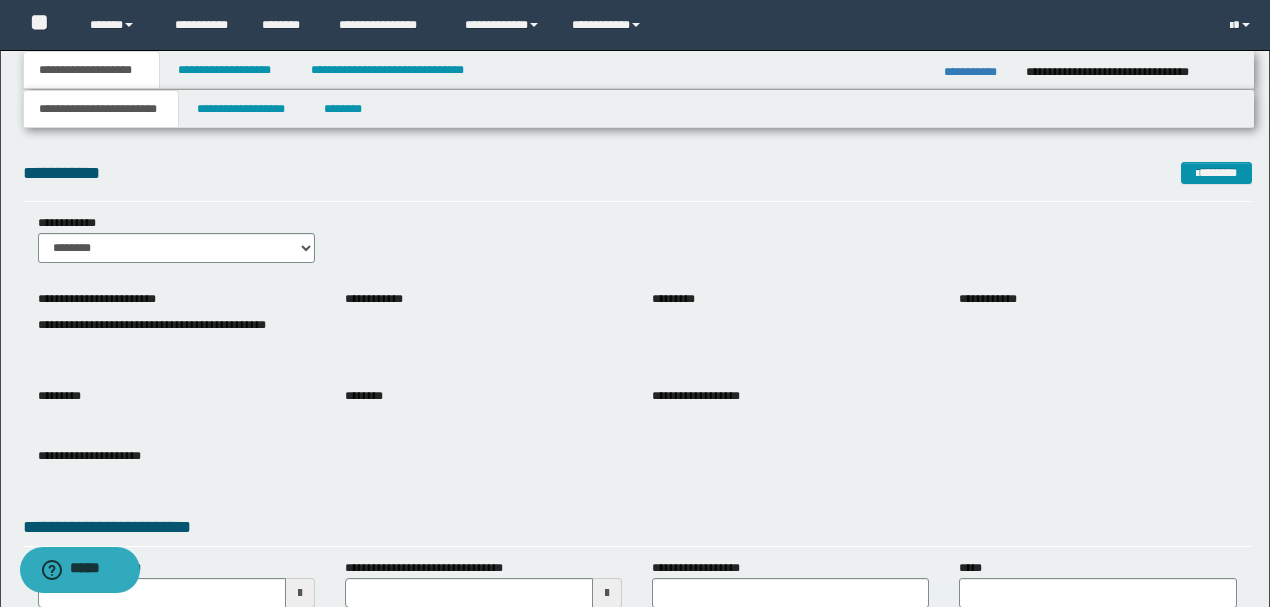 drag, startPoint x: 482, startPoint y: 340, endPoint x: 492, endPoint y: 371, distance: 32.572994 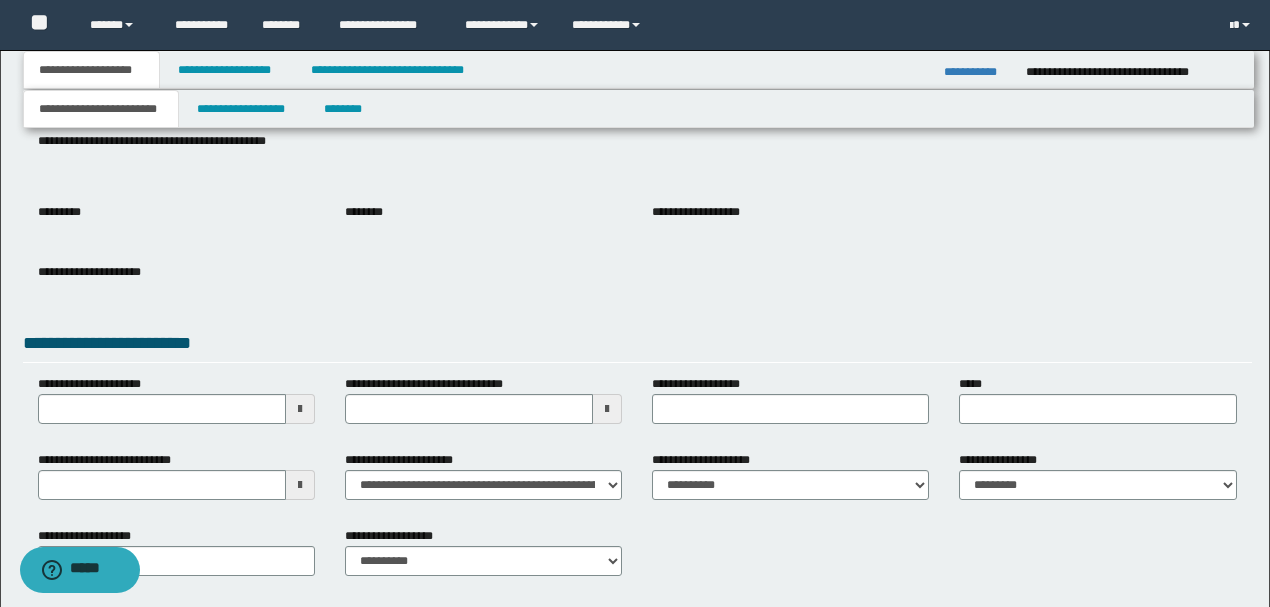 scroll, scrollTop: 200, scrollLeft: 0, axis: vertical 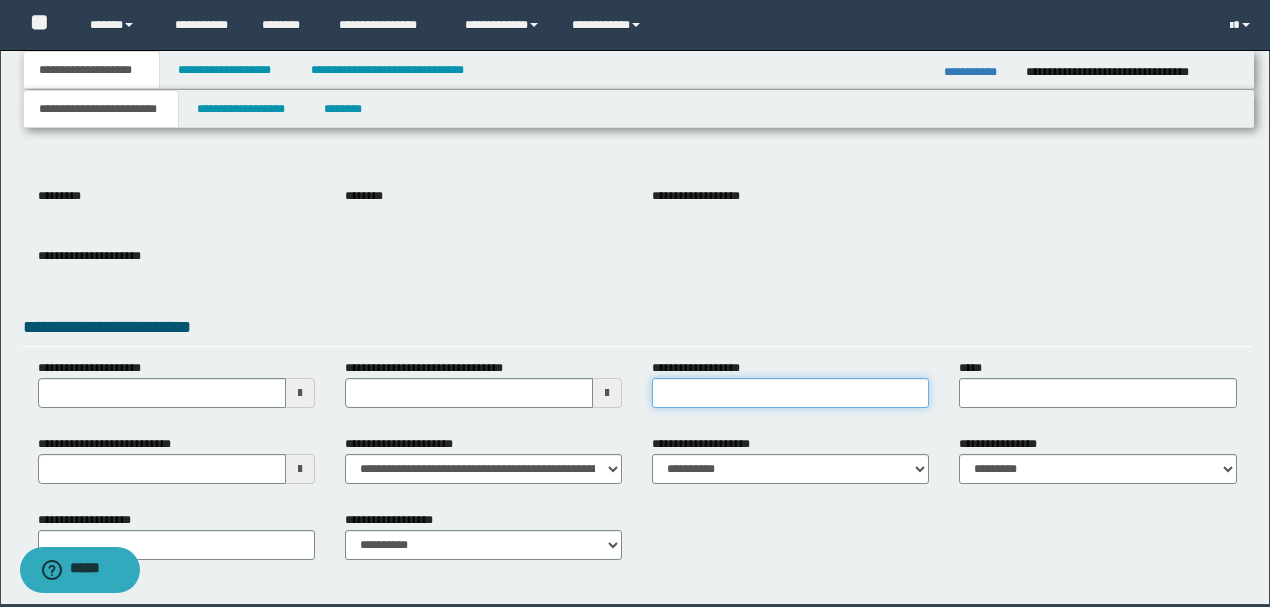 click on "**********" at bounding box center [790, 393] 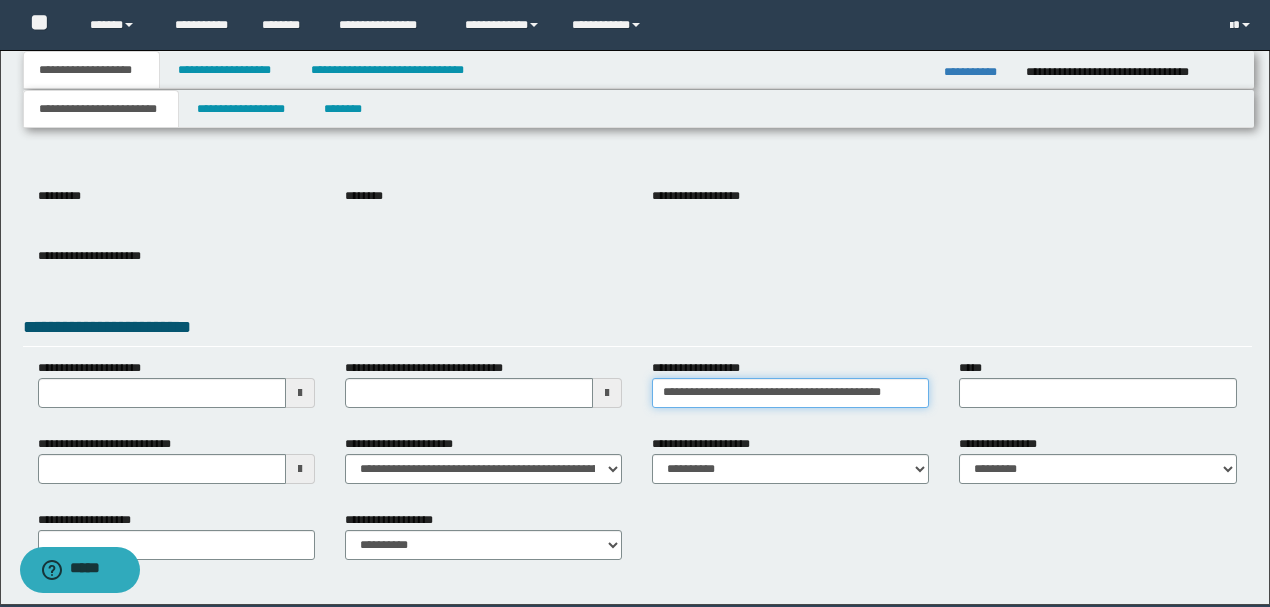 scroll, scrollTop: 0, scrollLeft: 35, axis: horizontal 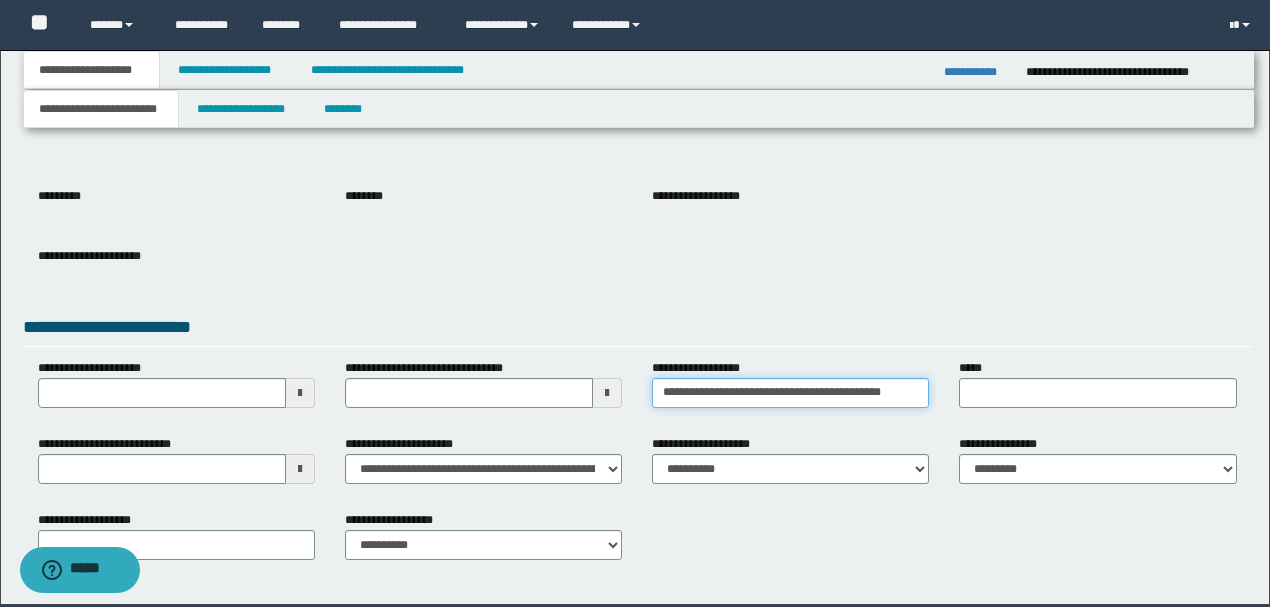 type on "**********" 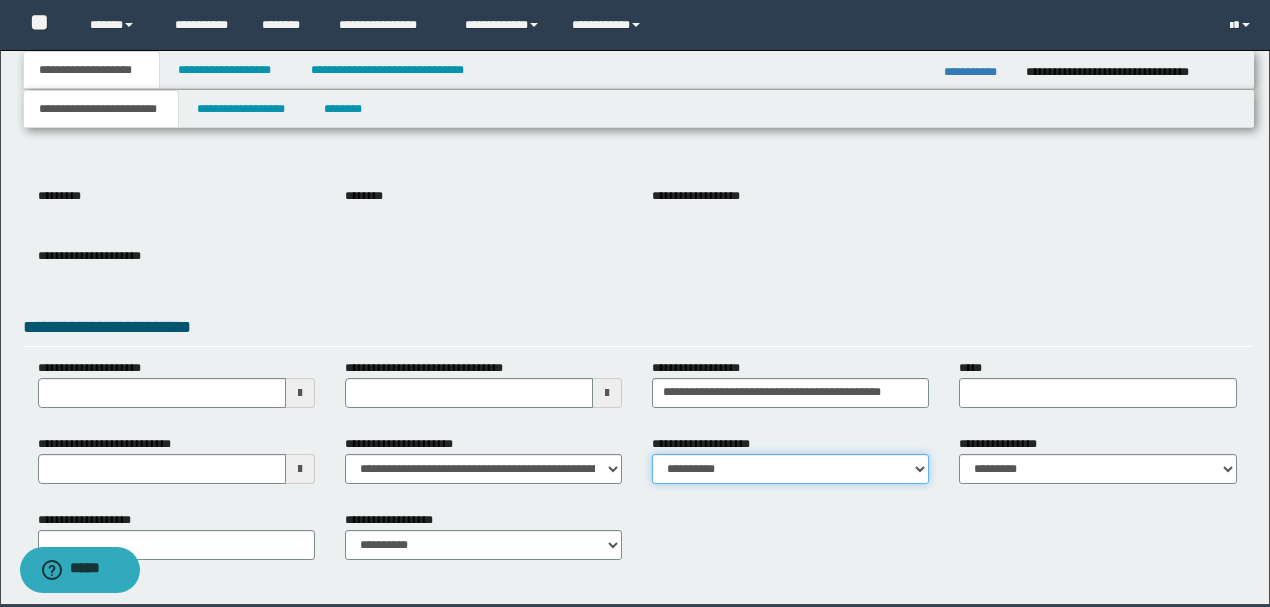 click on "**********" at bounding box center [790, 469] 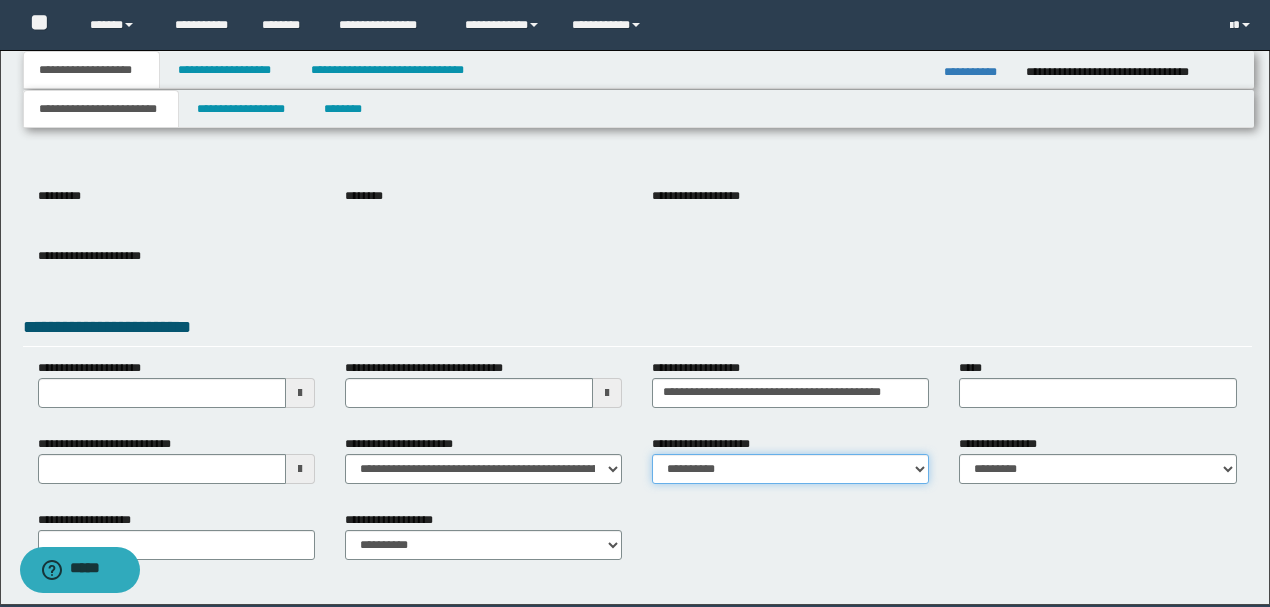 select on "*" 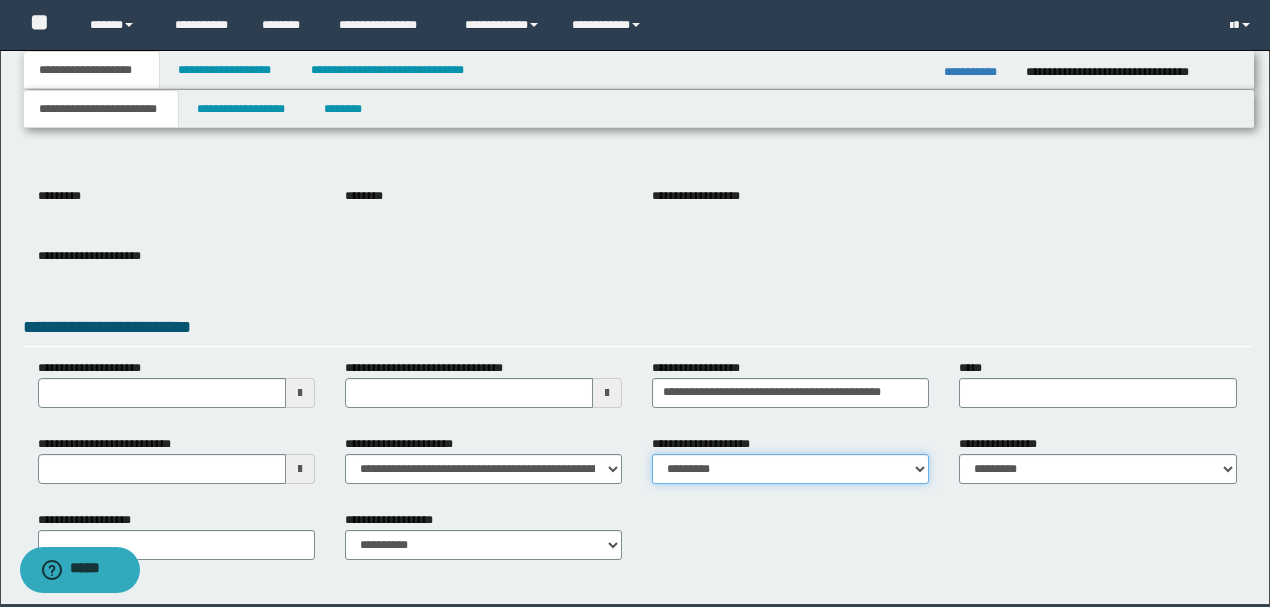 click on "**********" at bounding box center [790, 469] 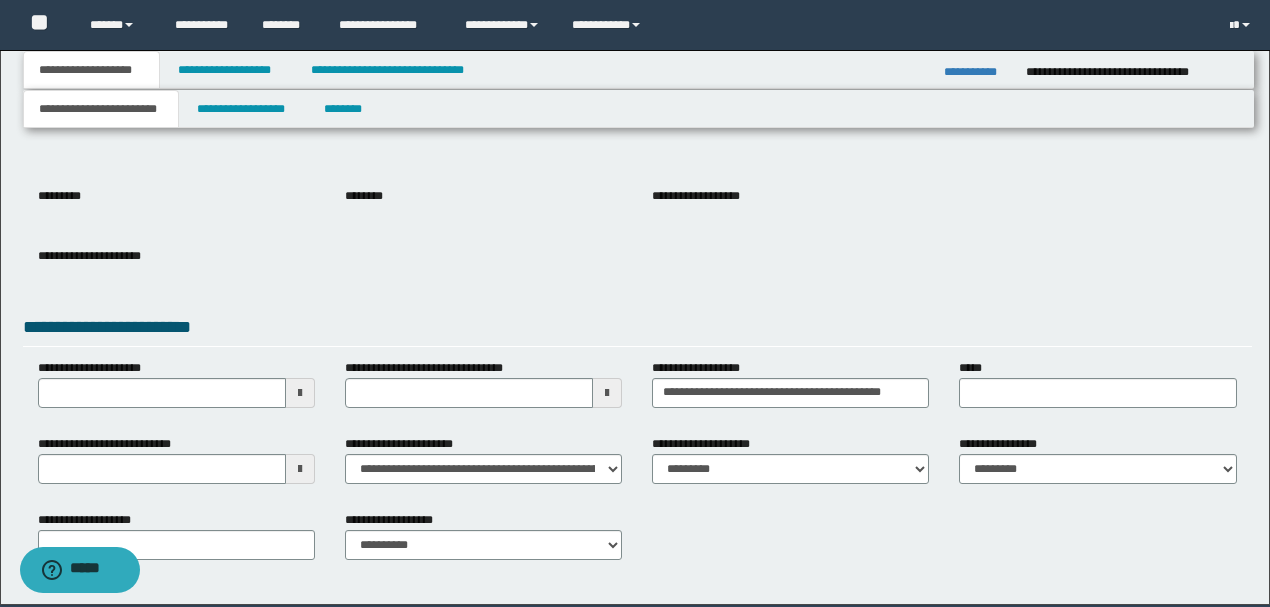 click on "**********" at bounding box center (637, 271) 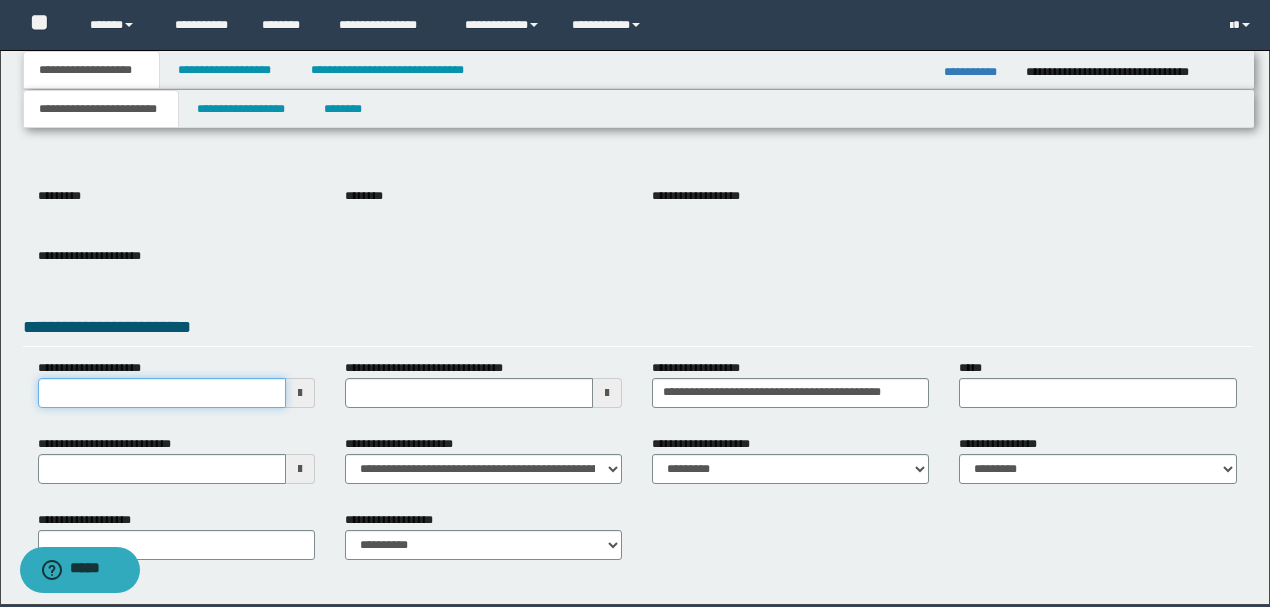 click on "**********" at bounding box center (162, 393) 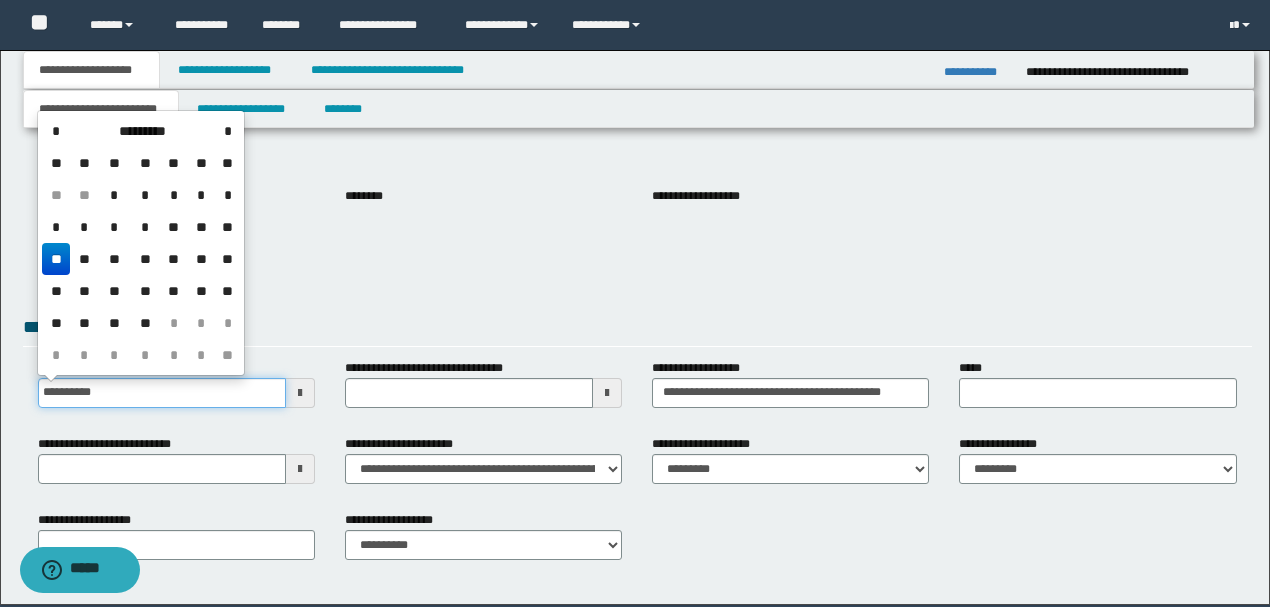 type on "**********" 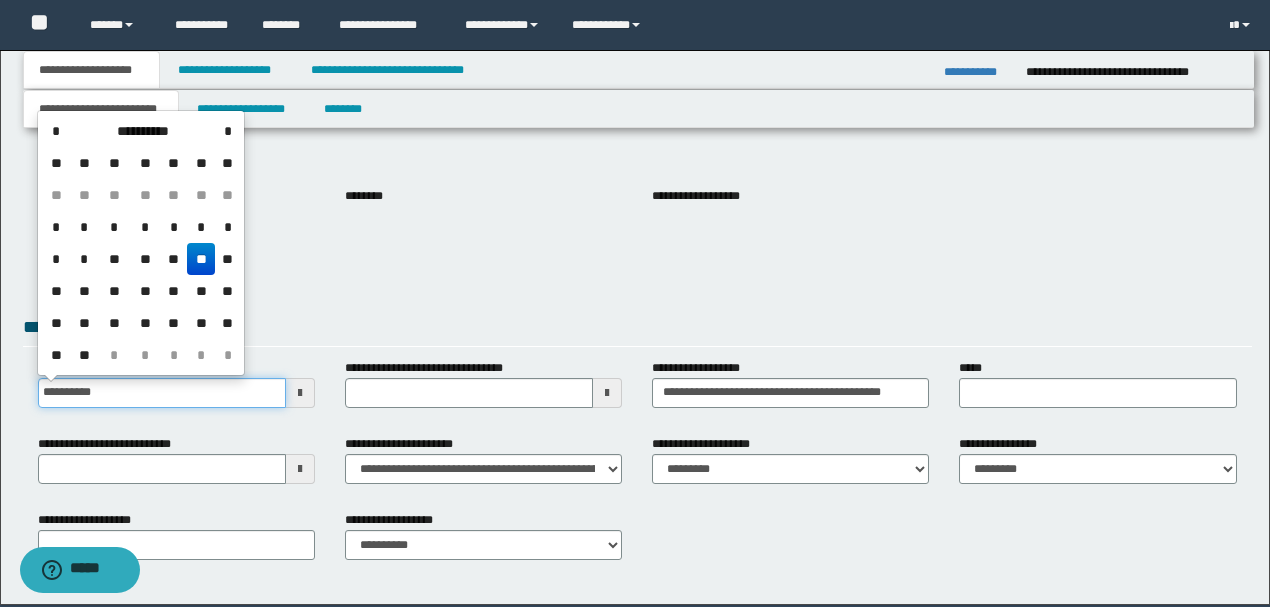 drag, startPoint x: 123, startPoint y: 395, endPoint x: 0, endPoint y: 411, distance: 124.036285 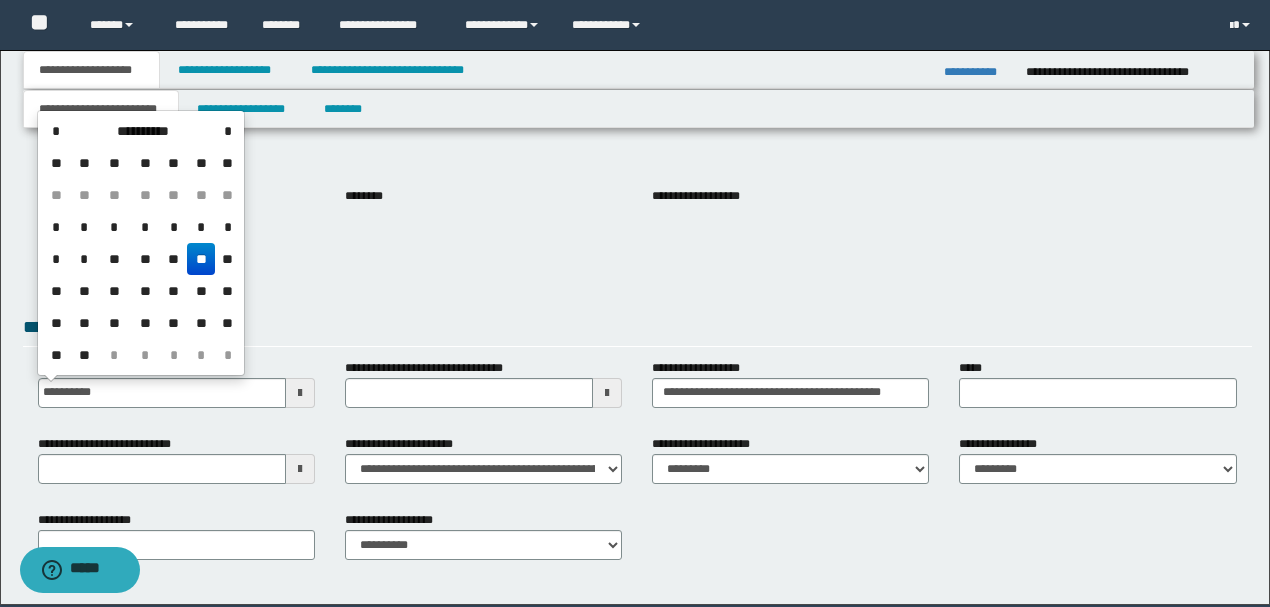 click on "**********" at bounding box center [637, 271] 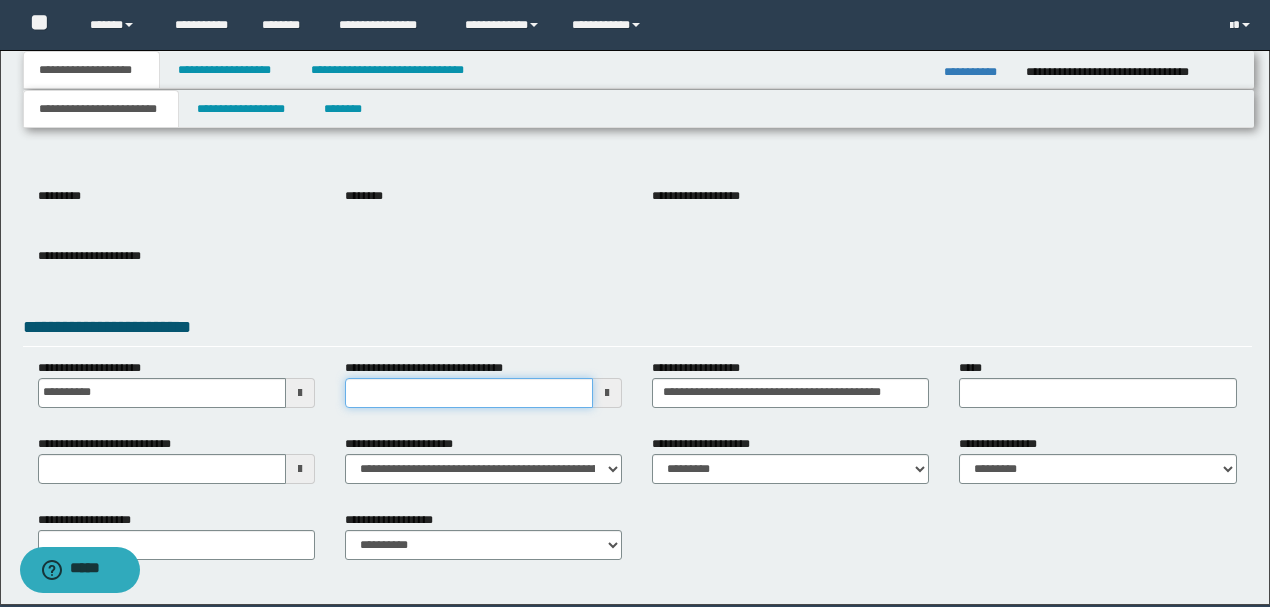 click on "**********" at bounding box center (469, 393) 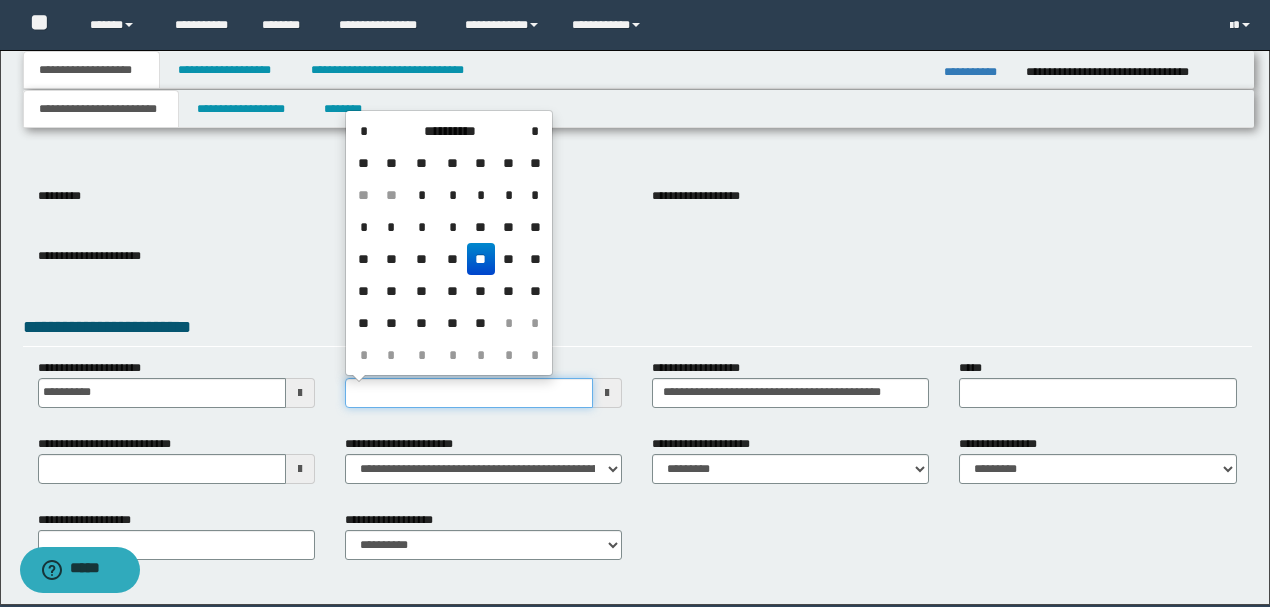 type on "**********" 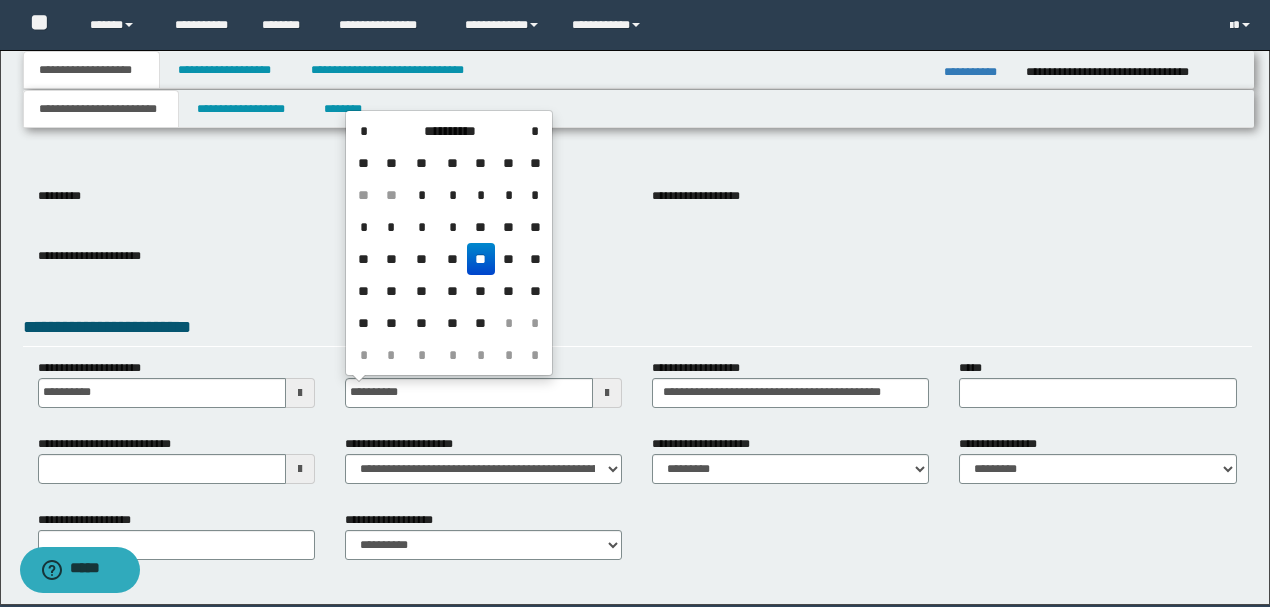 click on "**********" at bounding box center [637, 271] 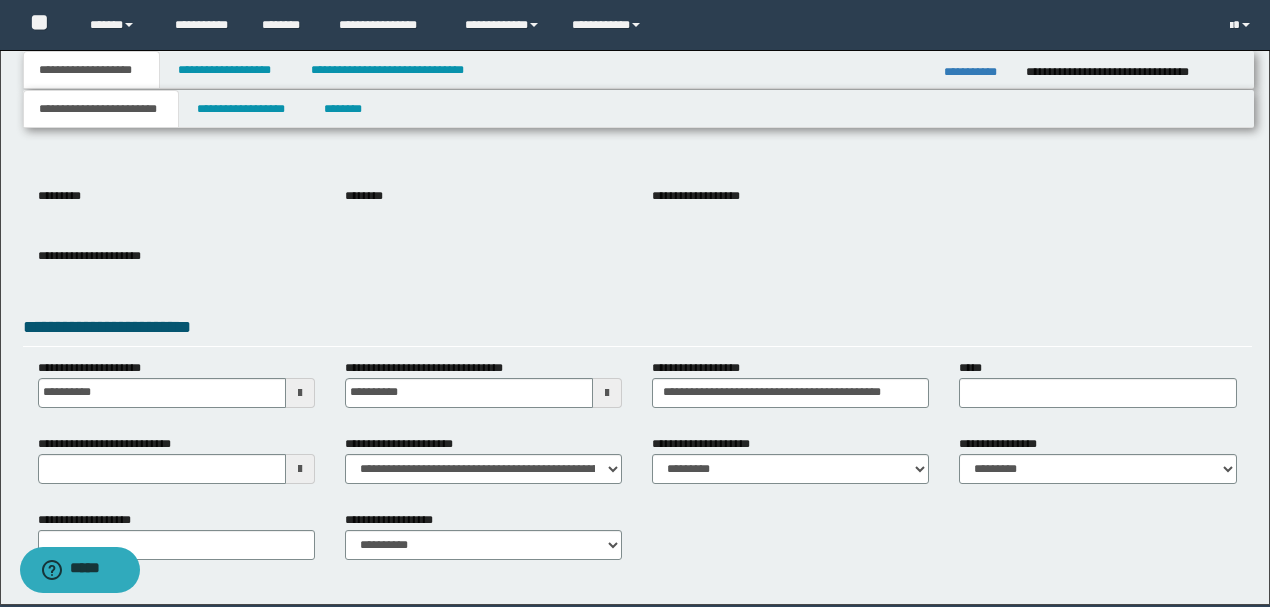 click on "**********" at bounding box center [637, 271] 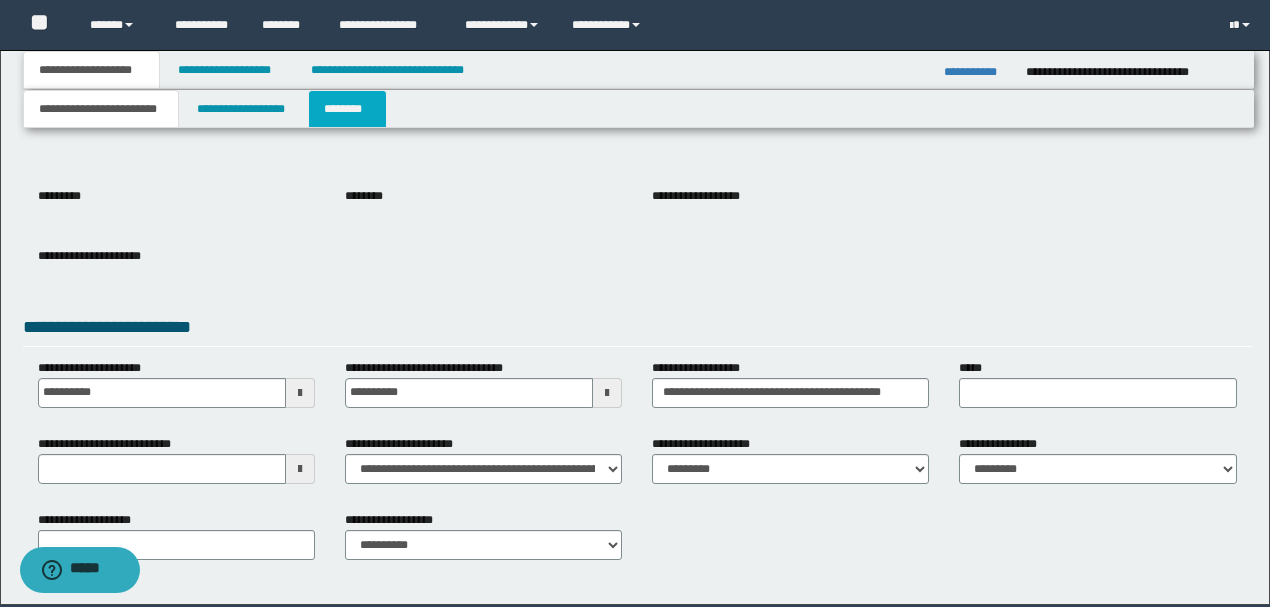 click on "********" at bounding box center (347, 109) 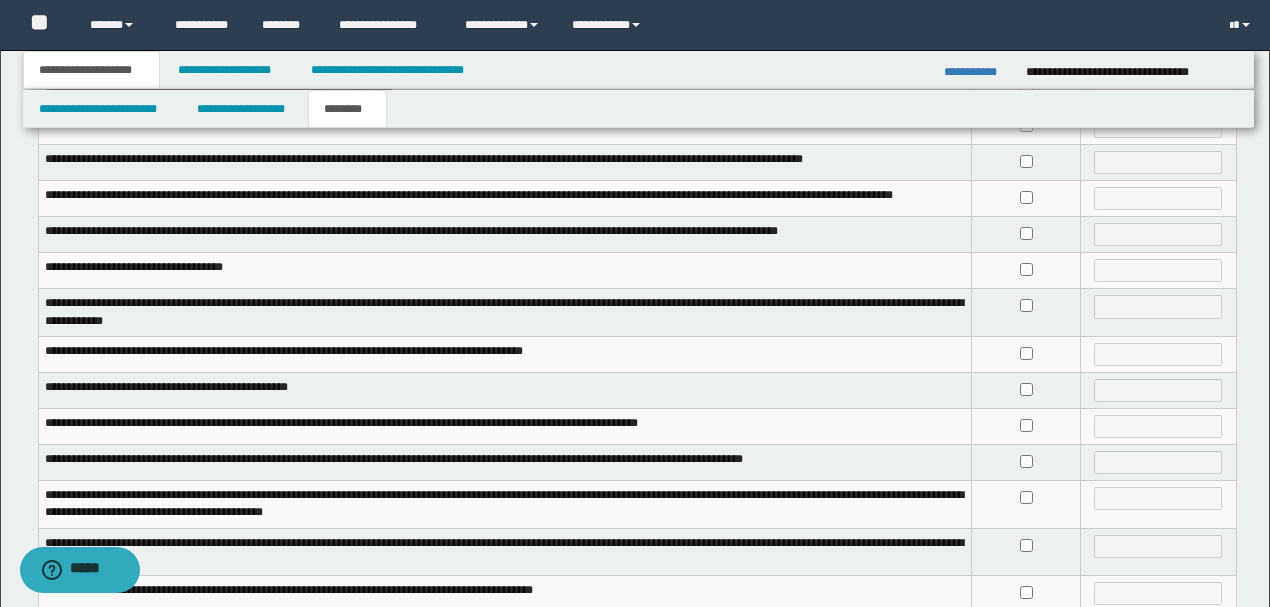 scroll, scrollTop: 333, scrollLeft: 0, axis: vertical 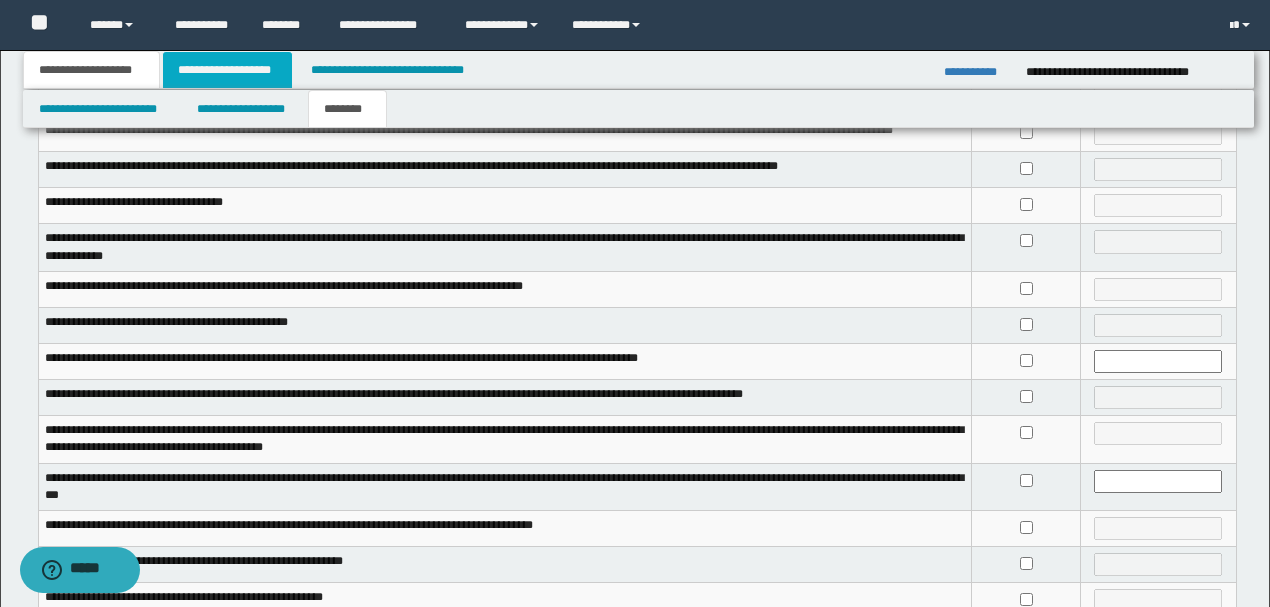 click on "**********" at bounding box center [227, 70] 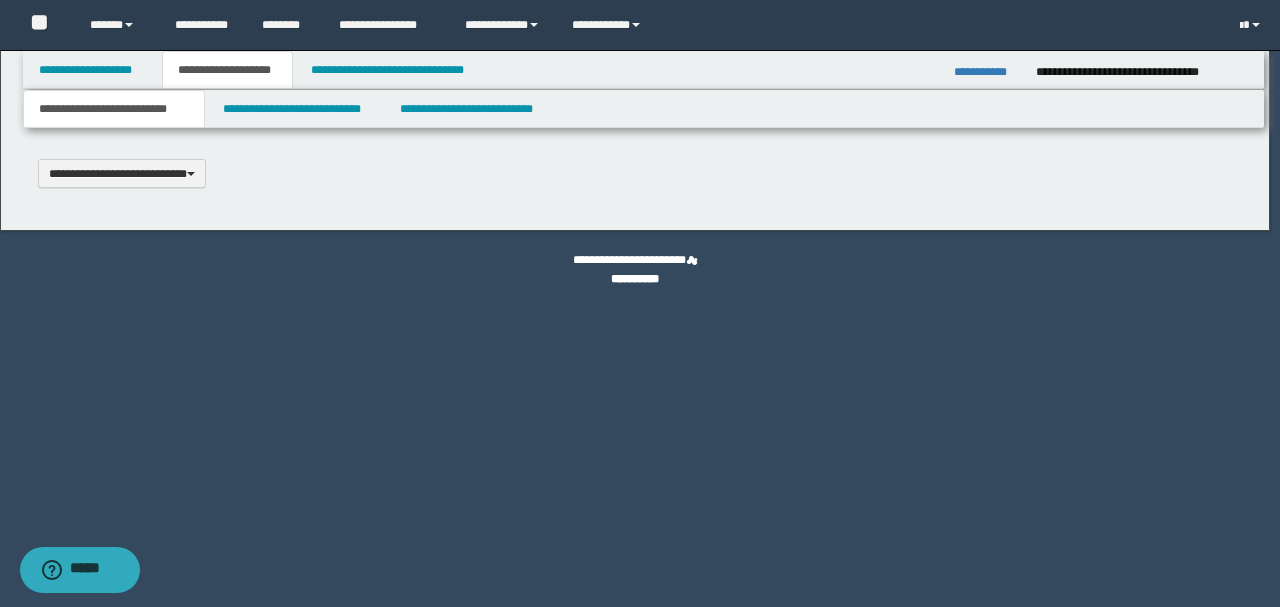 scroll, scrollTop: 0, scrollLeft: 0, axis: both 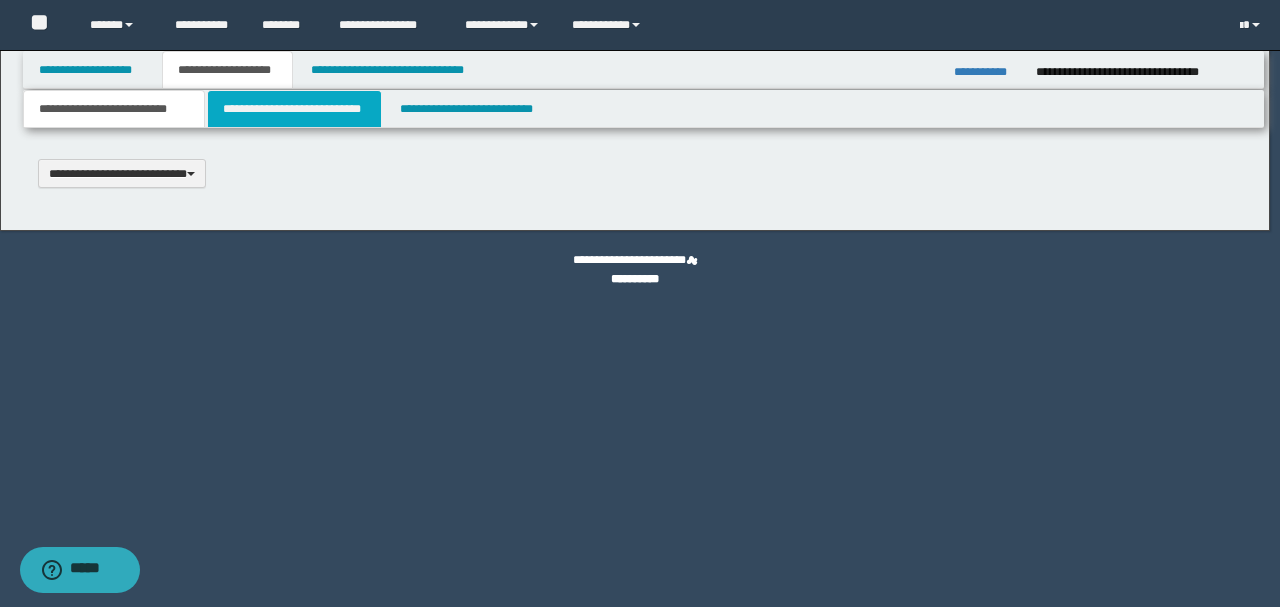 select on "*" 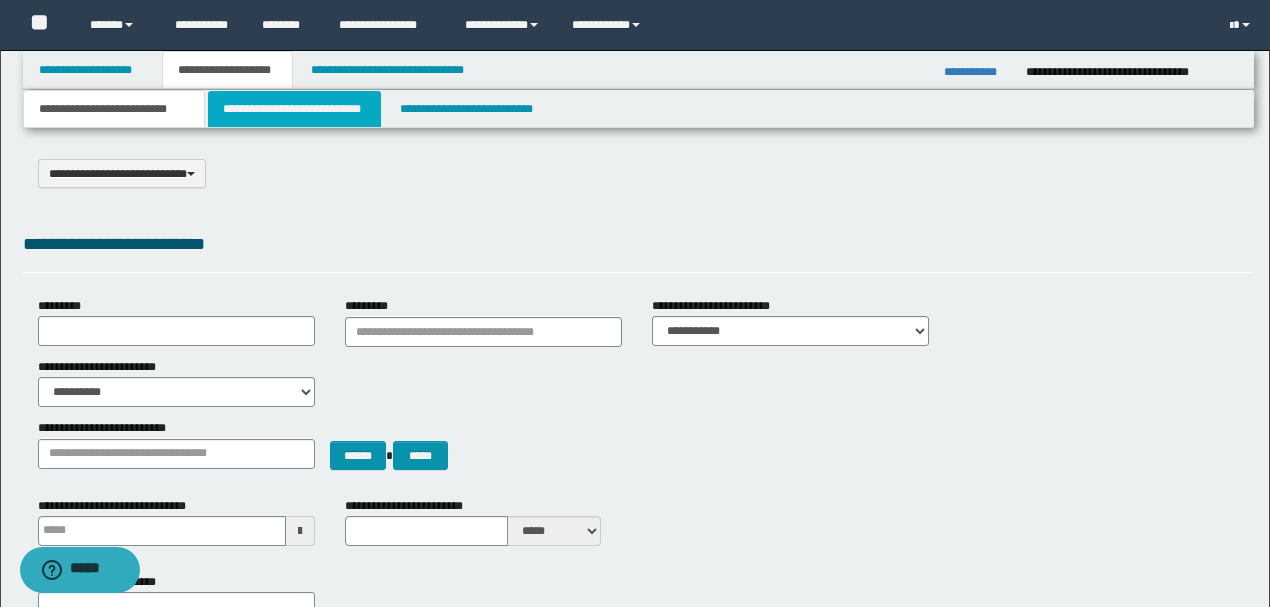 click on "**********" at bounding box center (294, 109) 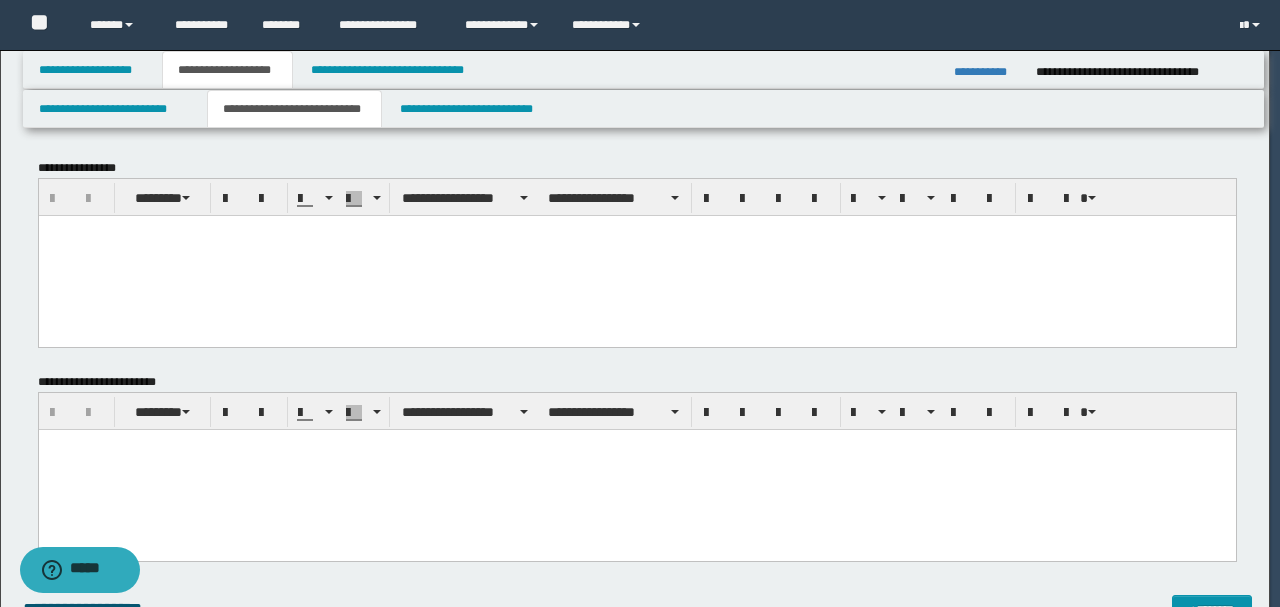 scroll, scrollTop: 0, scrollLeft: 0, axis: both 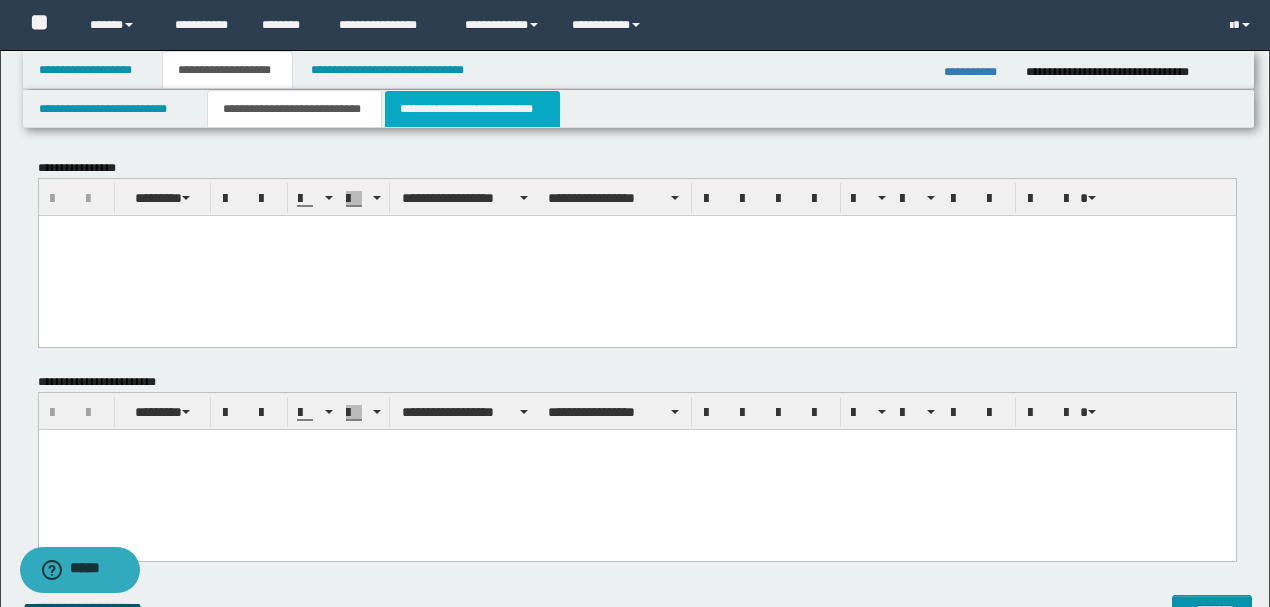 click on "**********" at bounding box center (472, 109) 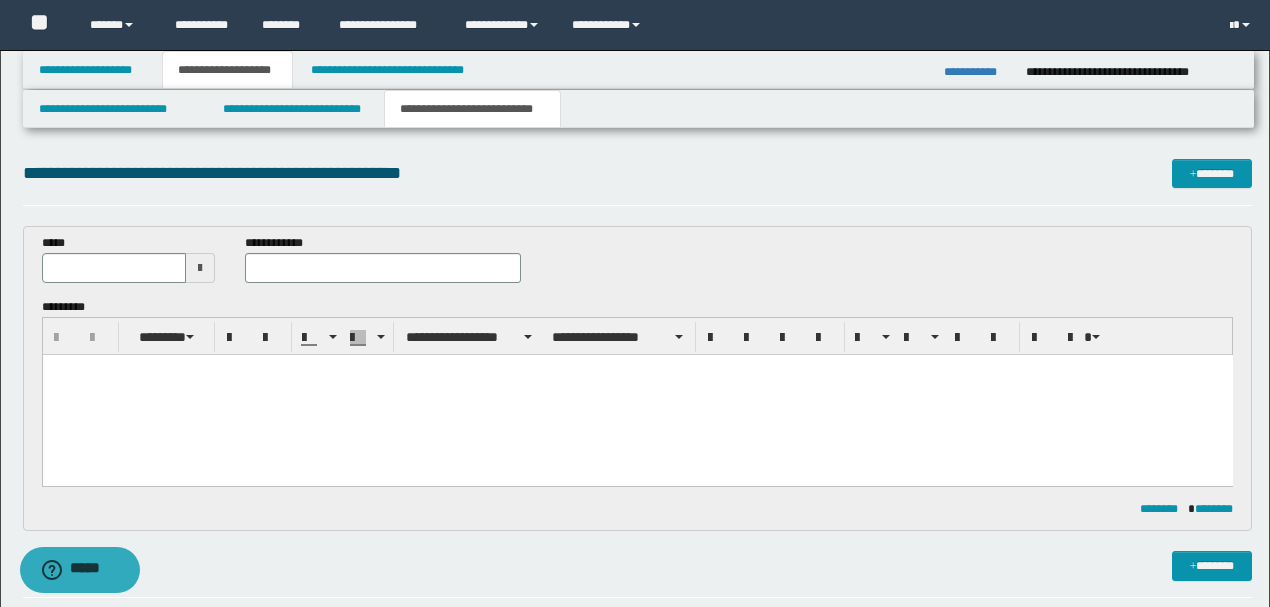 scroll, scrollTop: 0, scrollLeft: 0, axis: both 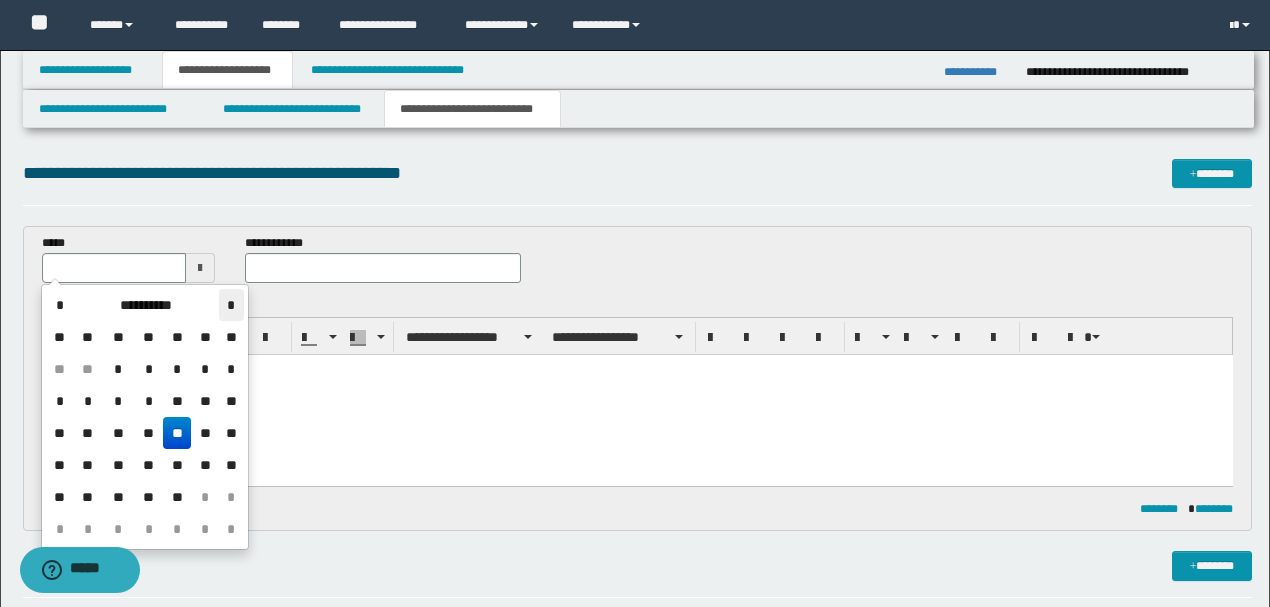 click on "*" at bounding box center (231, 305) 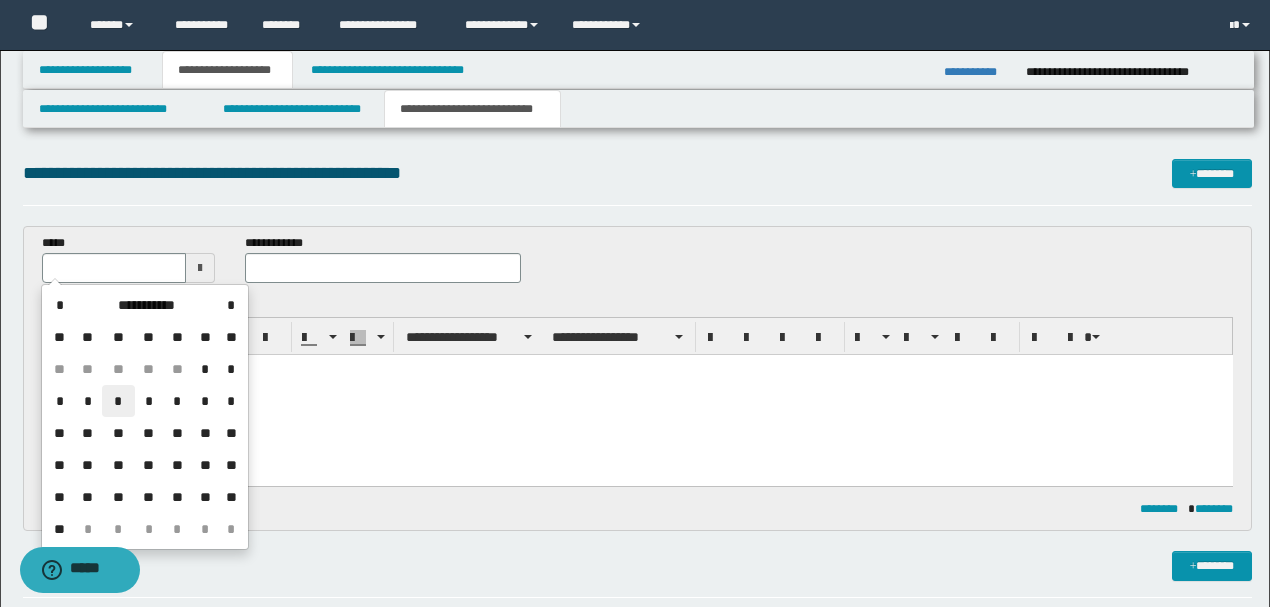 click on "*" at bounding box center (118, 401) 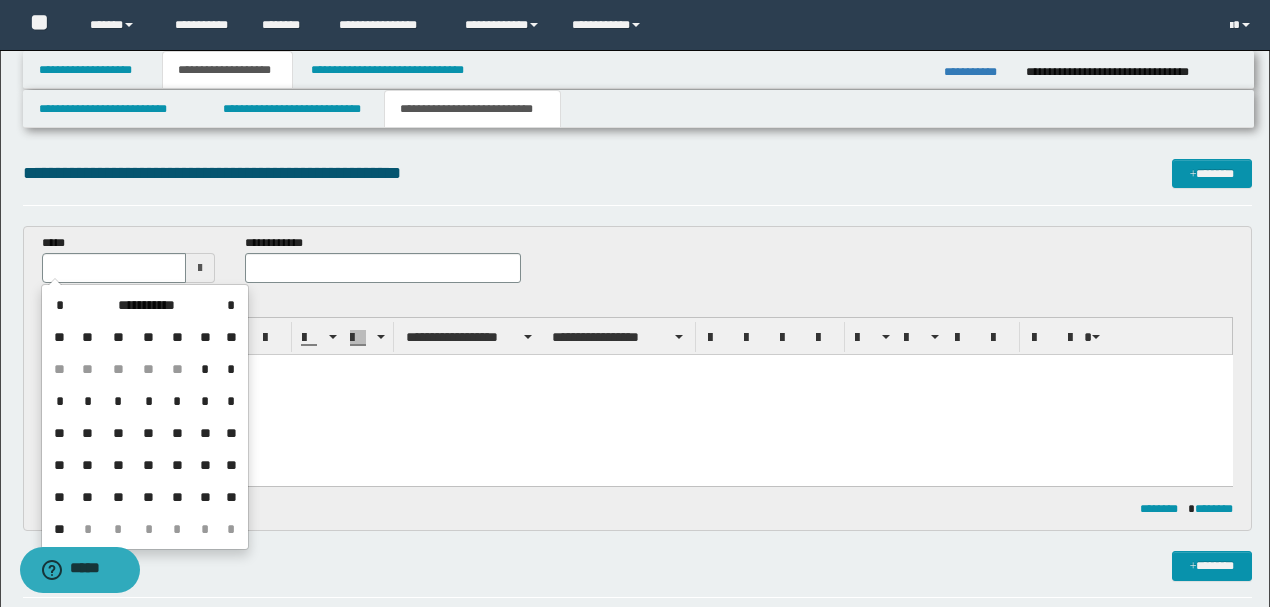 type on "**********" 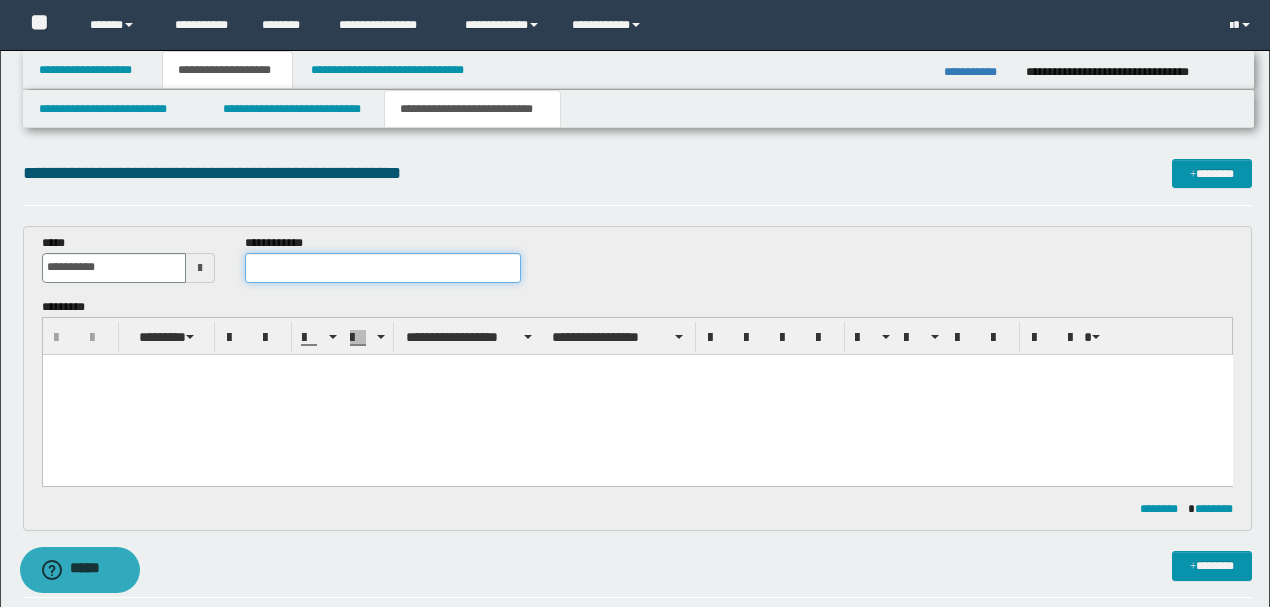 click at bounding box center [382, 268] 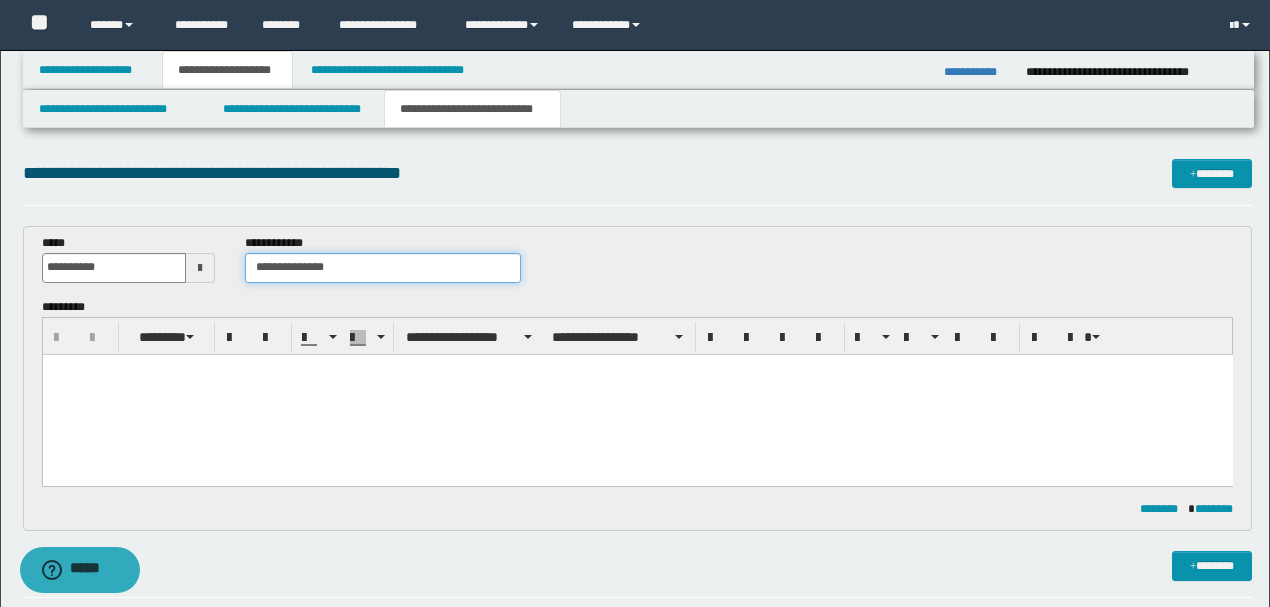 type on "**********" 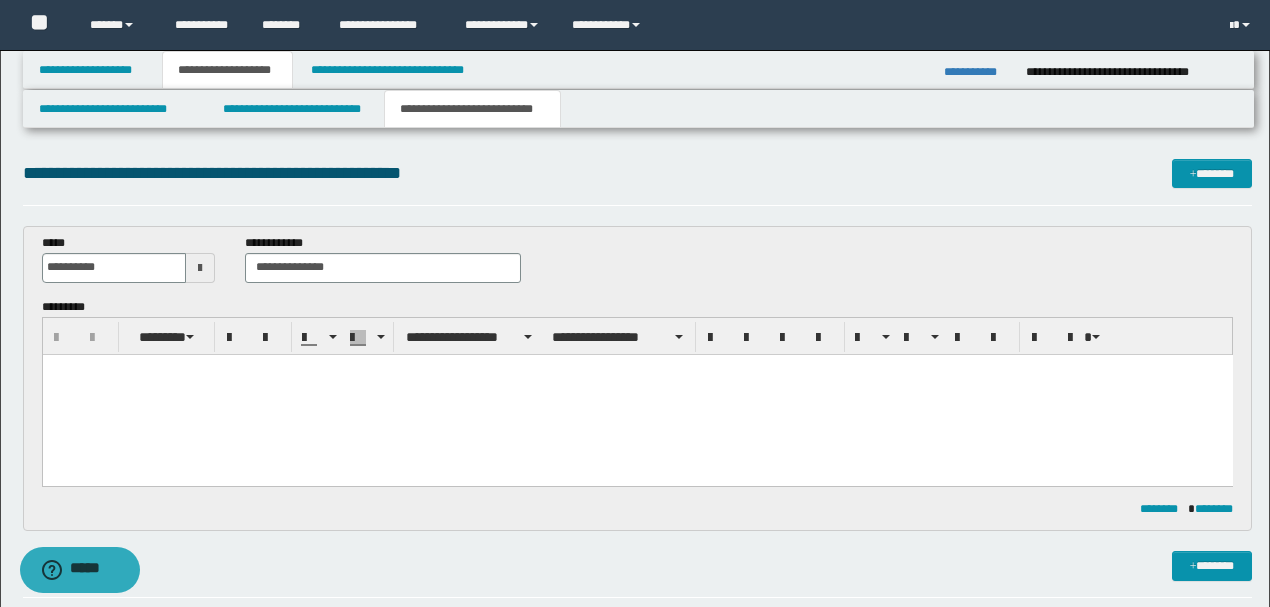 click on "**********" at bounding box center (638, 266) 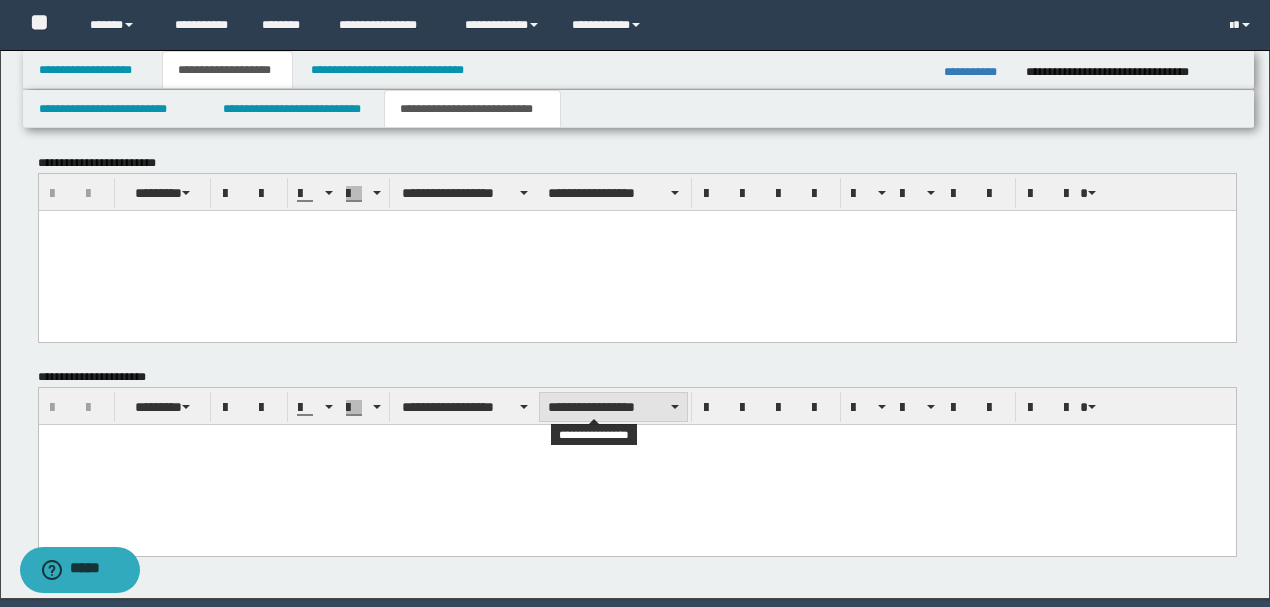scroll, scrollTop: 896, scrollLeft: 0, axis: vertical 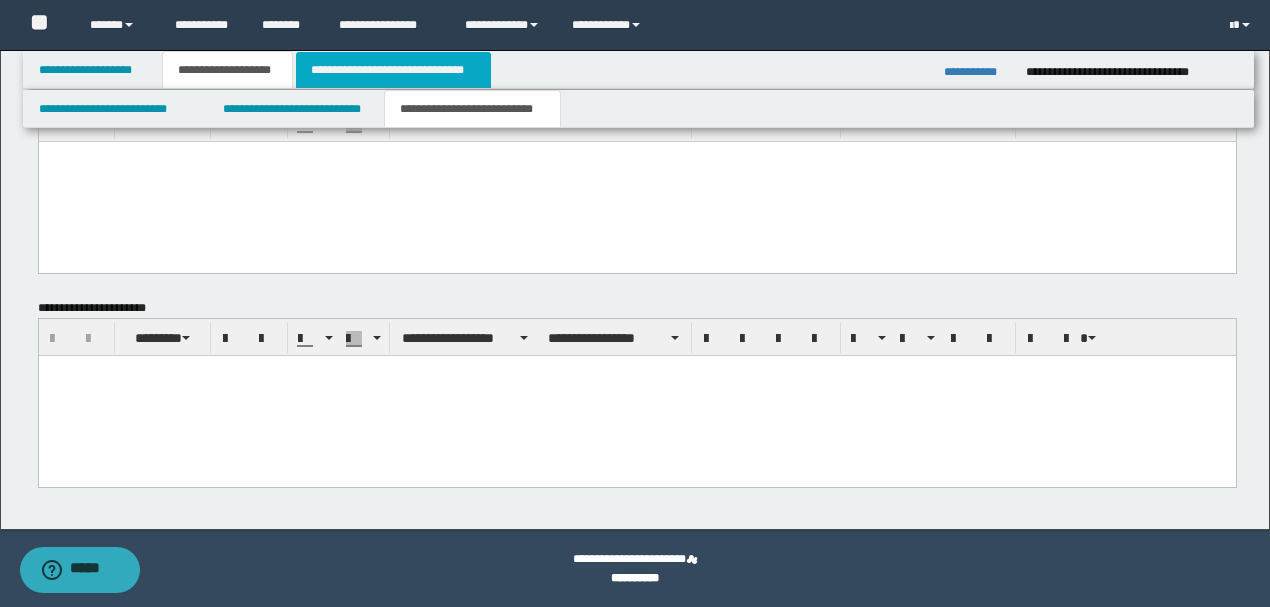 click on "**********" at bounding box center [393, 70] 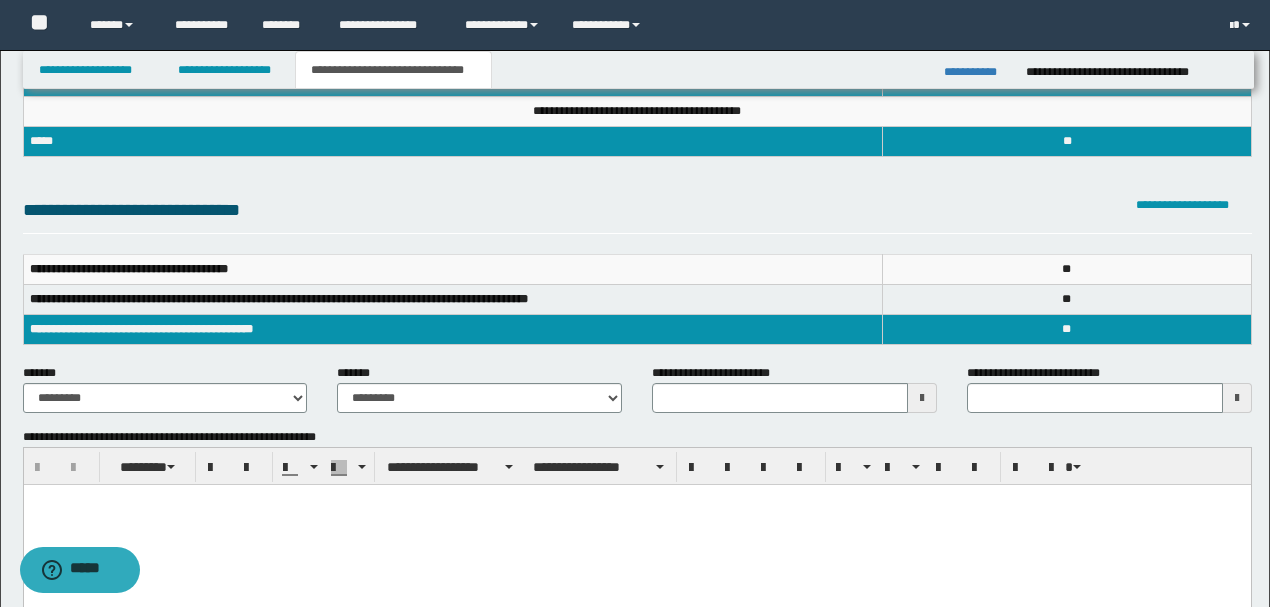 scroll, scrollTop: 266, scrollLeft: 0, axis: vertical 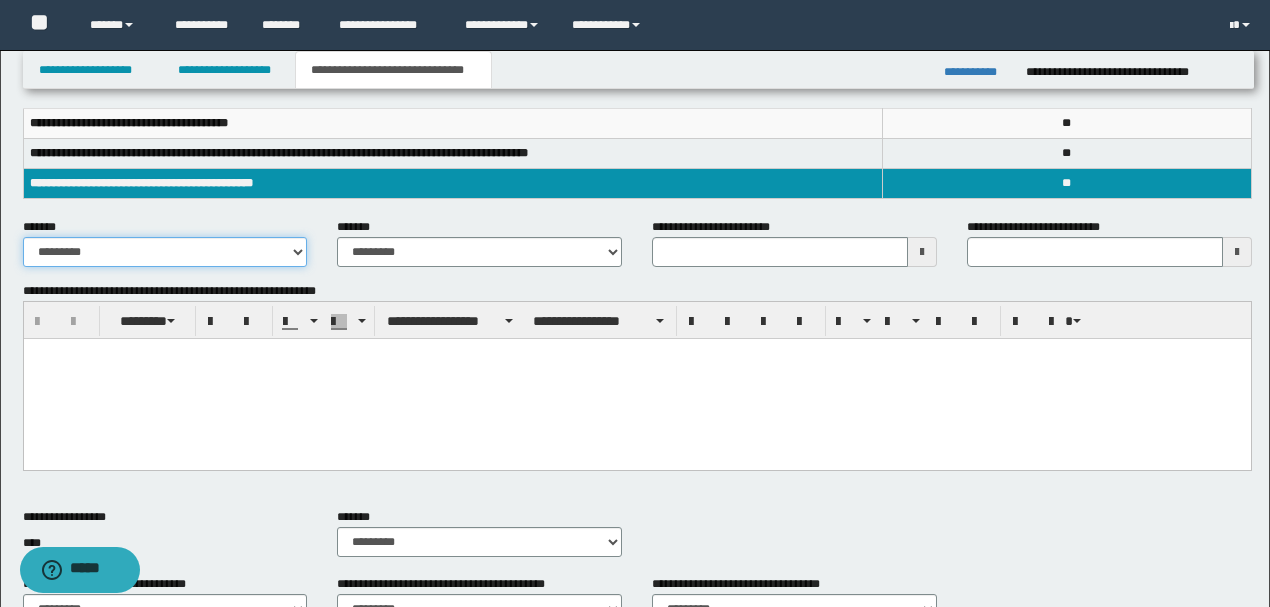 click on "**********" at bounding box center [165, 252] 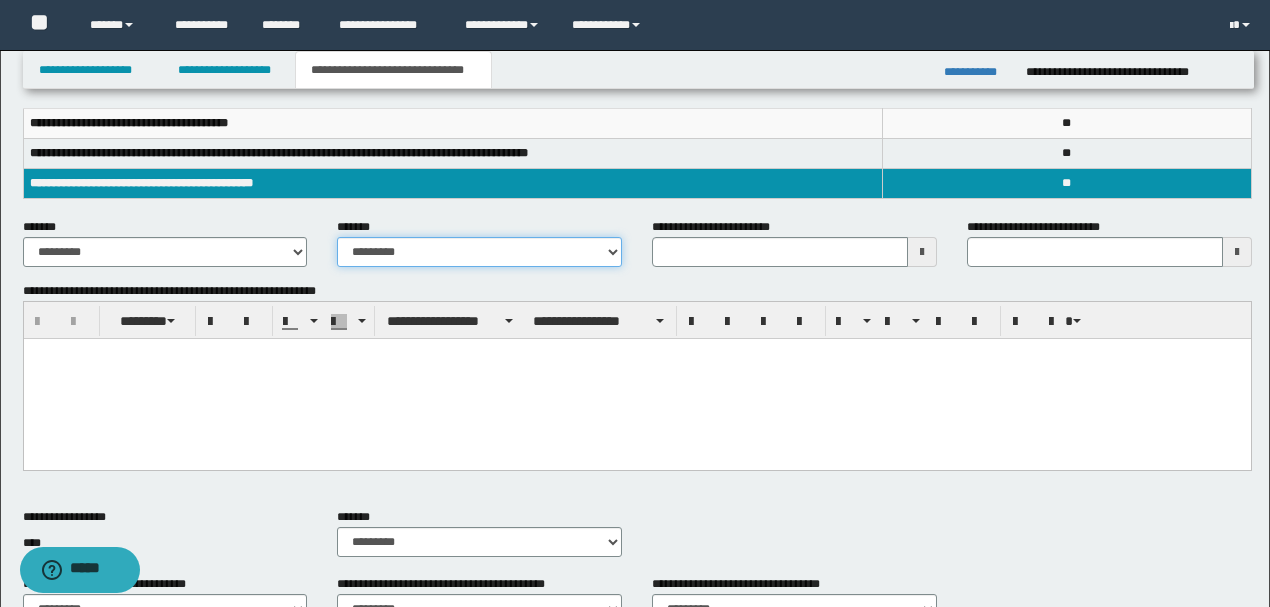 click on "**********" at bounding box center [479, 252] 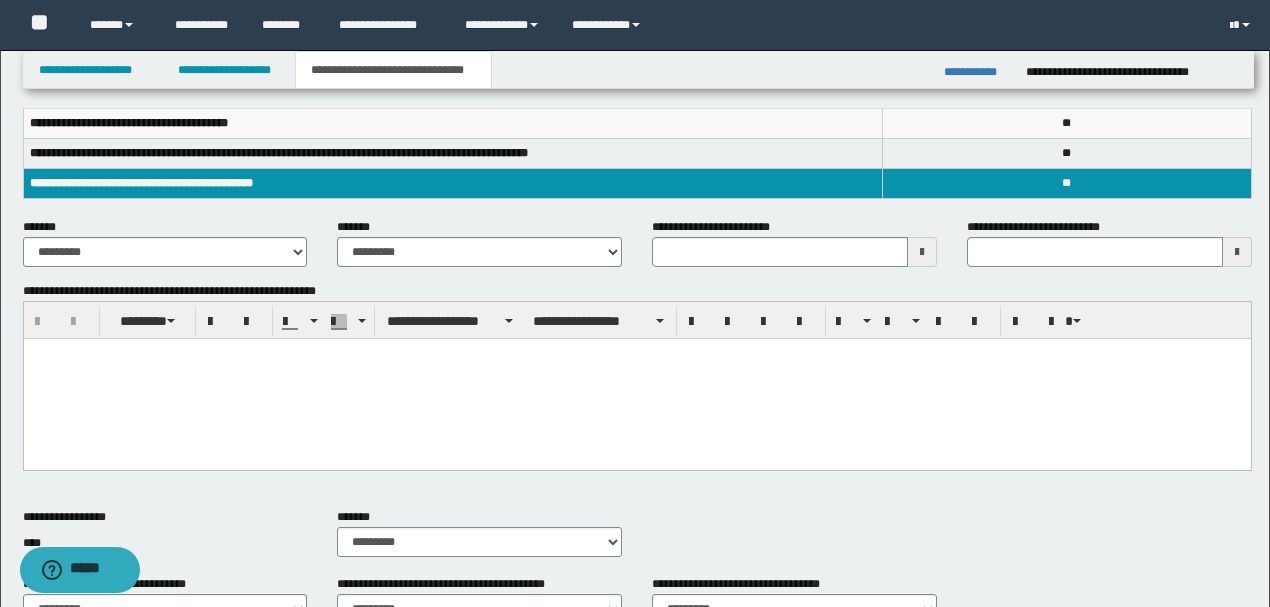 click on "**********" at bounding box center (637, 375) 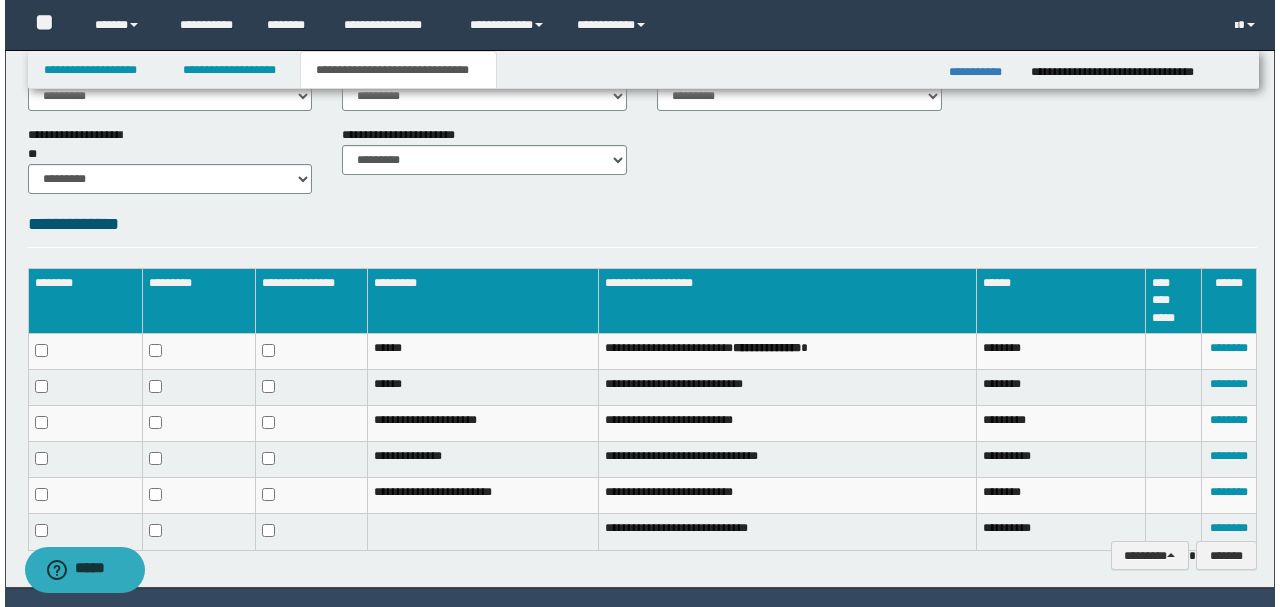 scroll, scrollTop: 900, scrollLeft: 0, axis: vertical 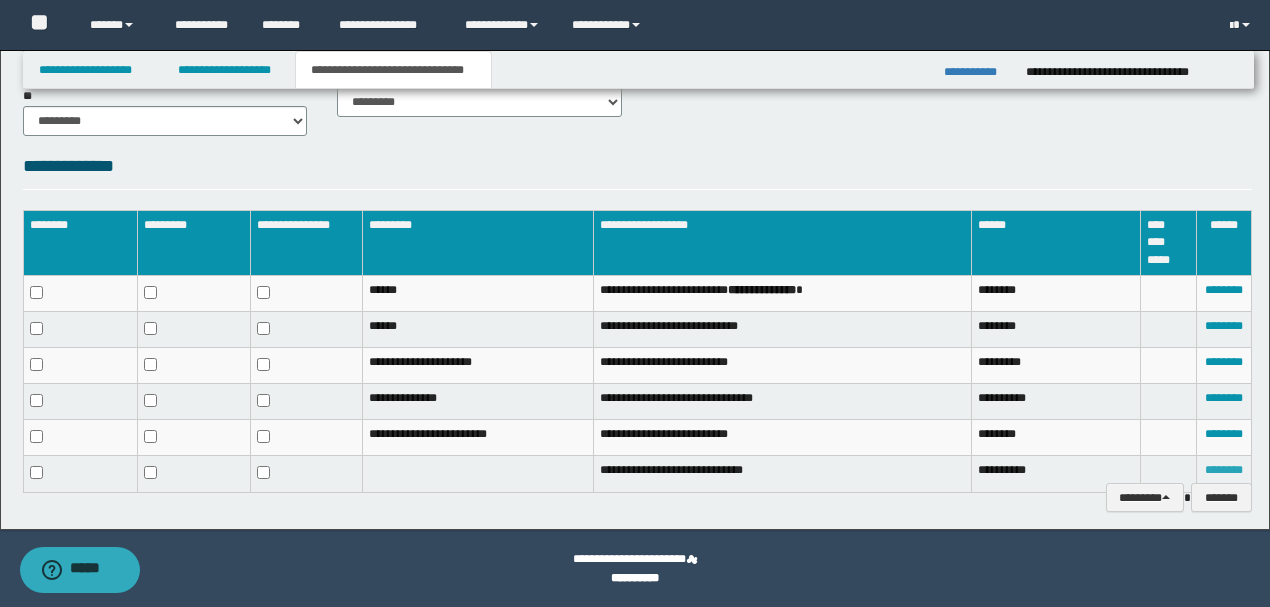 click on "********" at bounding box center [1224, 470] 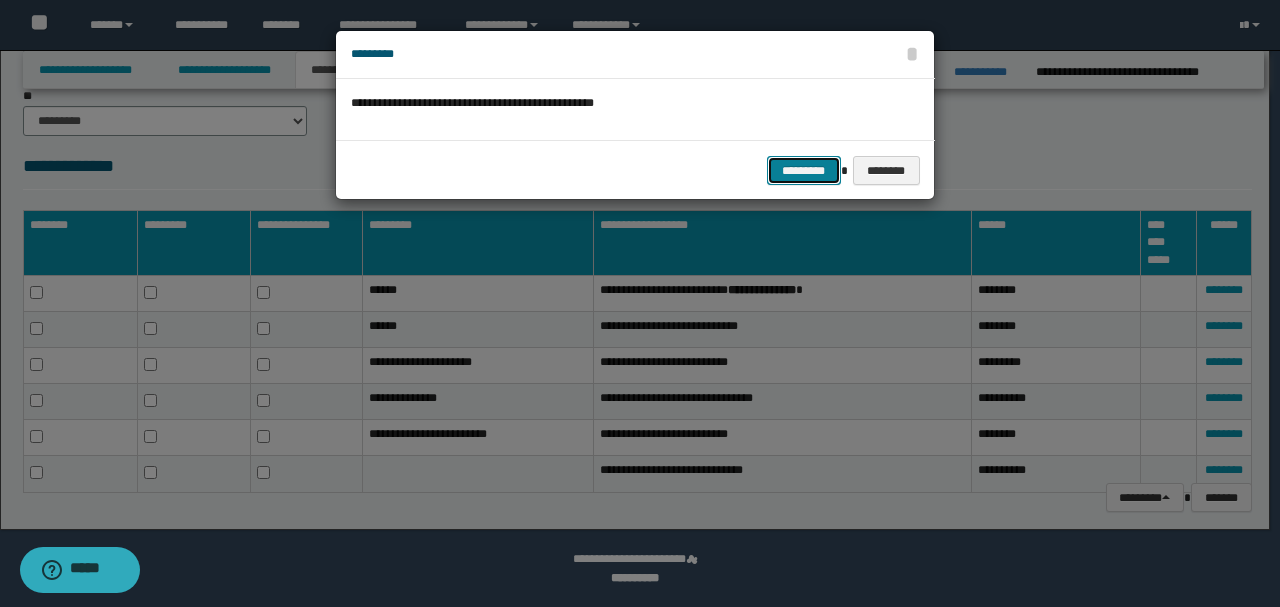 click on "*********" at bounding box center [804, 170] 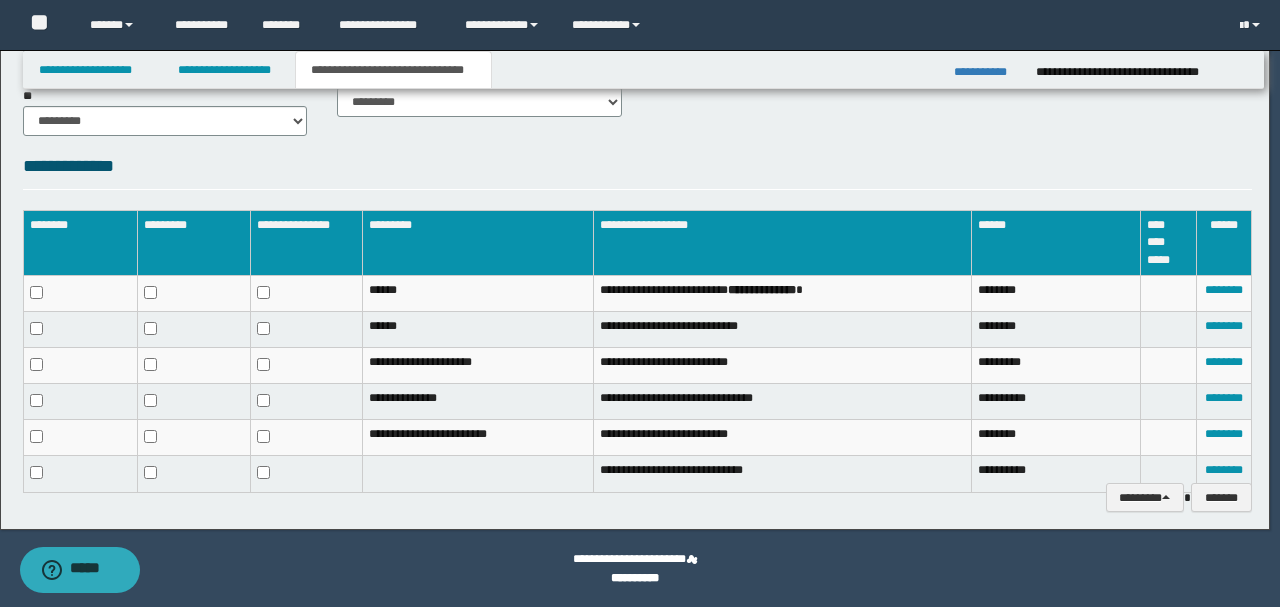 scroll, scrollTop: 885, scrollLeft: 0, axis: vertical 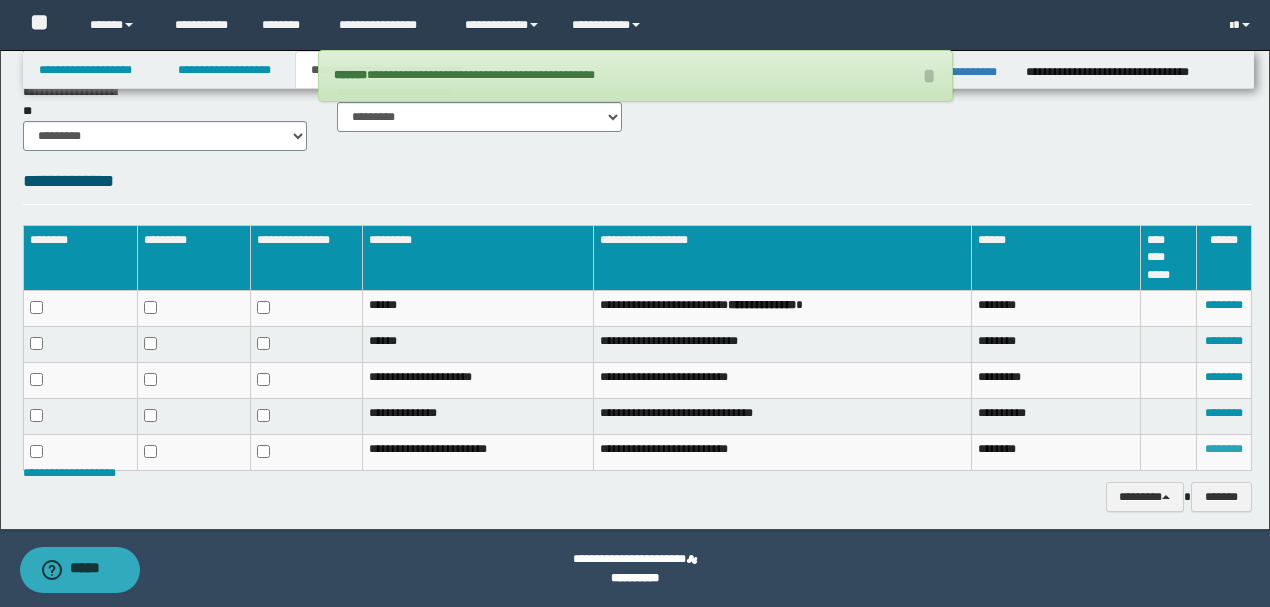 click on "********" at bounding box center (1224, 449) 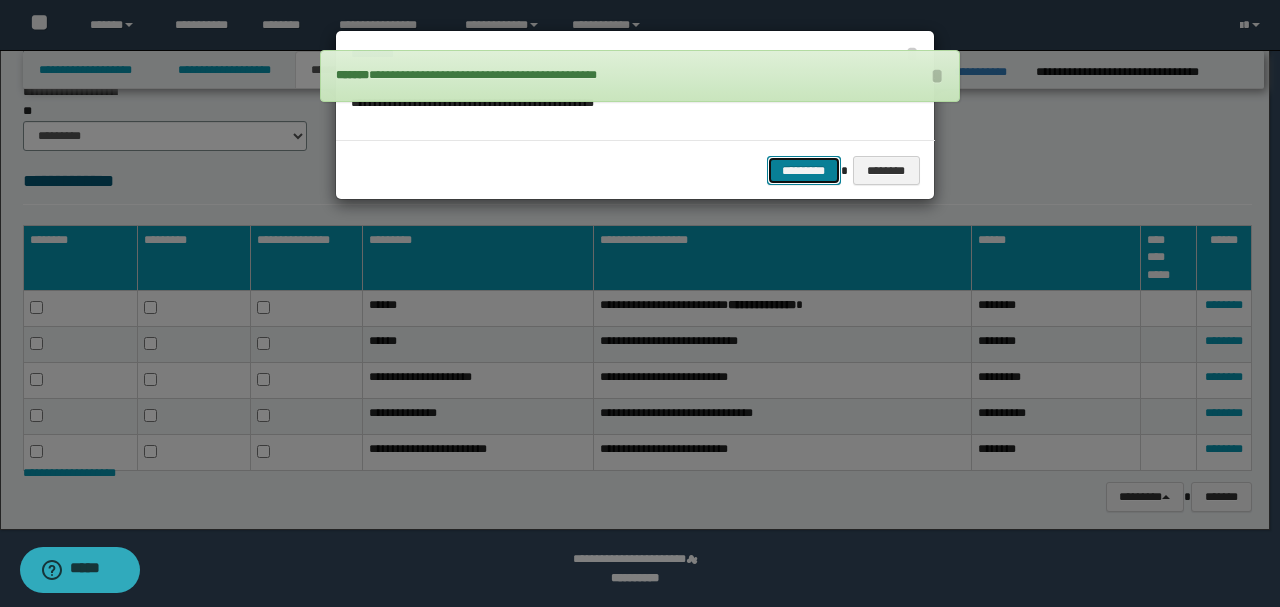 click on "*********" at bounding box center [804, 170] 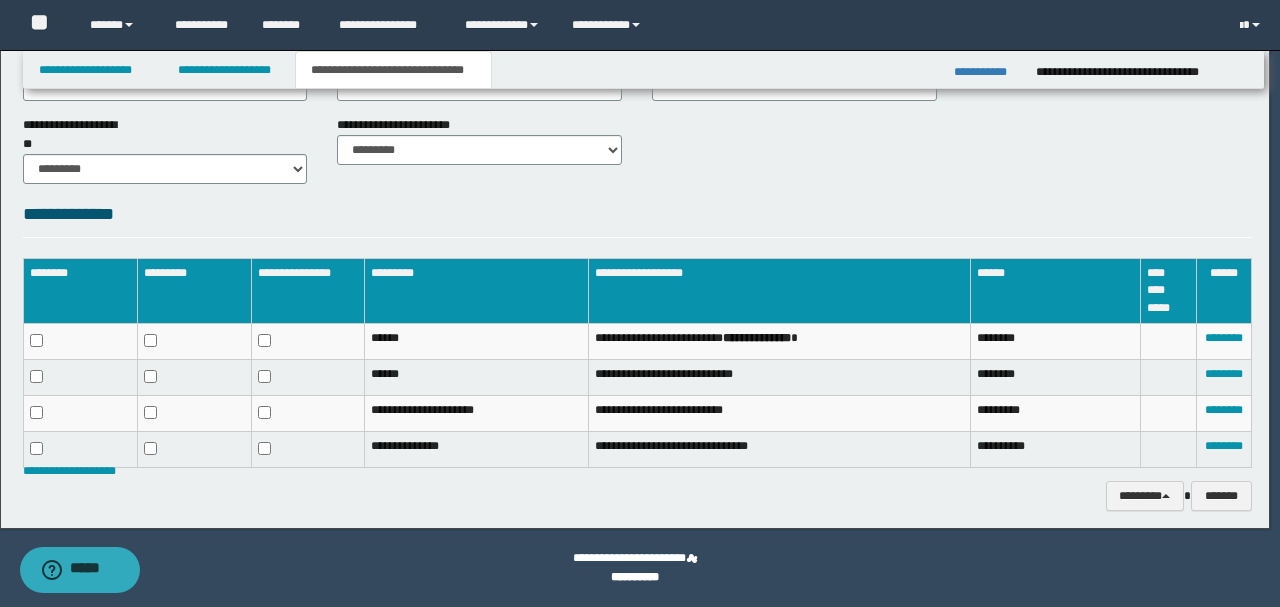 scroll, scrollTop: 851, scrollLeft: 0, axis: vertical 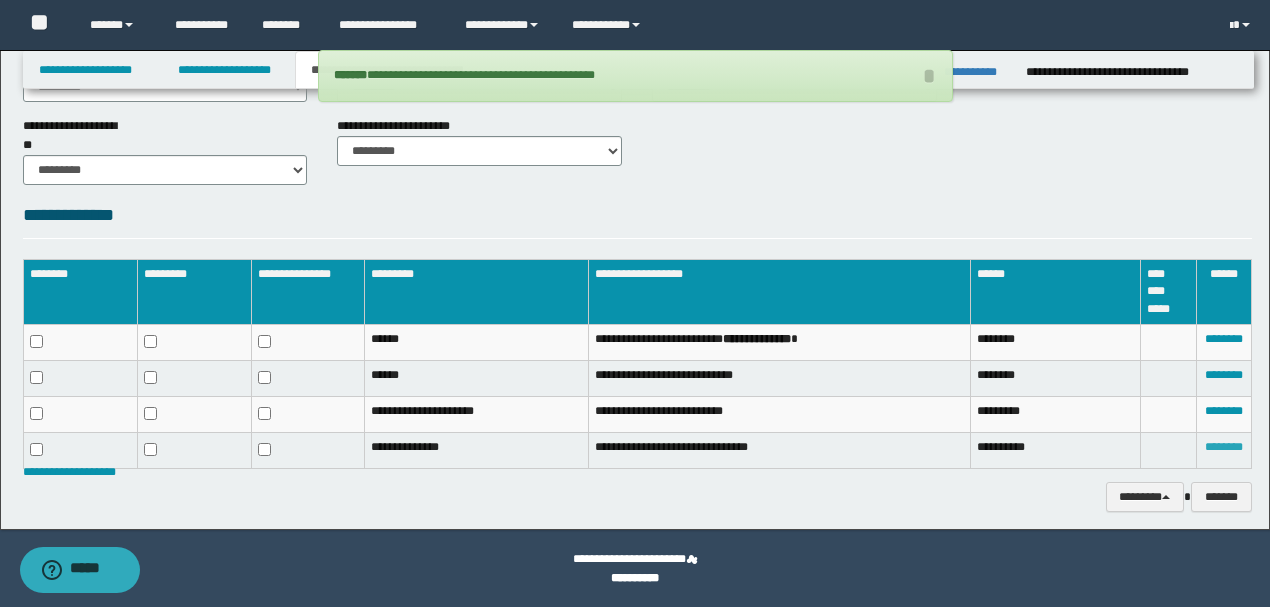 click on "********" at bounding box center (1224, 447) 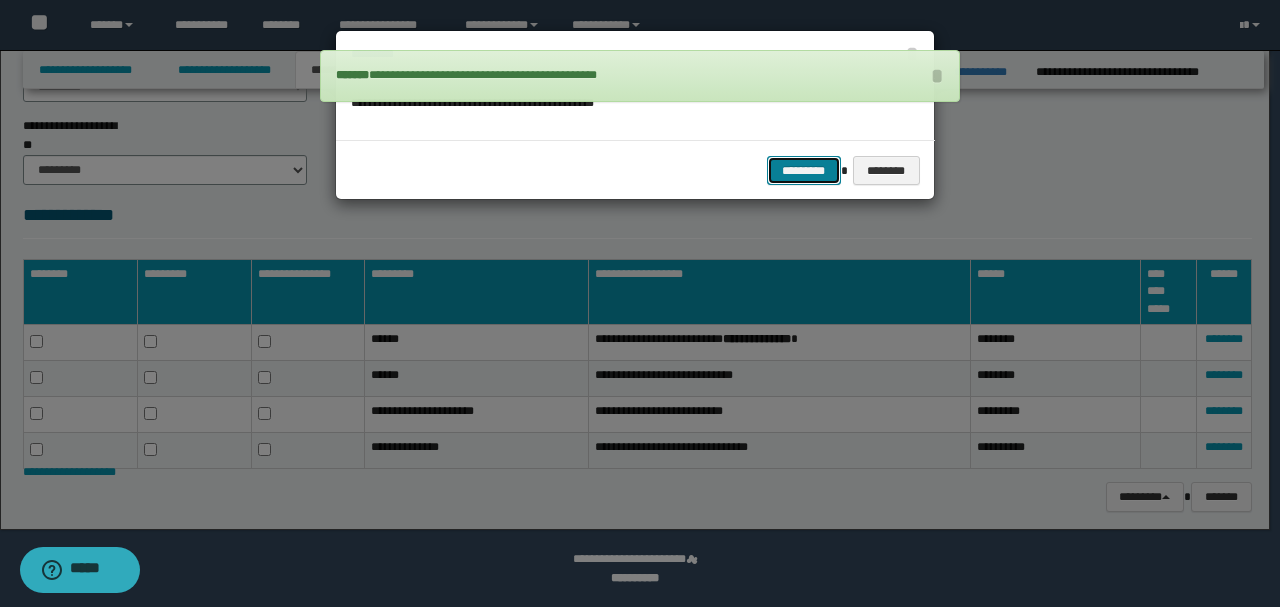 click on "*********" at bounding box center (804, 170) 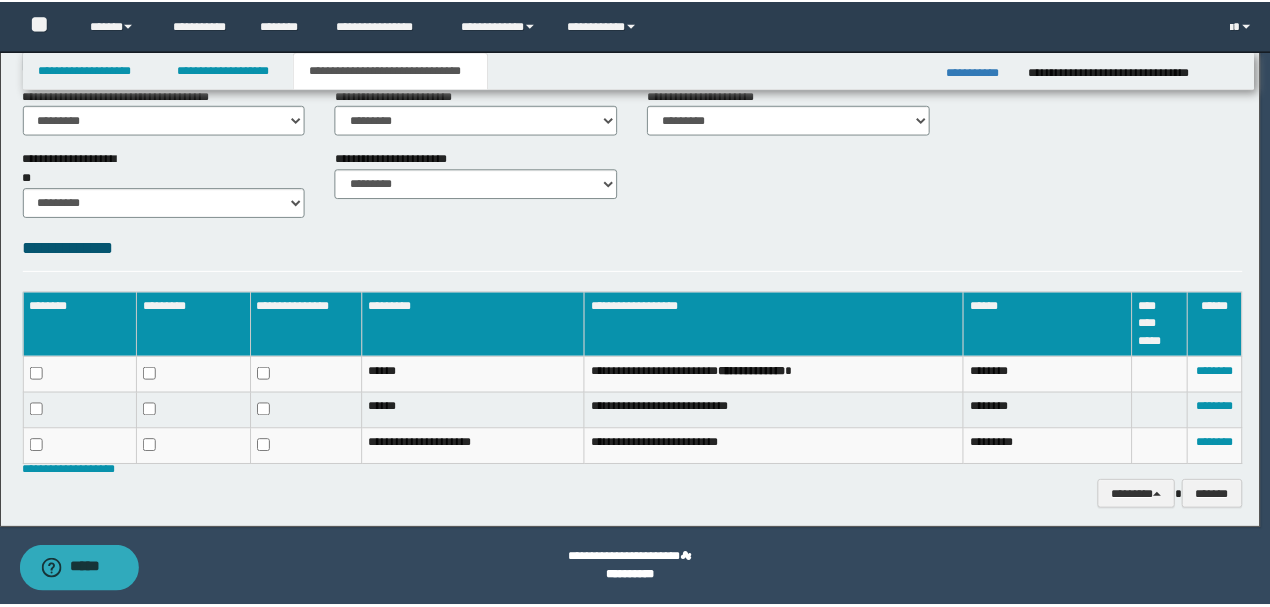 scroll, scrollTop: 817, scrollLeft: 0, axis: vertical 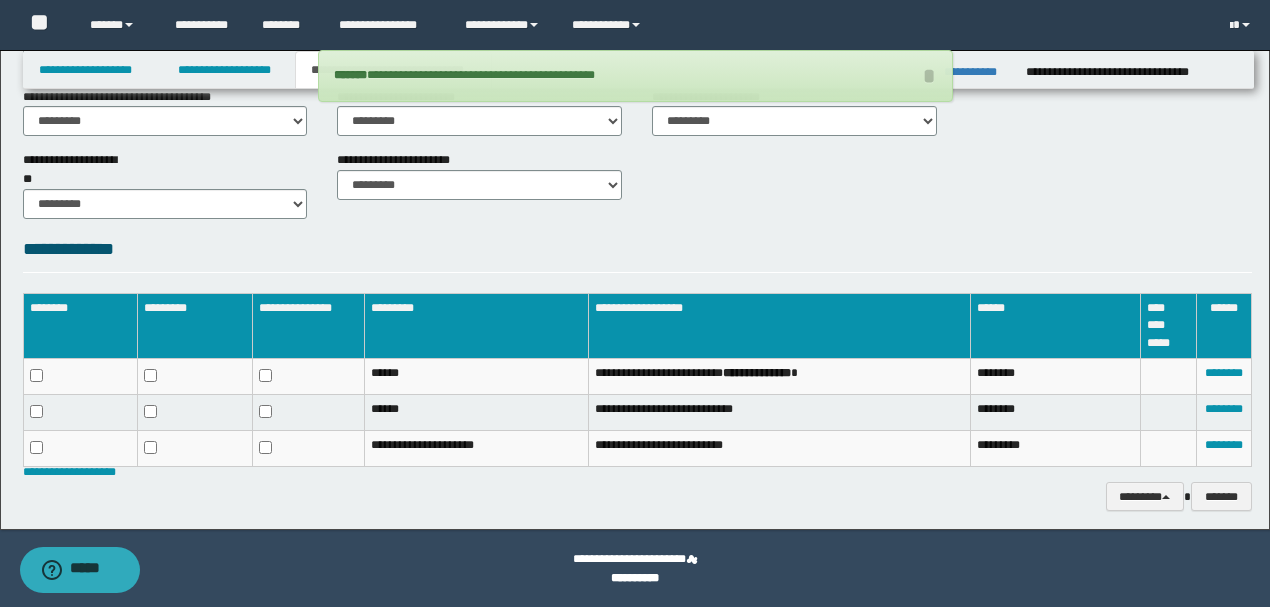 click on "**********" at bounding box center (637, -89) 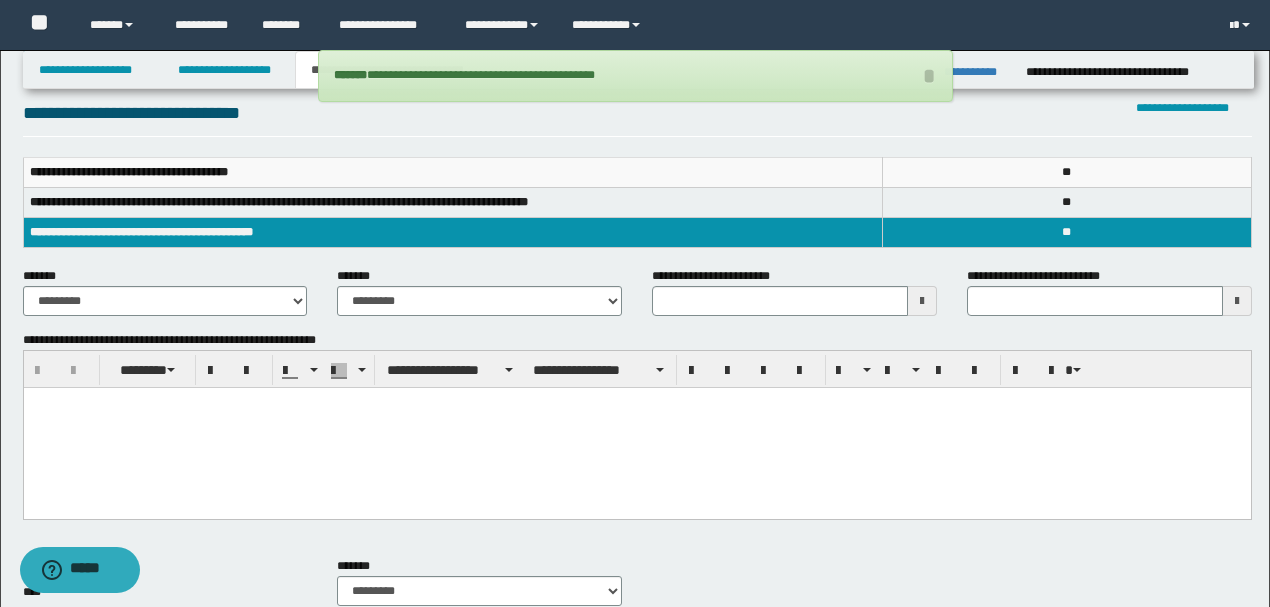 scroll, scrollTop: 0, scrollLeft: 0, axis: both 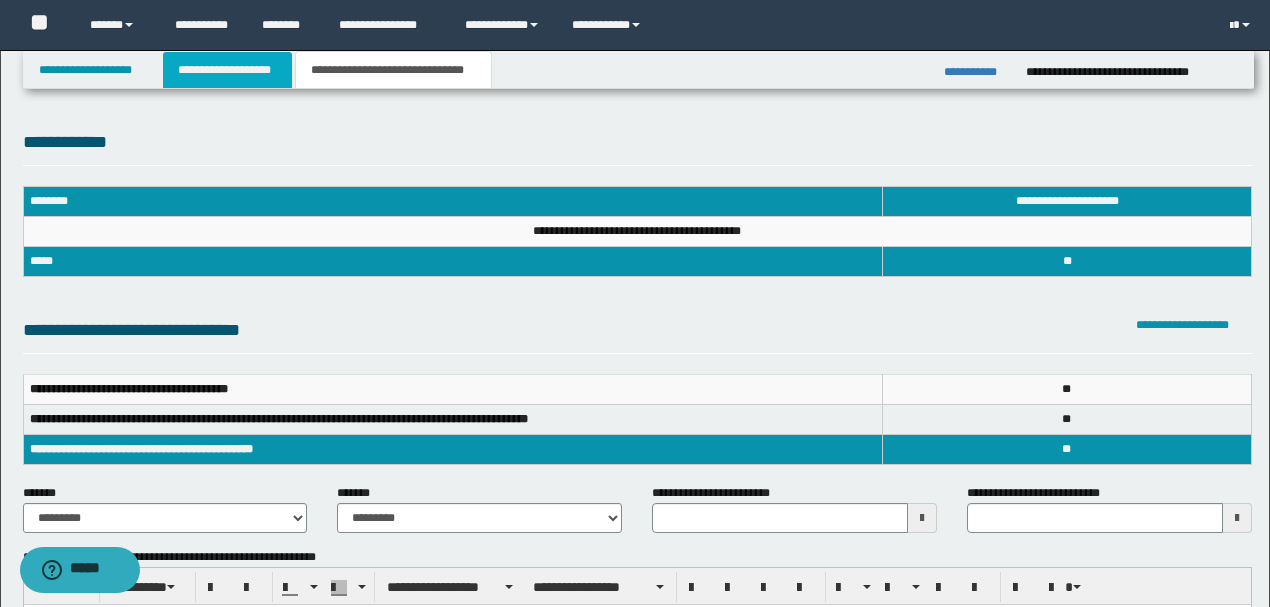 click on "**********" at bounding box center [227, 70] 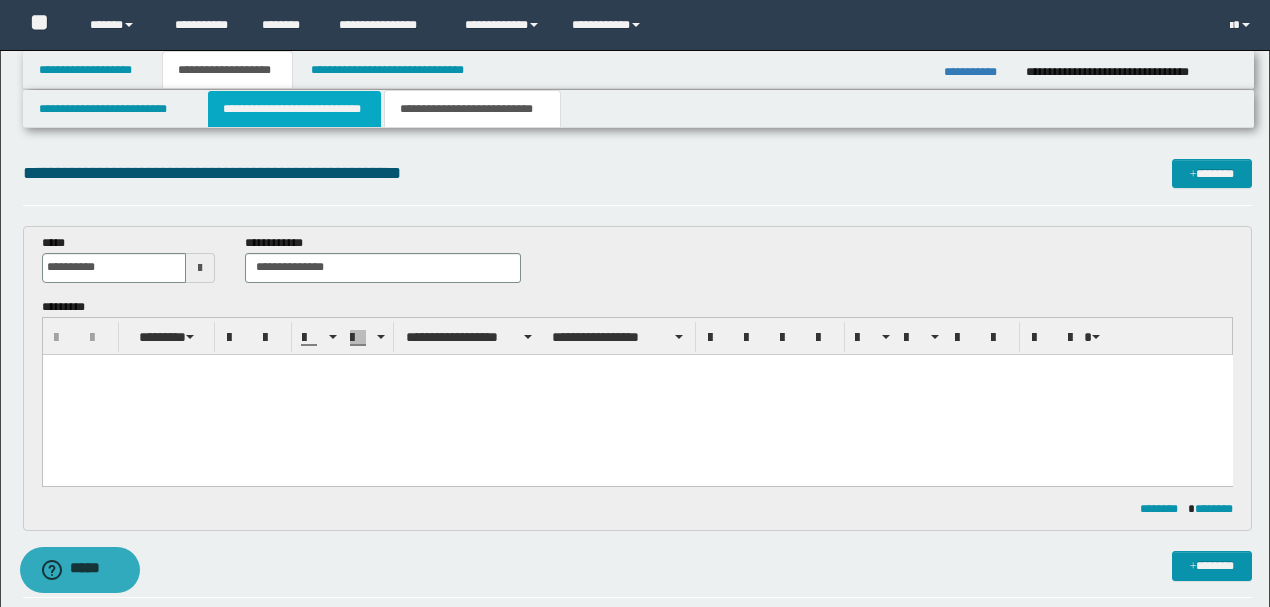 click on "**********" at bounding box center (294, 109) 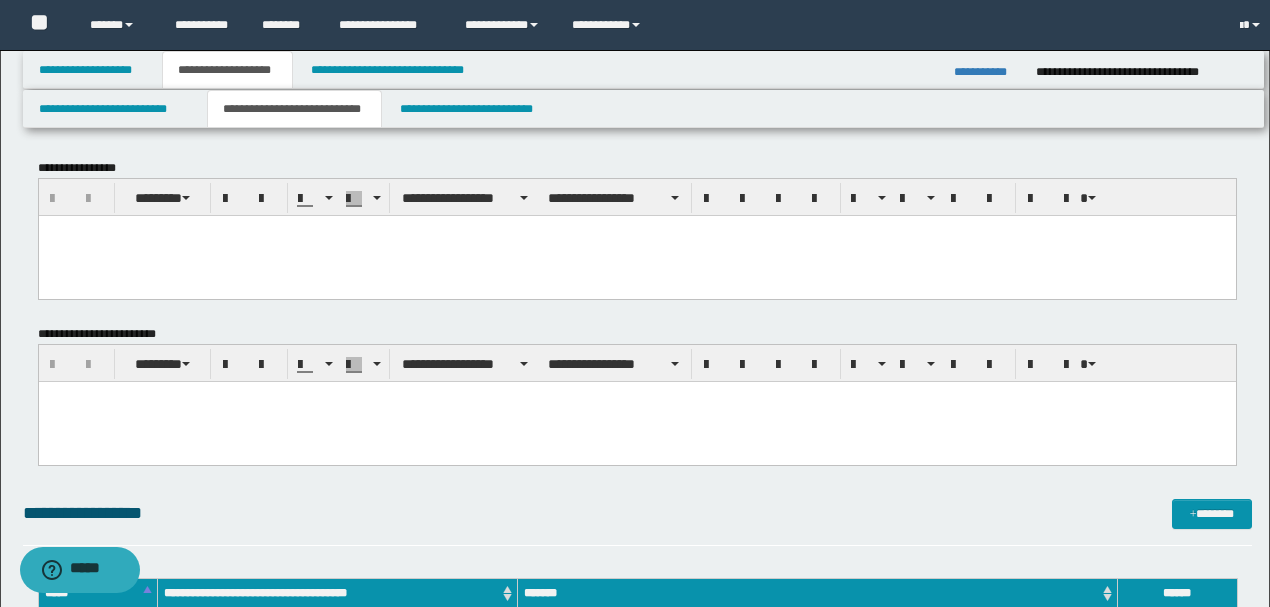 drag, startPoint x: 286, startPoint y: 264, endPoint x: 278, endPoint y: 256, distance: 11.313708 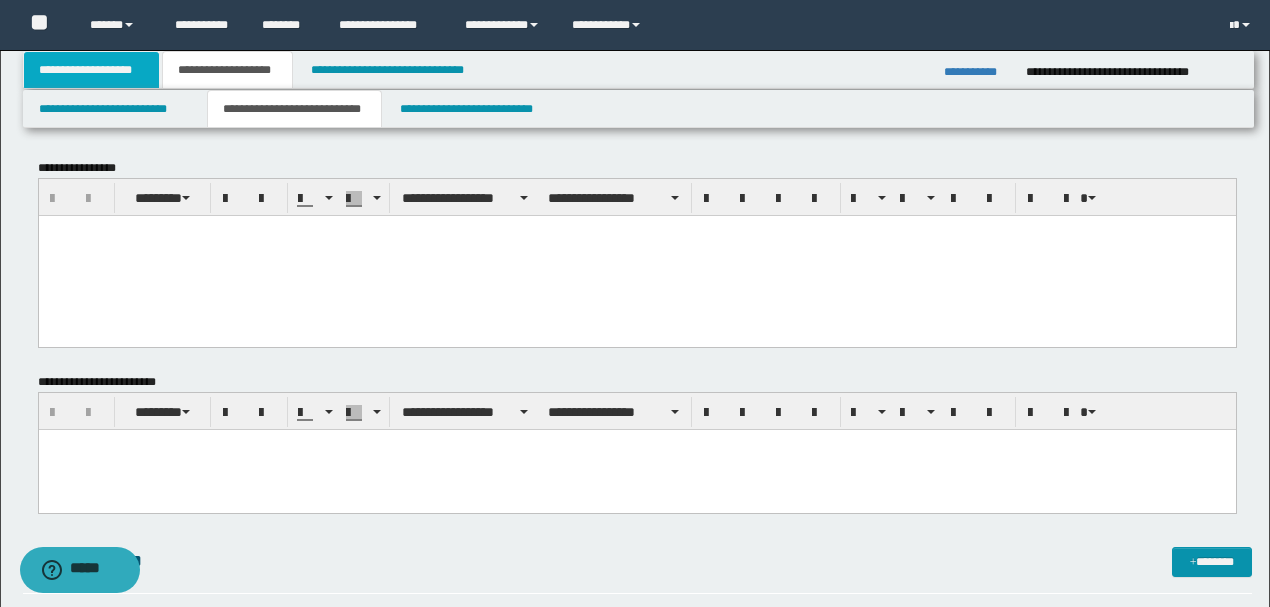 click on "**********" at bounding box center [92, 70] 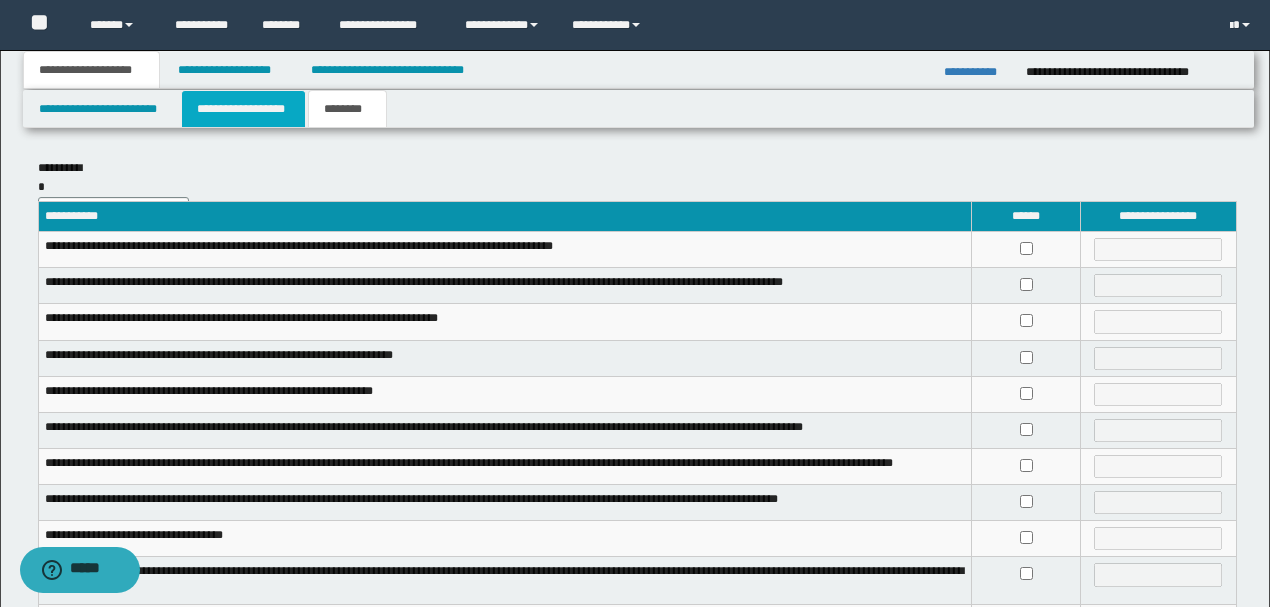 click on "**********" at bounding box center (243, 109) 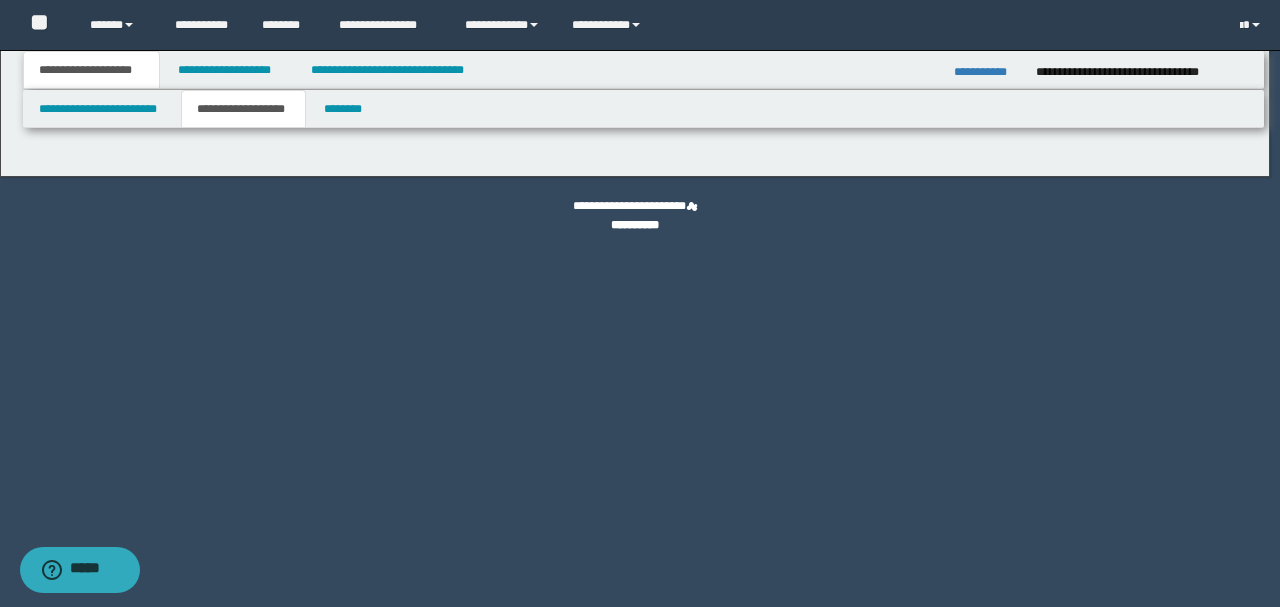 type on "**********" 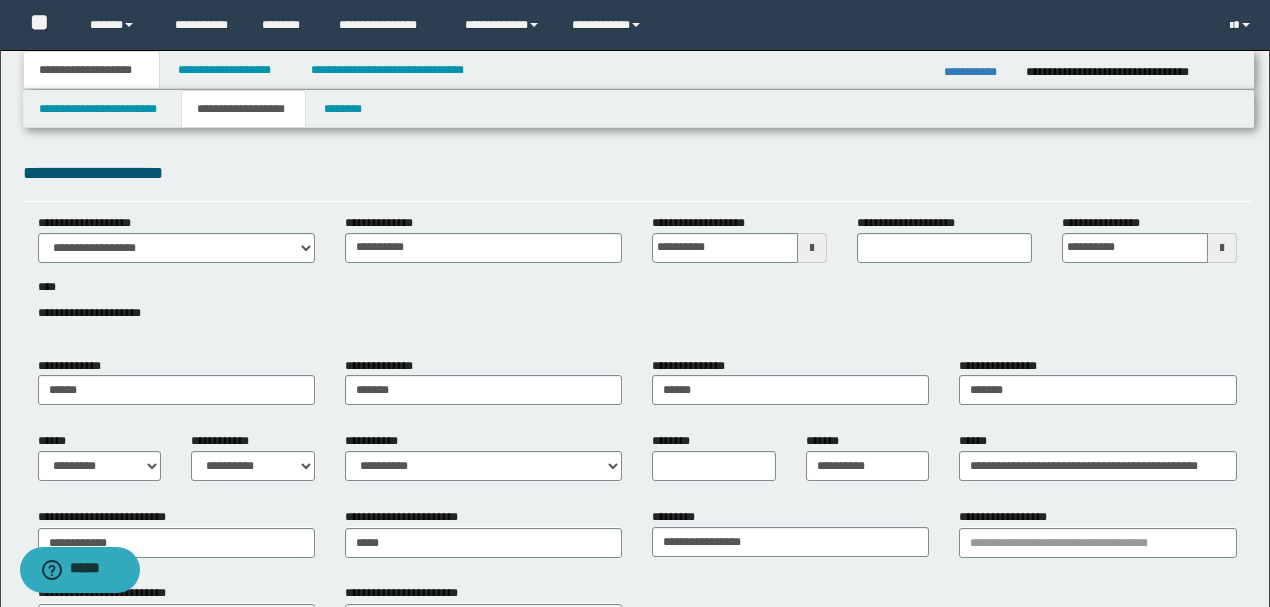 click on "**********" at bounding box center [637, 279] 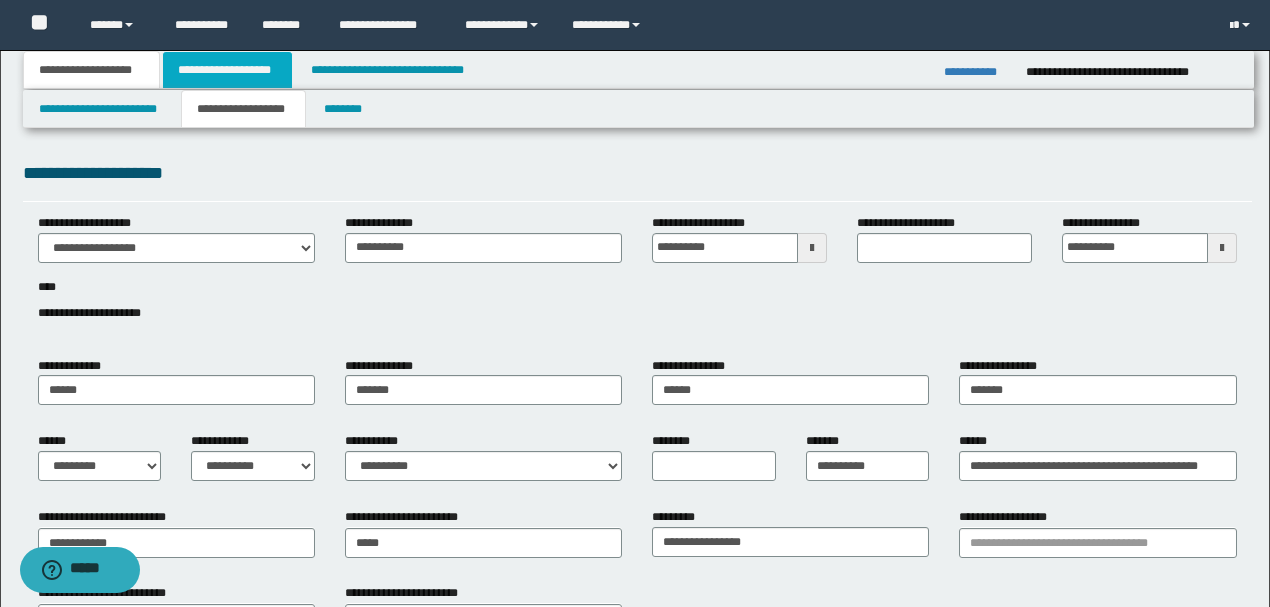 click on "**********" at bounding box center [227, 70] 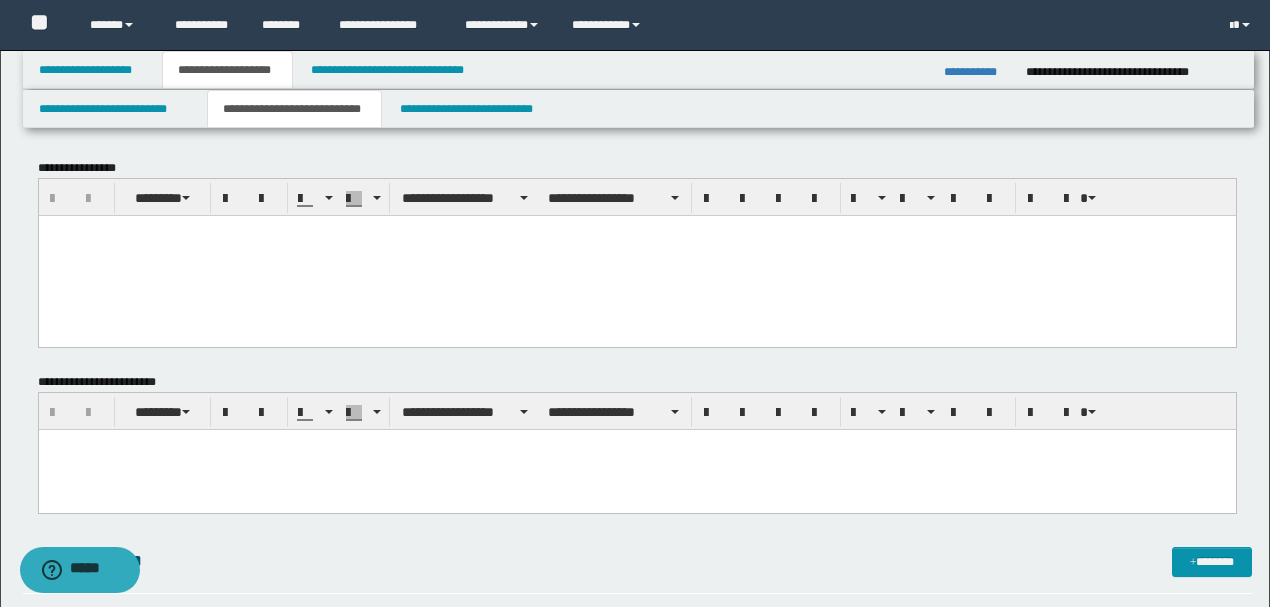 click at bounding box center [636, 255] 